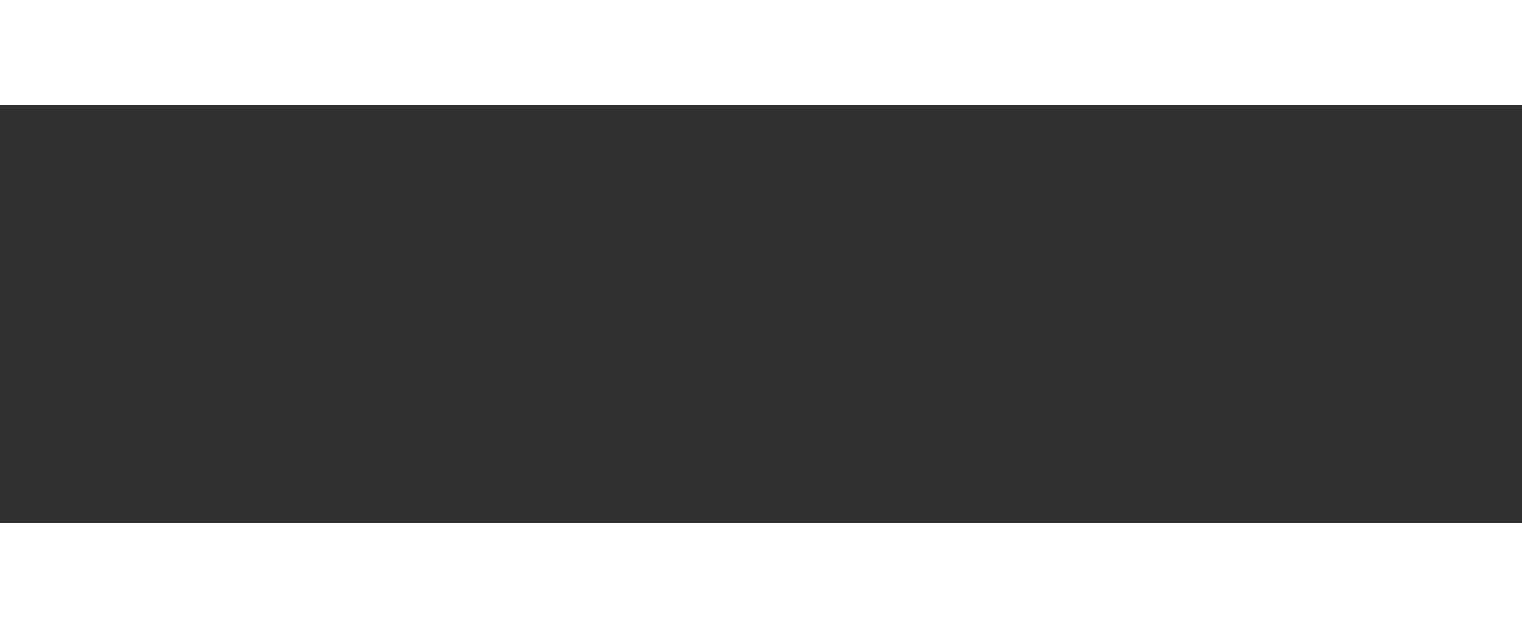 scroll, scrollTop: 0, scrollLeft: 0, axis: both 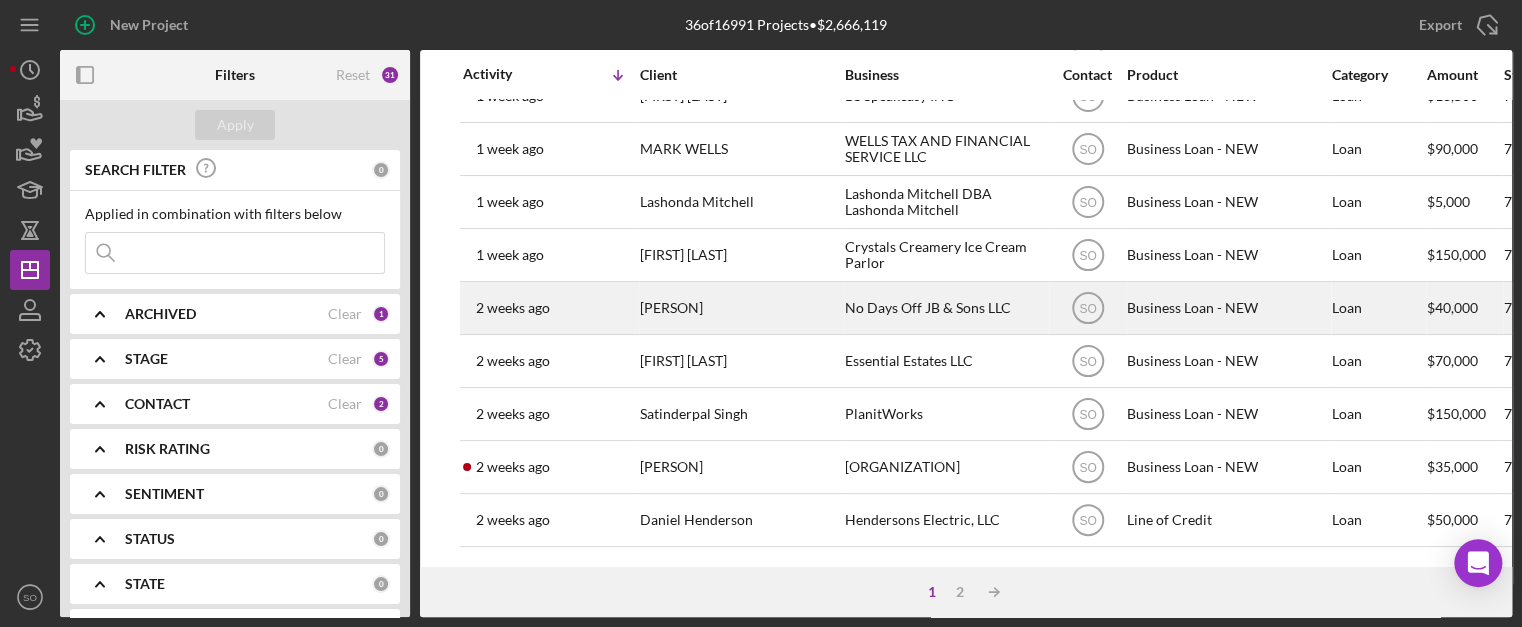 click on "[PERSON]" at bounding box center (740, 308) 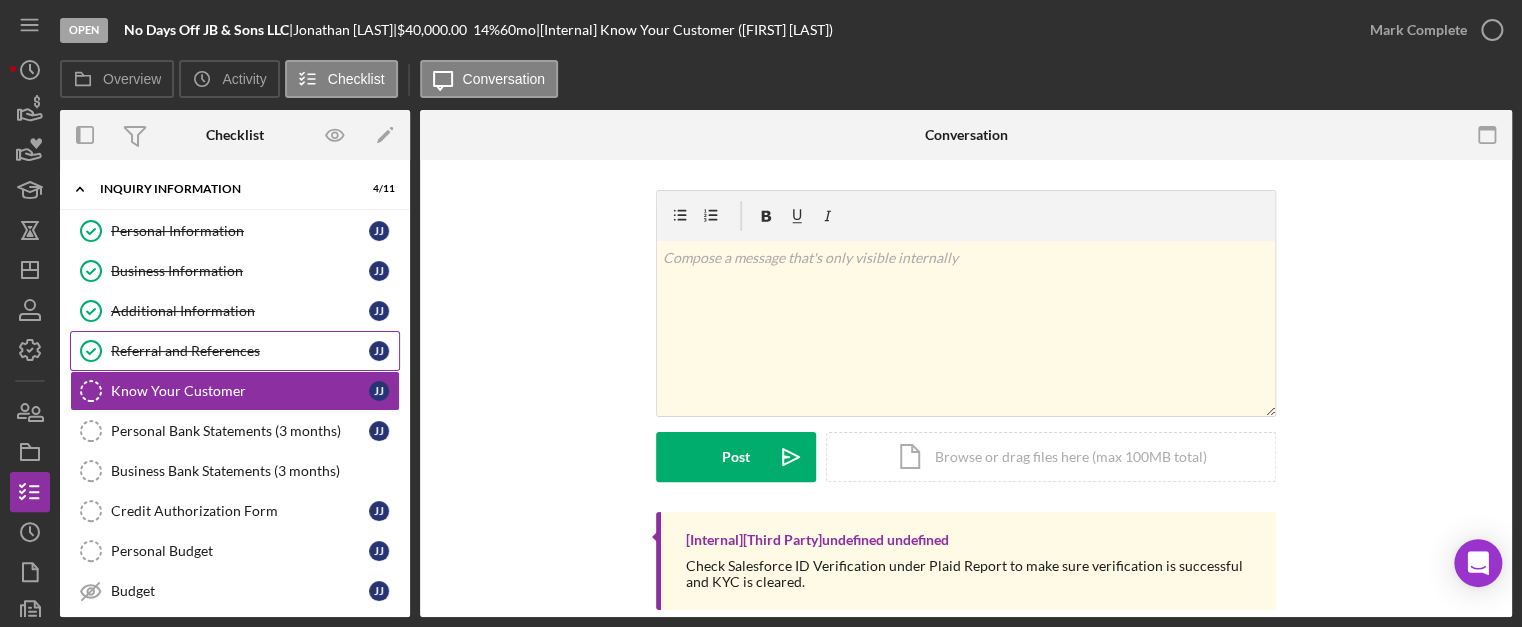 scroll, scrollTop: 273, scrollLeft: 0, axis: vertical 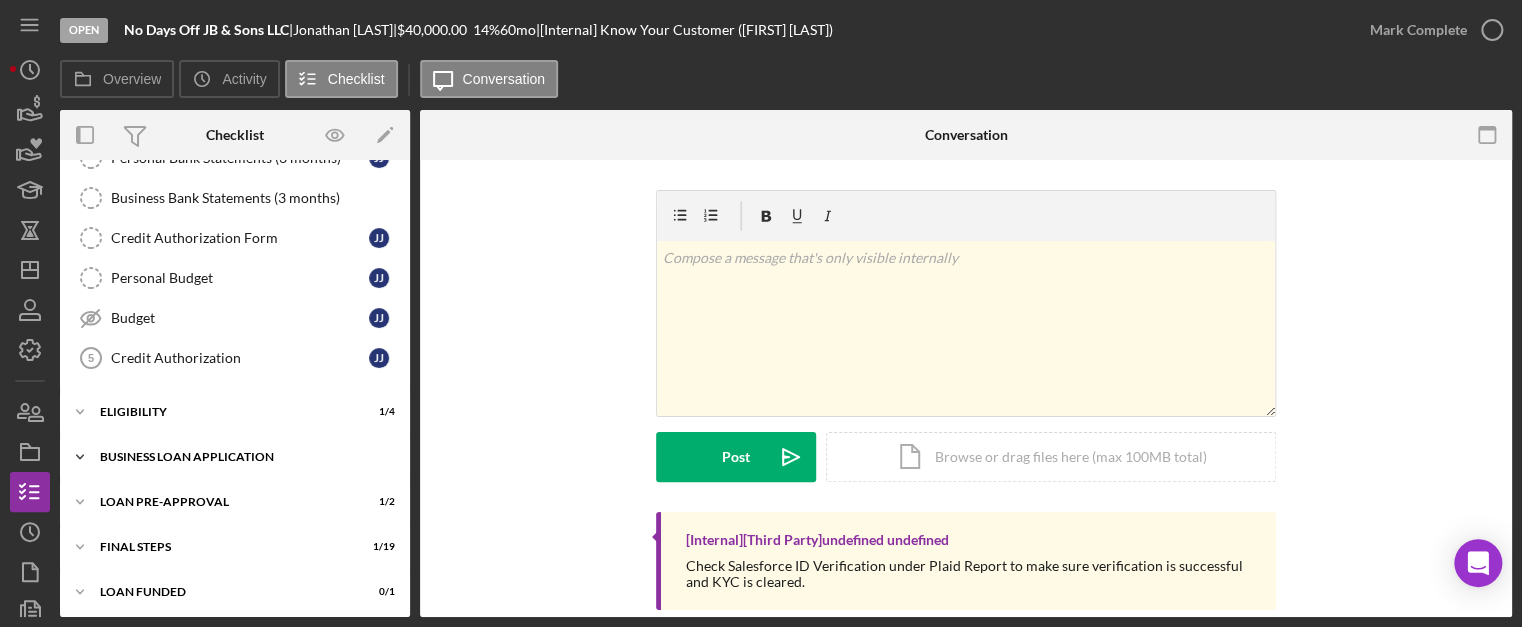 click on "BUSINESS LOAN APPLICATION" at bounding box center (242, 457) 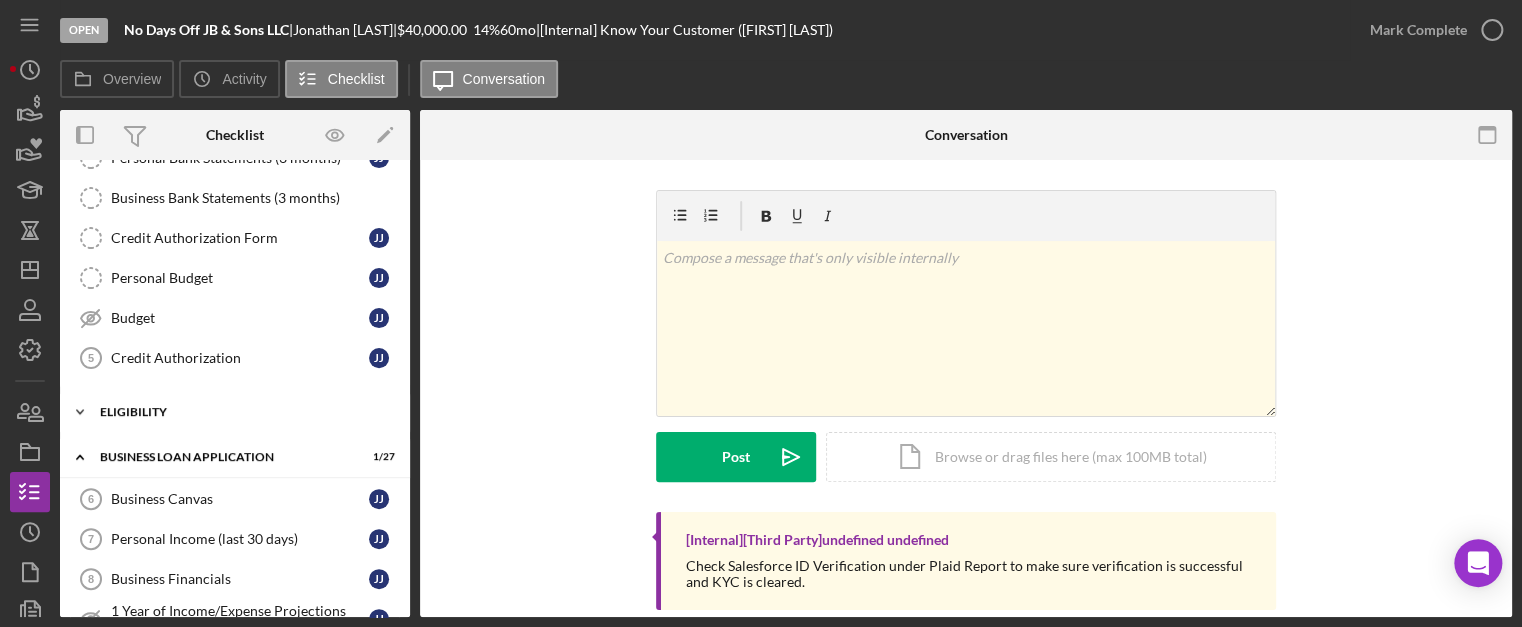 click on "ELIGIBILITY" at bounding box center (242, 412) 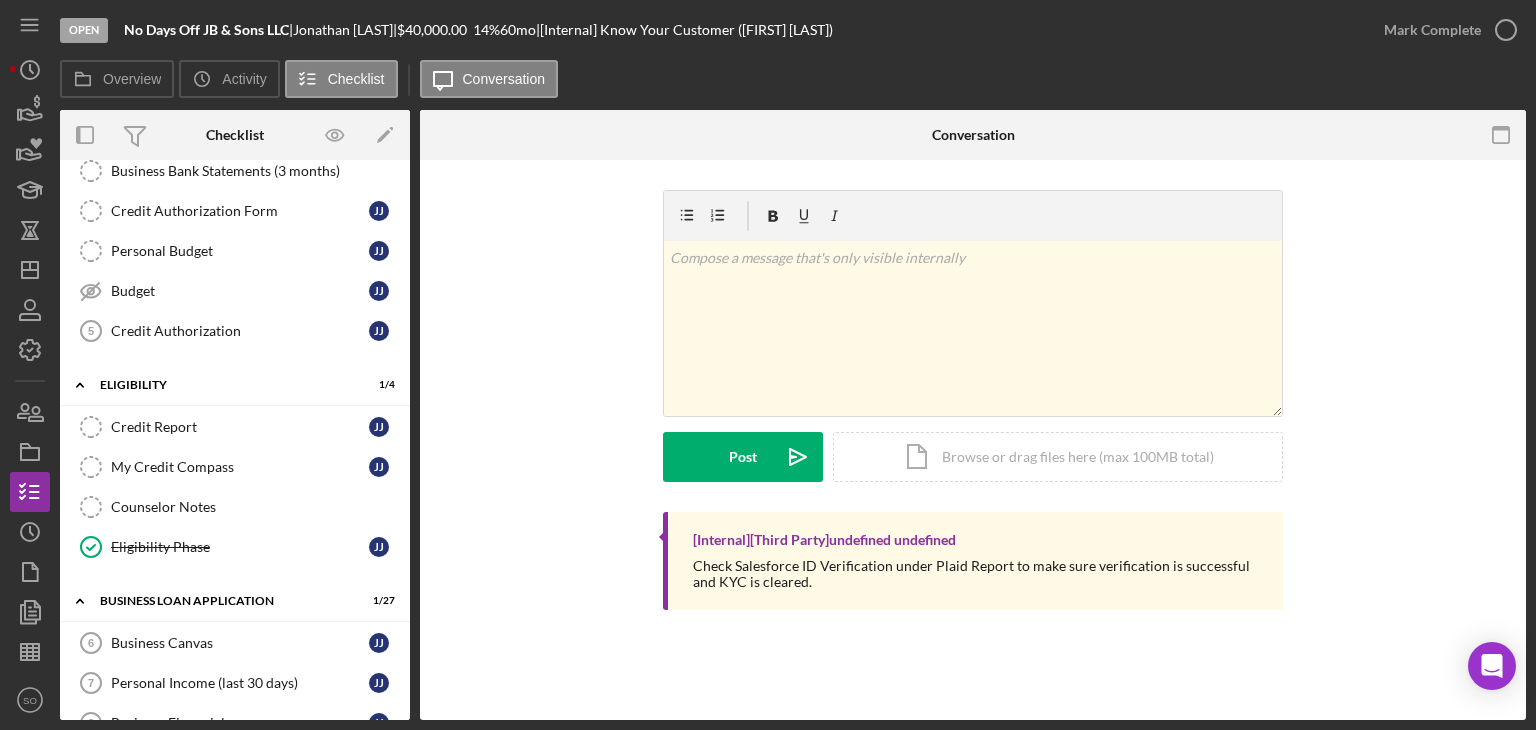 scroll, scrollTop: 0, scrollLeft: 0, axis: both 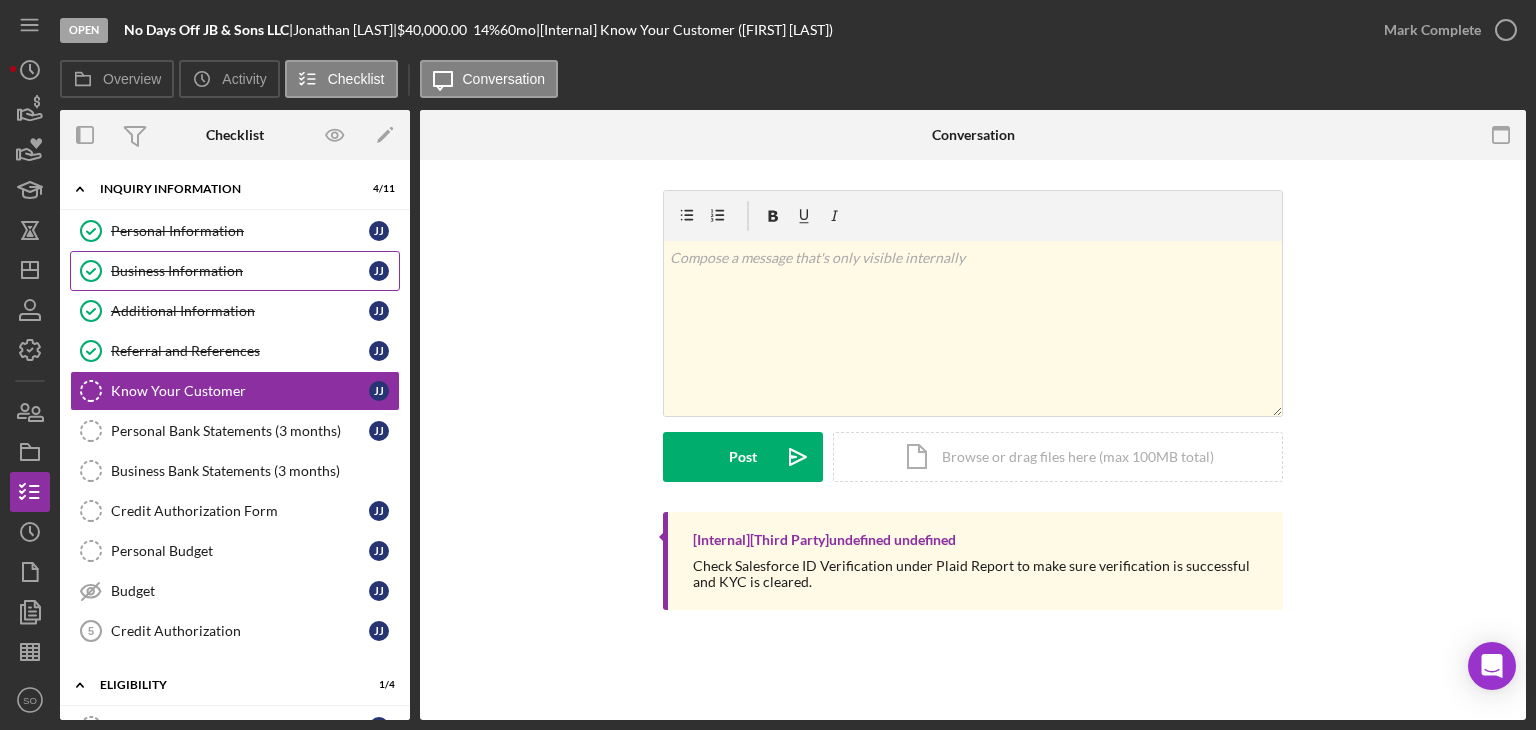 click on "Business Information Business Information J J" at bounding box center [235, 271] 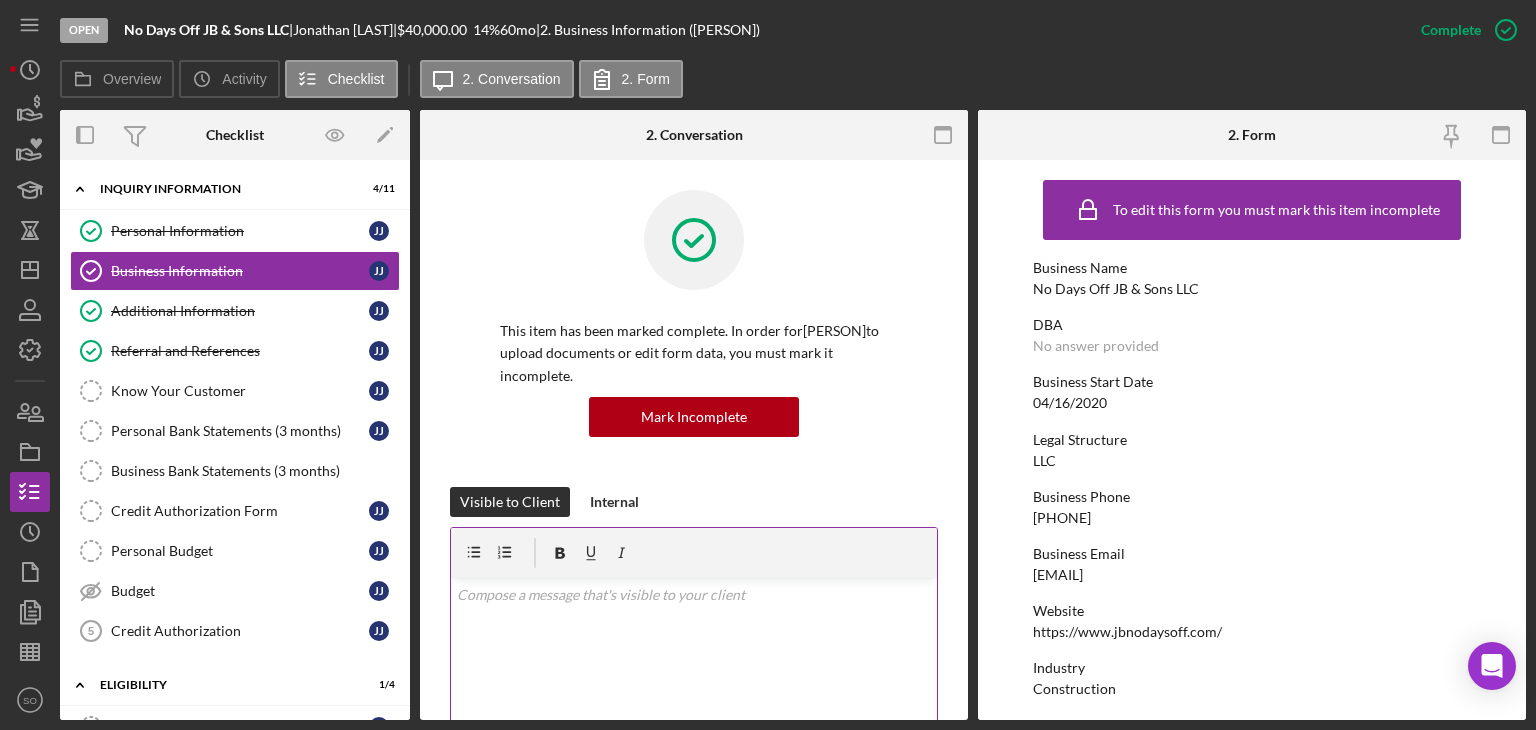 scroll, scrollTop: 200, scrollLeft: 0, axis: vertical 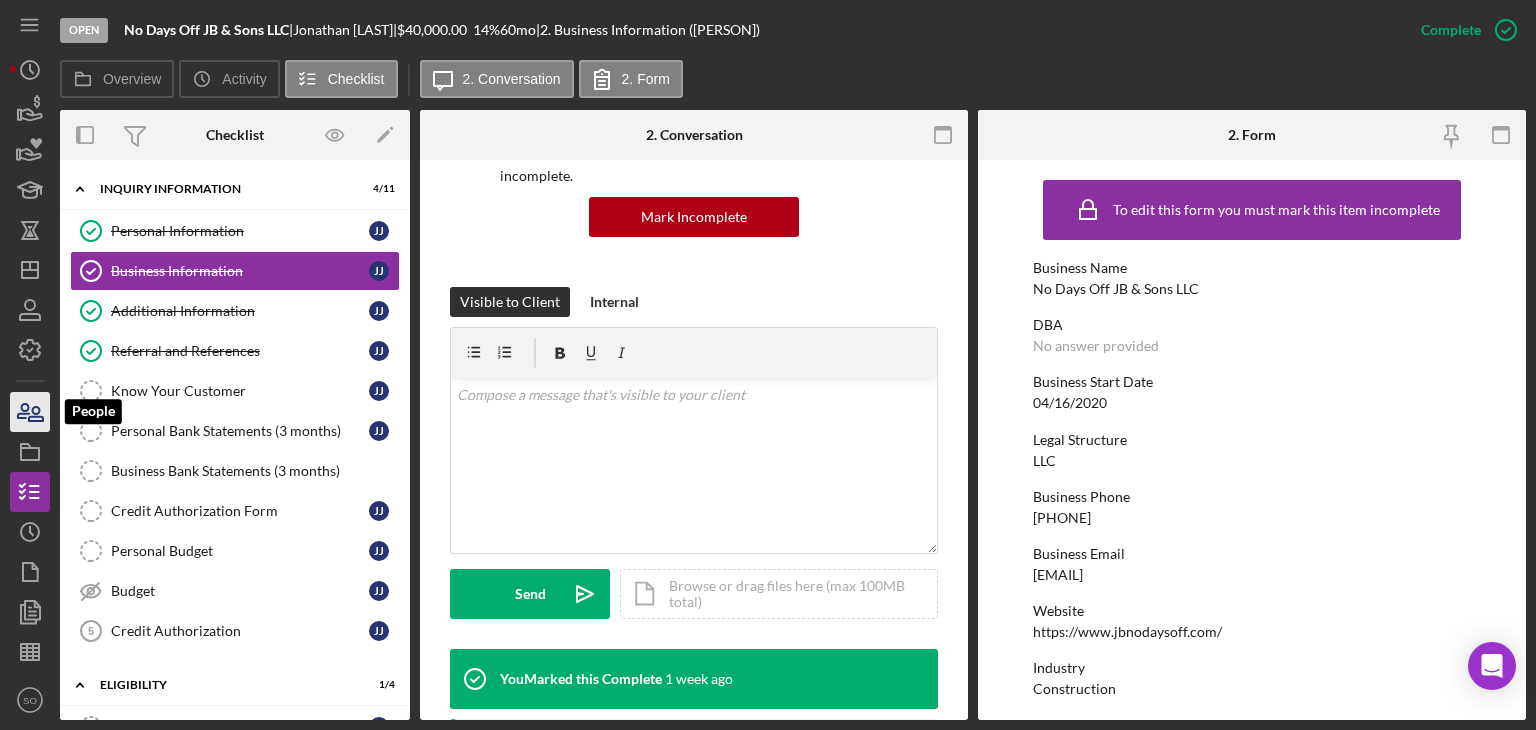 click 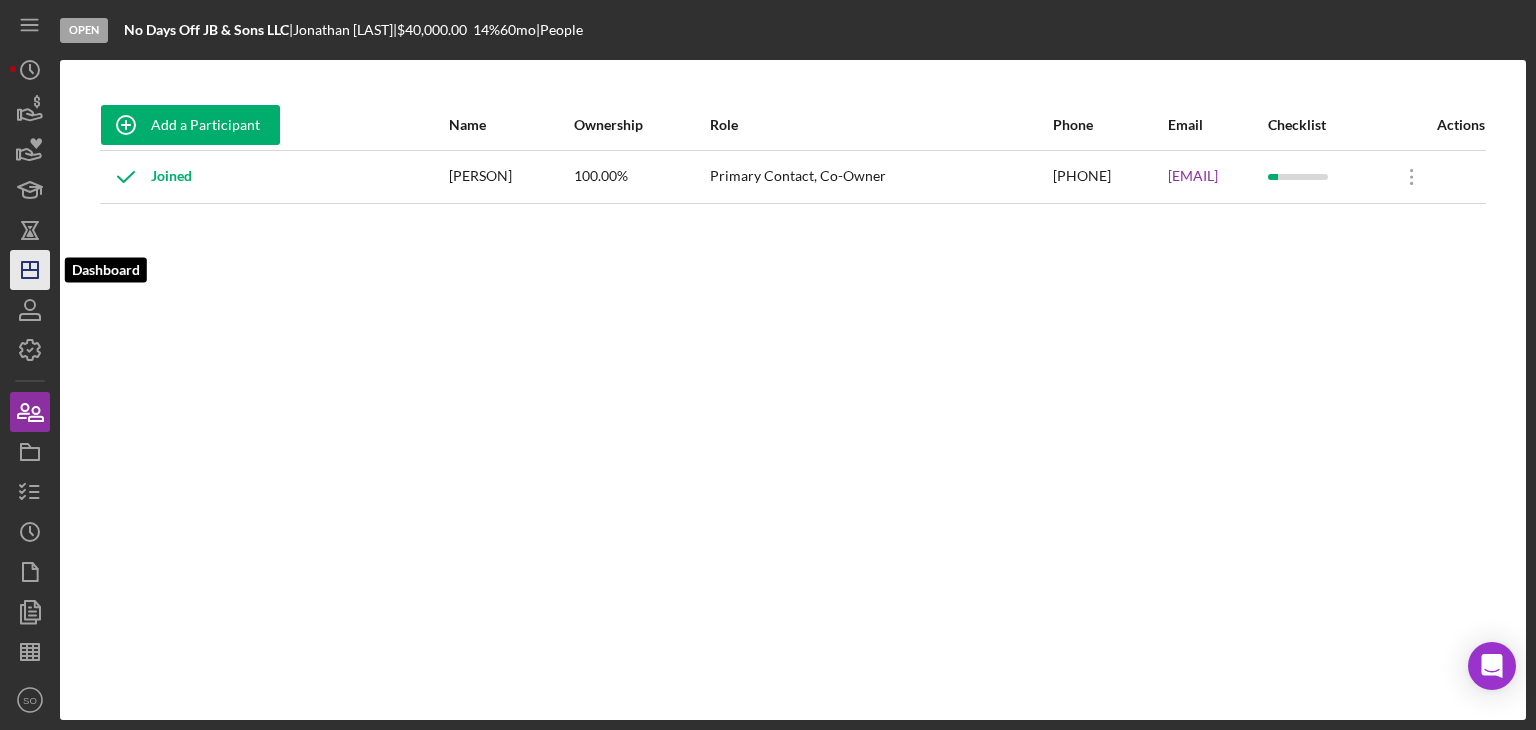 click on "Icon/Dashboard" 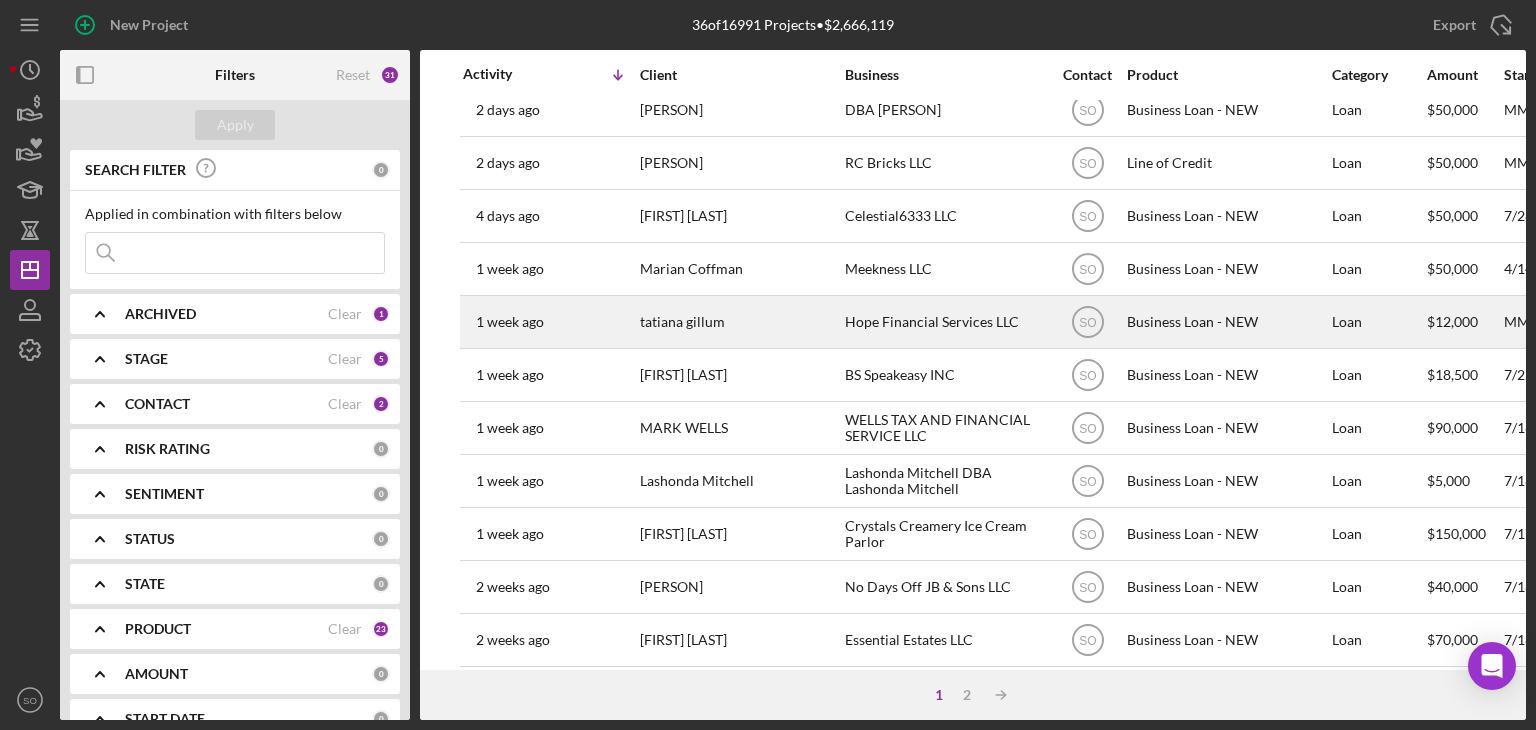scroll, scrollTop: 786, scrollLeft: 0, axis: vertical 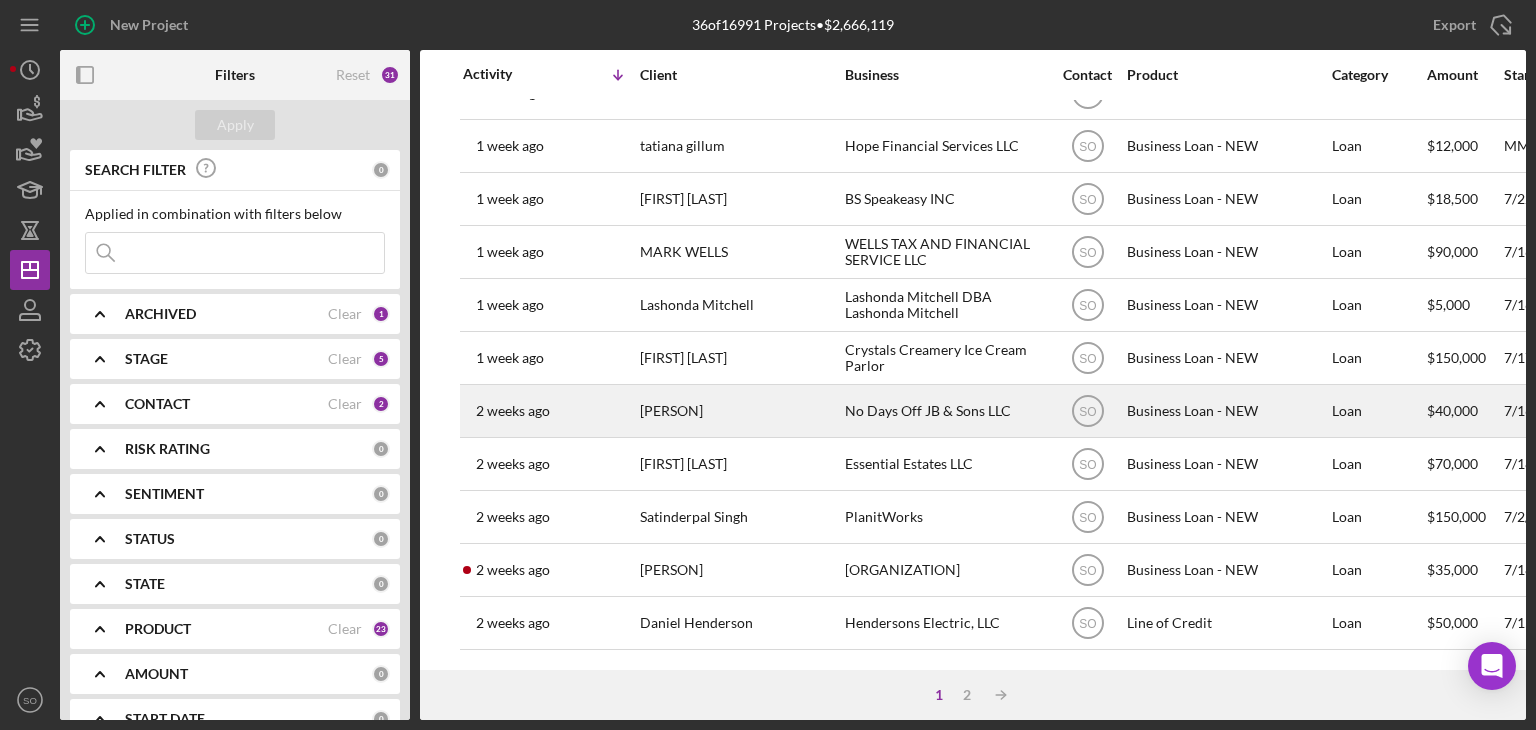 click on "[PERSON]" at bounding box center (740, 411) 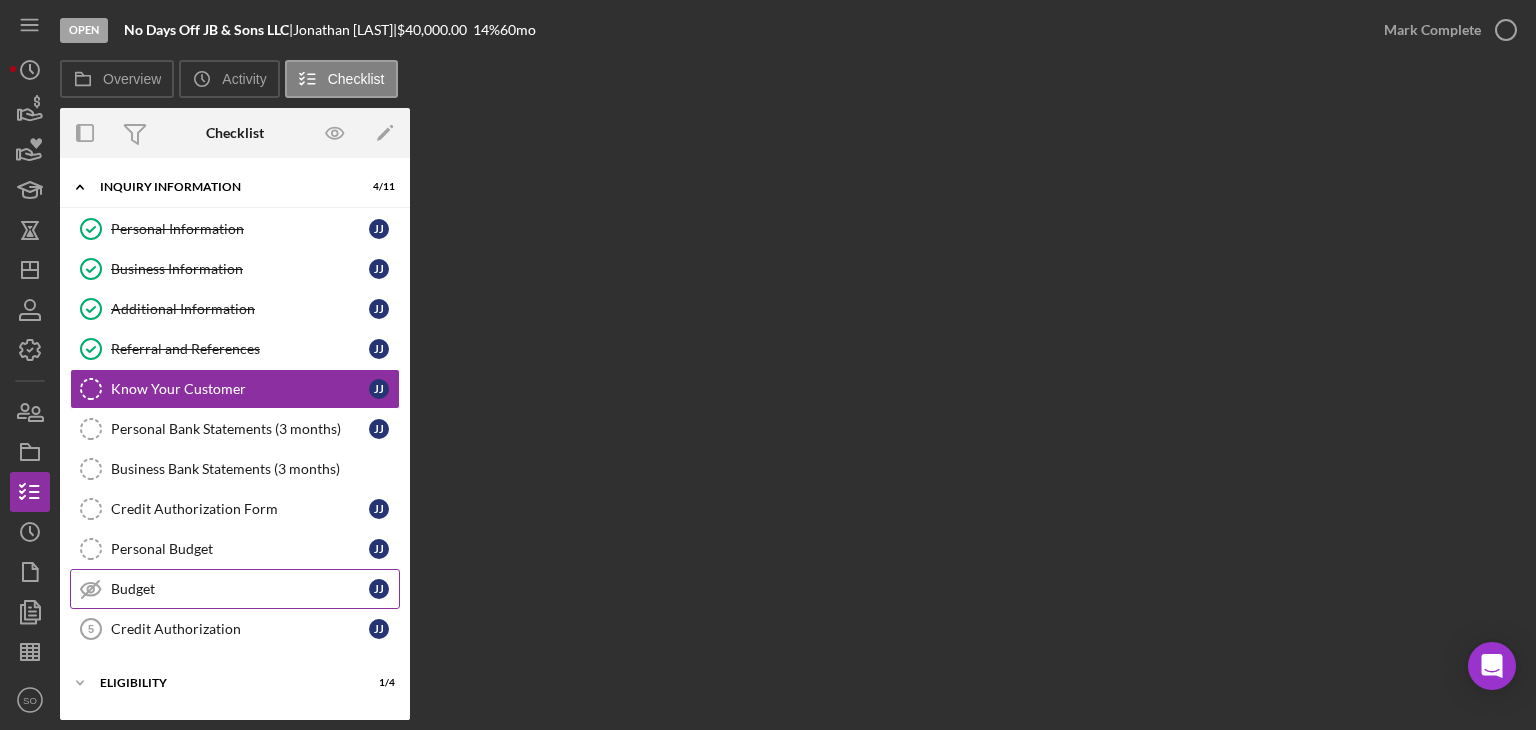 scroll, scrollTop: 169, scrollLeft: 0, axis: vertical 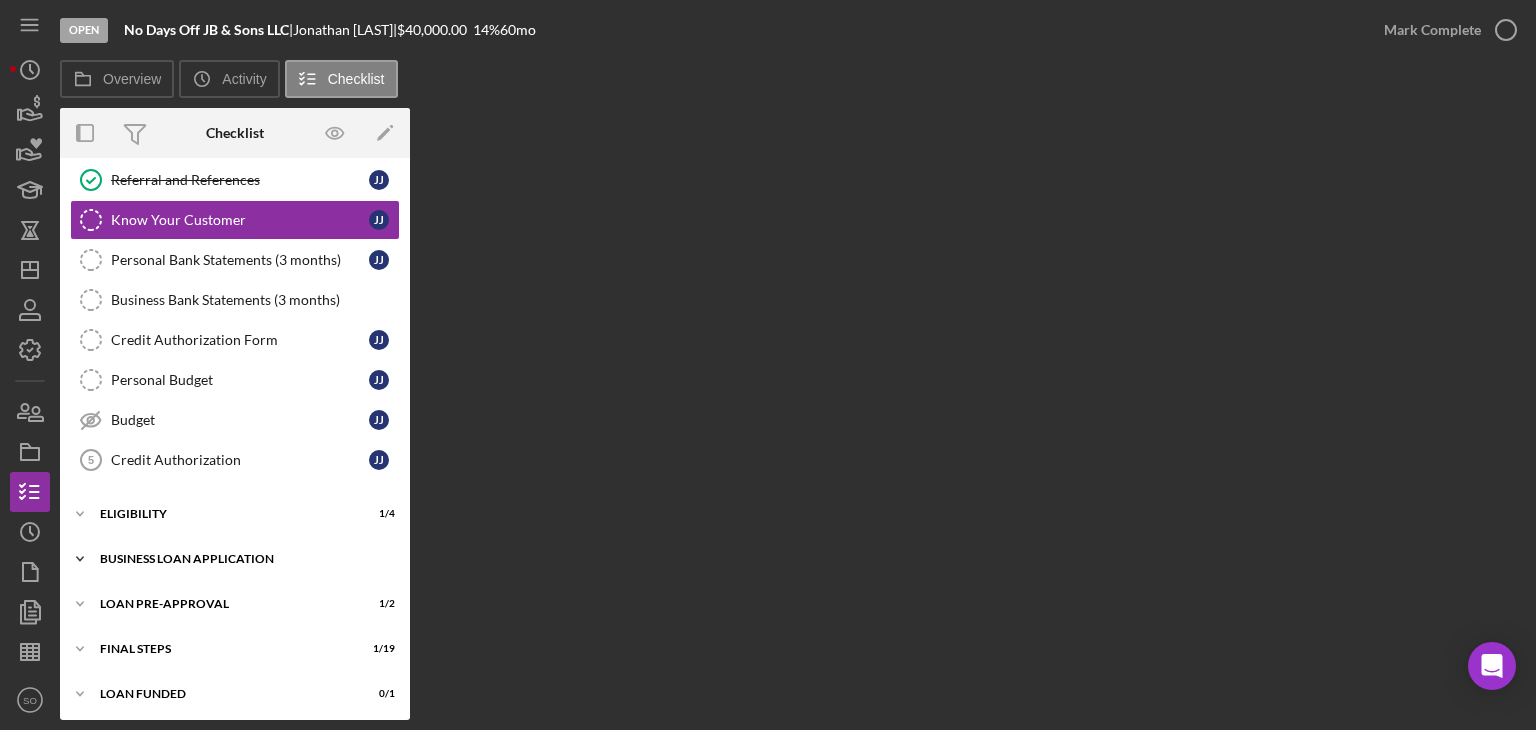 click on "Icon/Expander BUSINESS LOAN APPLICATION  1 / 27" at bounding box center (235, 559) 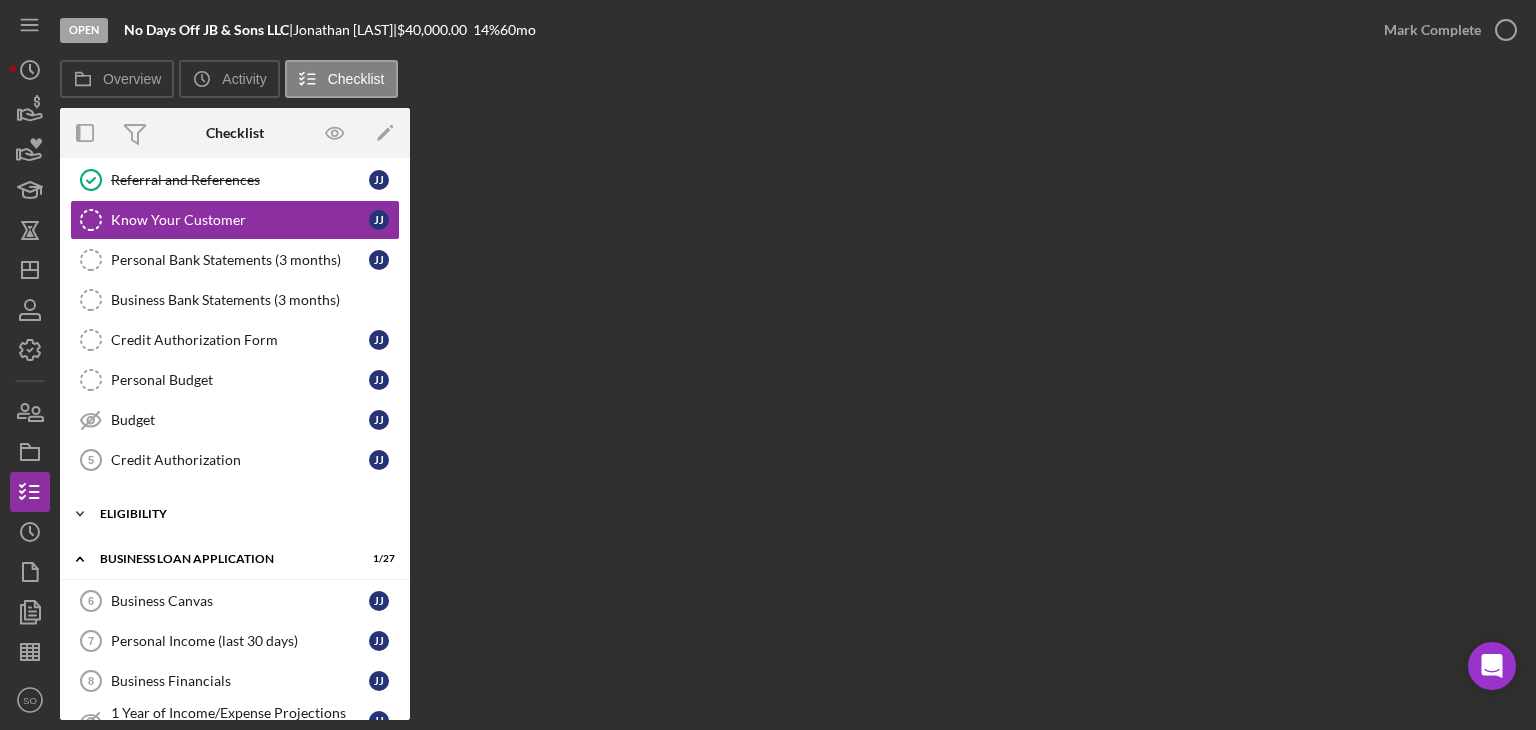 click on "ELIGIBILITY" at bounding box center (242, 514) 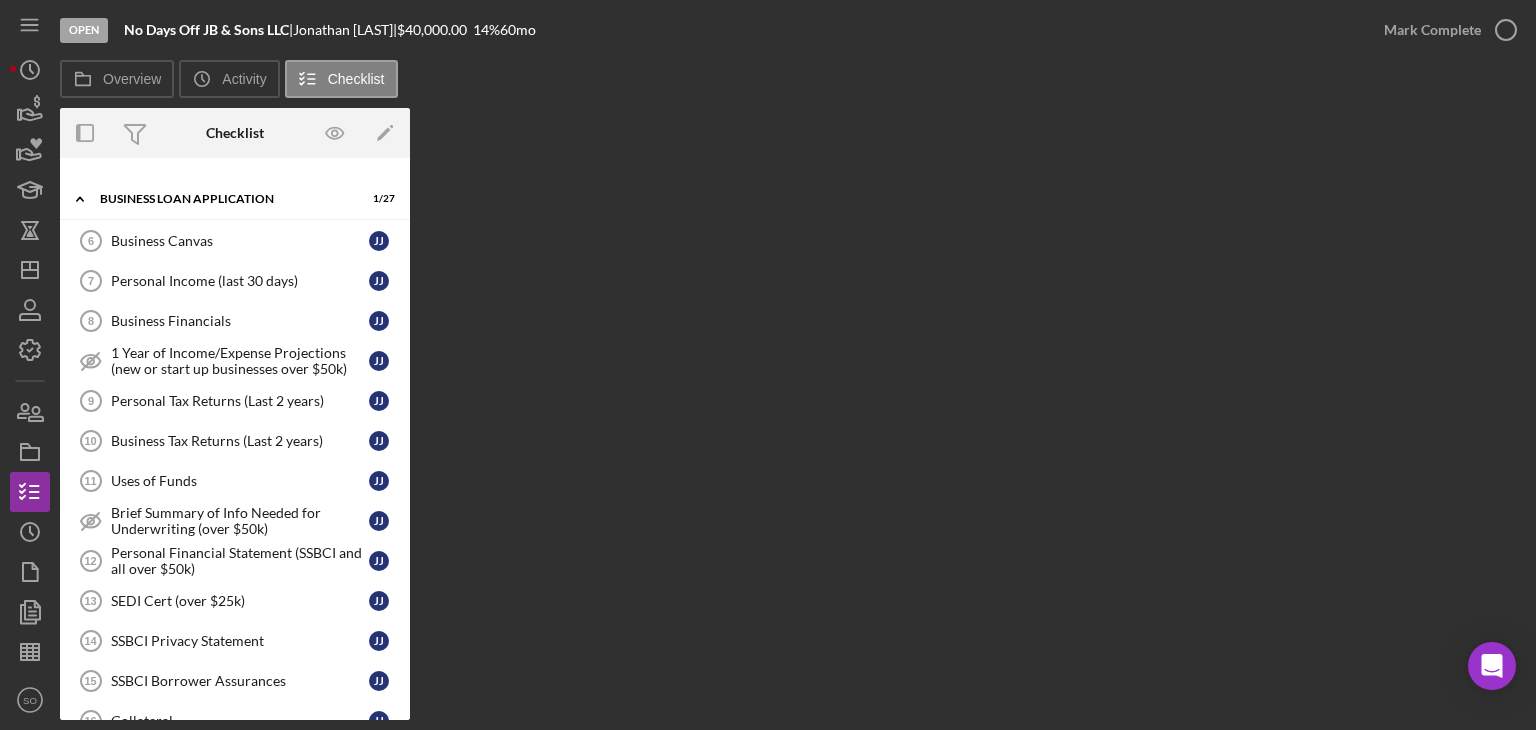 scroll, scrollTop: 800, scrollLeft: 0, axis: vertical 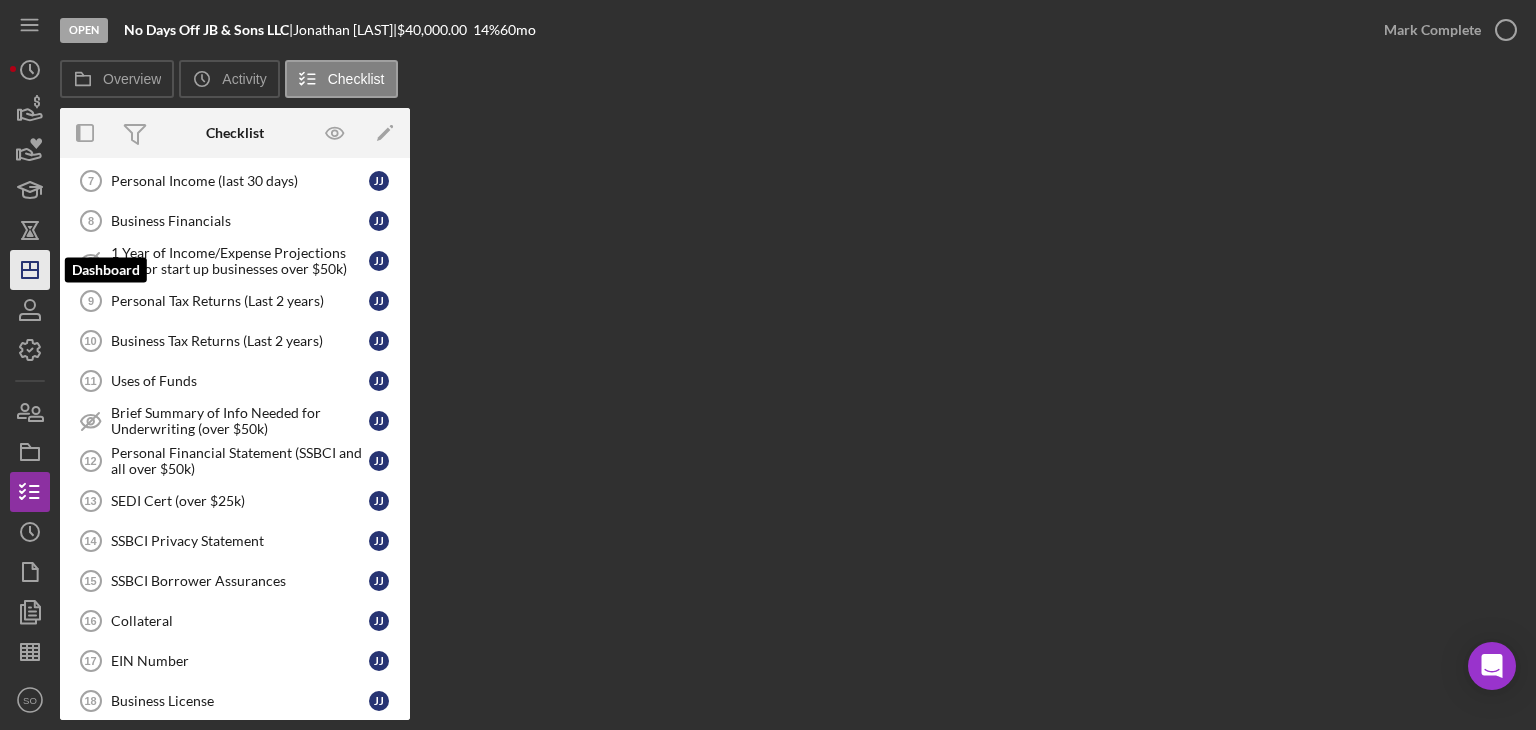 click on "Icon/Dashboard" 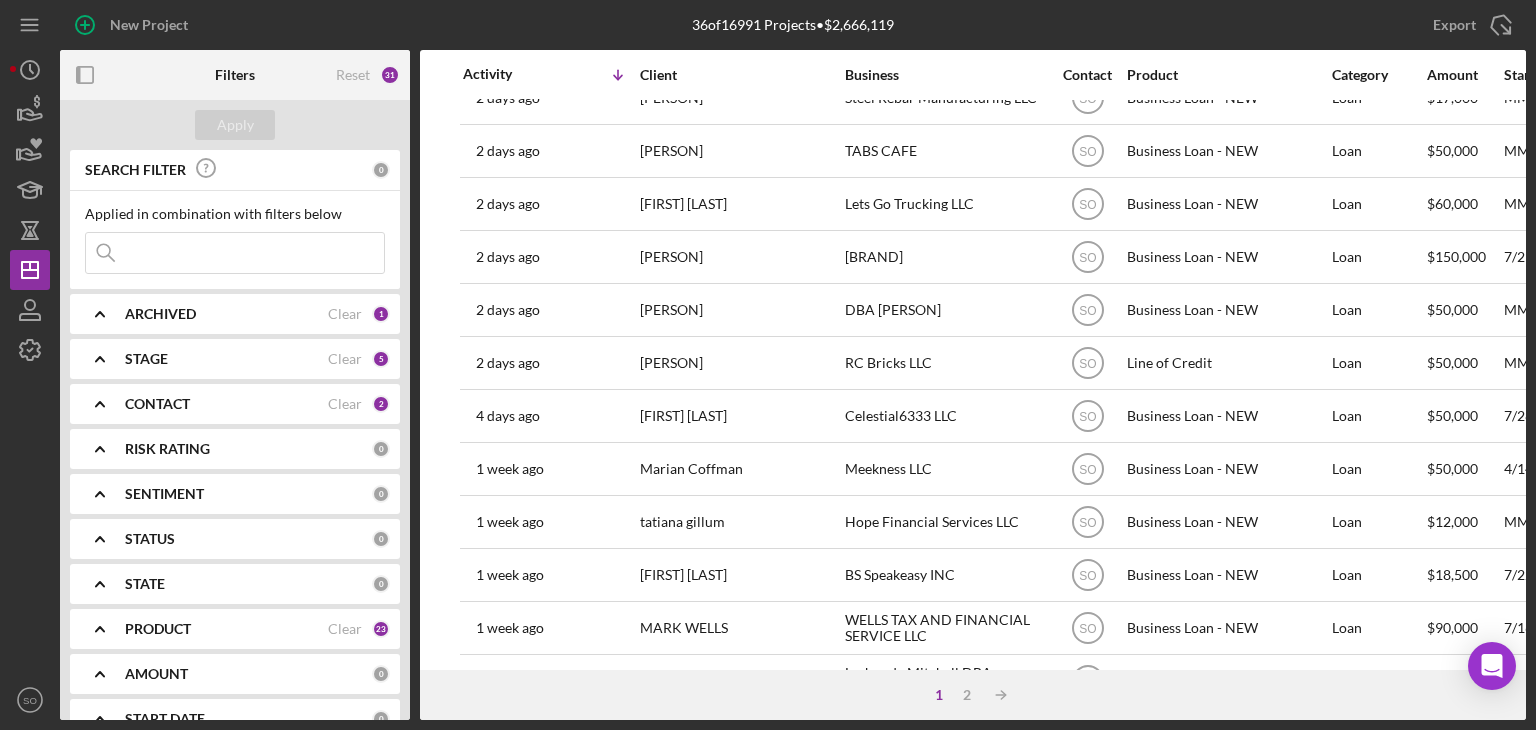 scroll, scrollTop: 786, scrollLeft: 0, axis: vertical 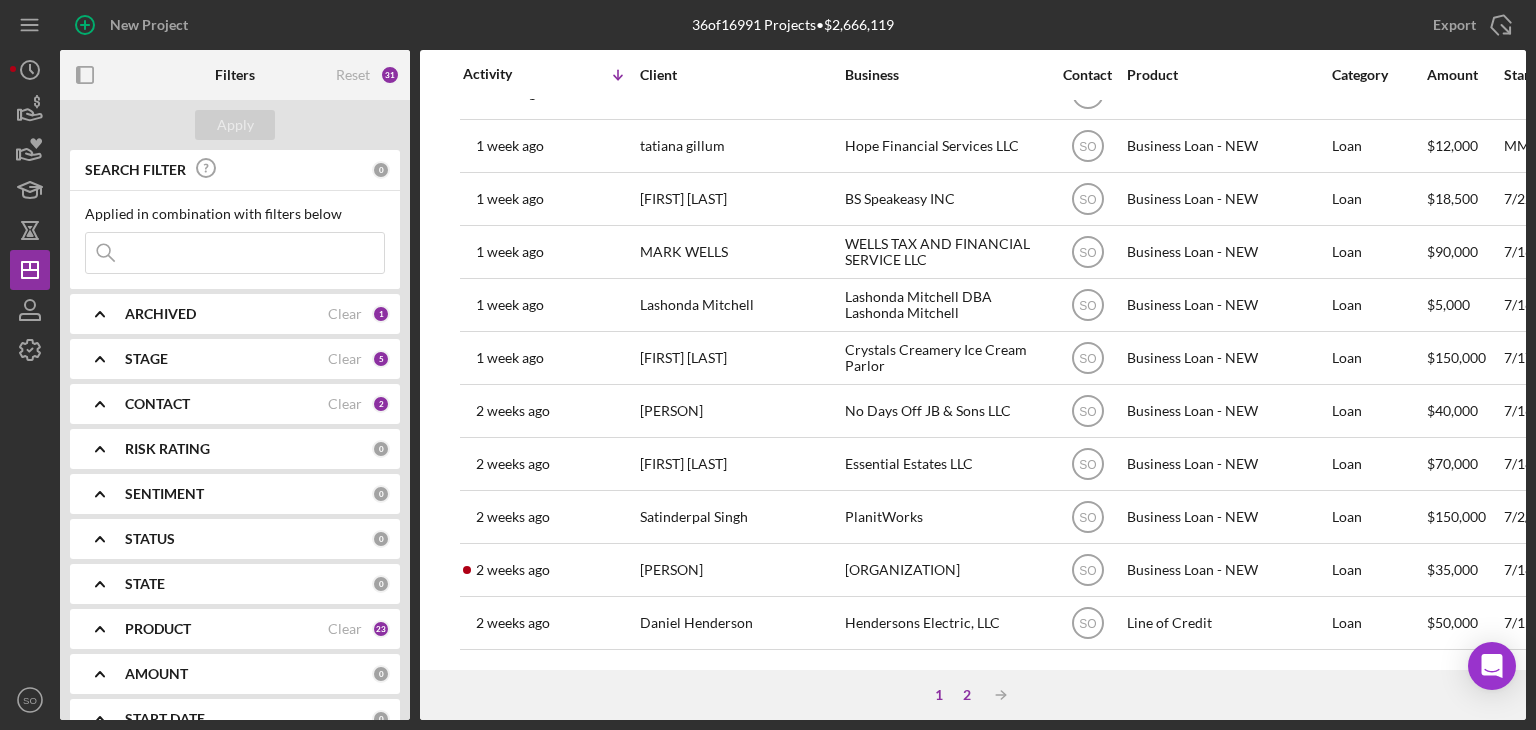 click on "2" at bounding box center [967, 695] 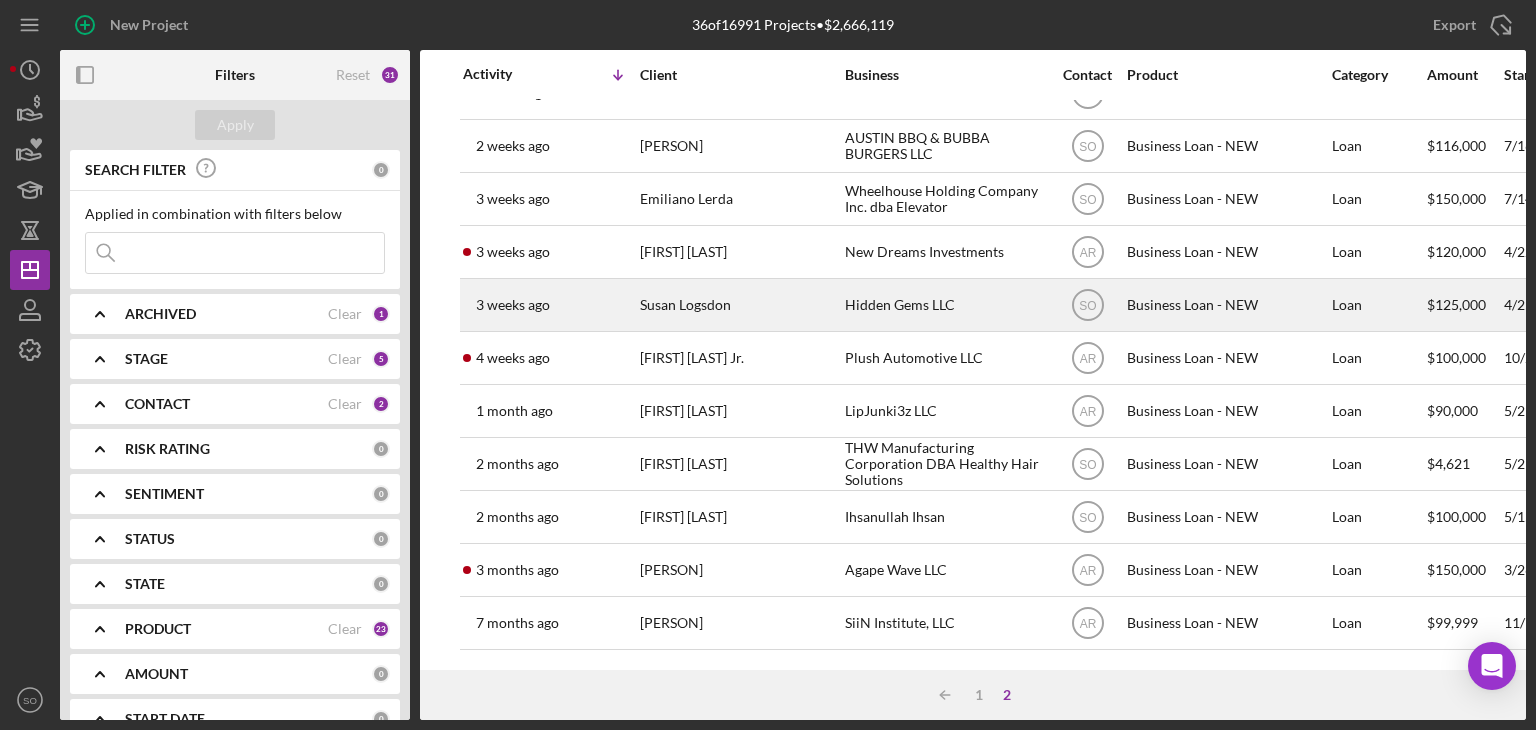 scroll, scrollTop: 47, scrollLeft: 0, axis: vertical 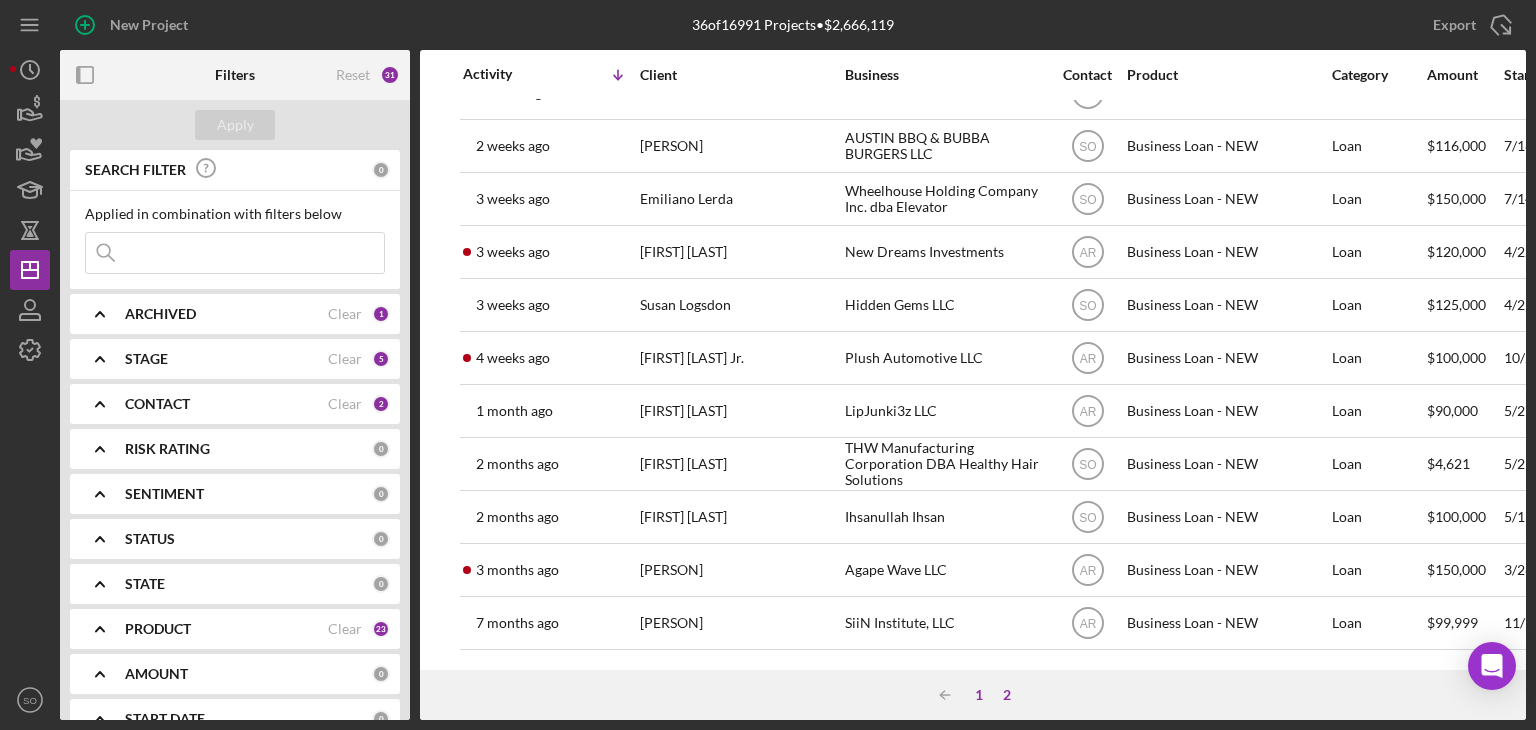 click on "1" at bounding box center (979, 695) 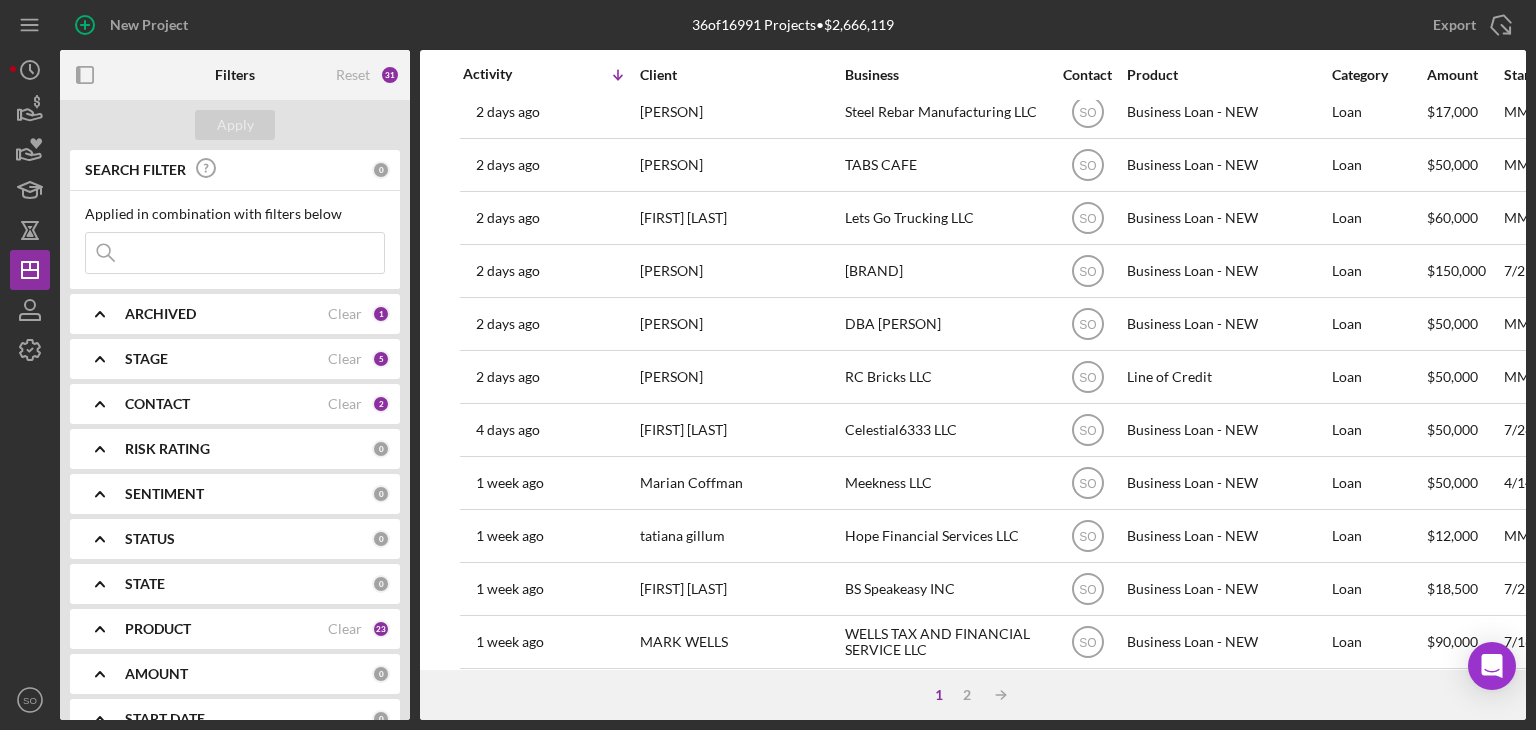 scroll, scrollTop: 0, scrollLeft: 0, axis: both 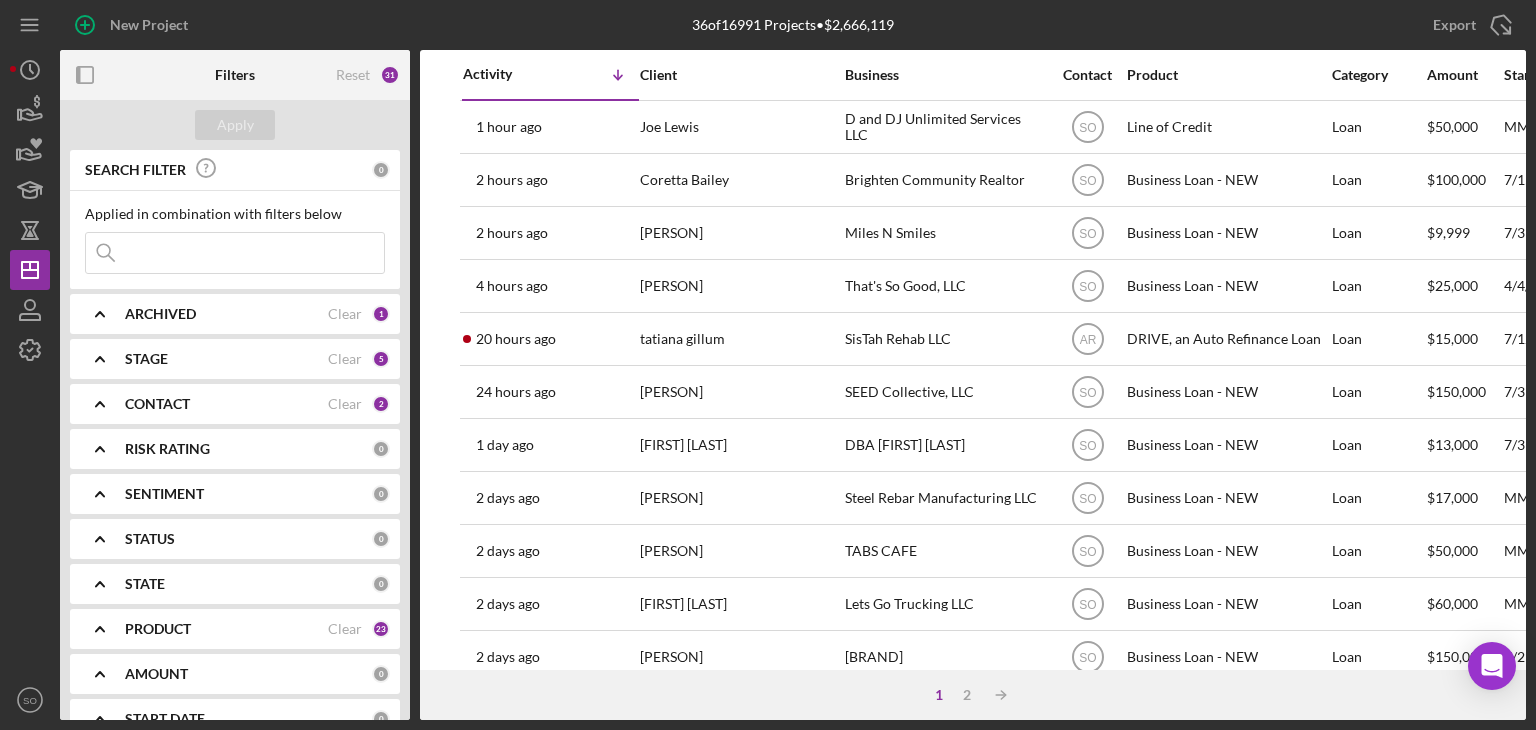 click on "STAGE" at bounding box center [226, 359] 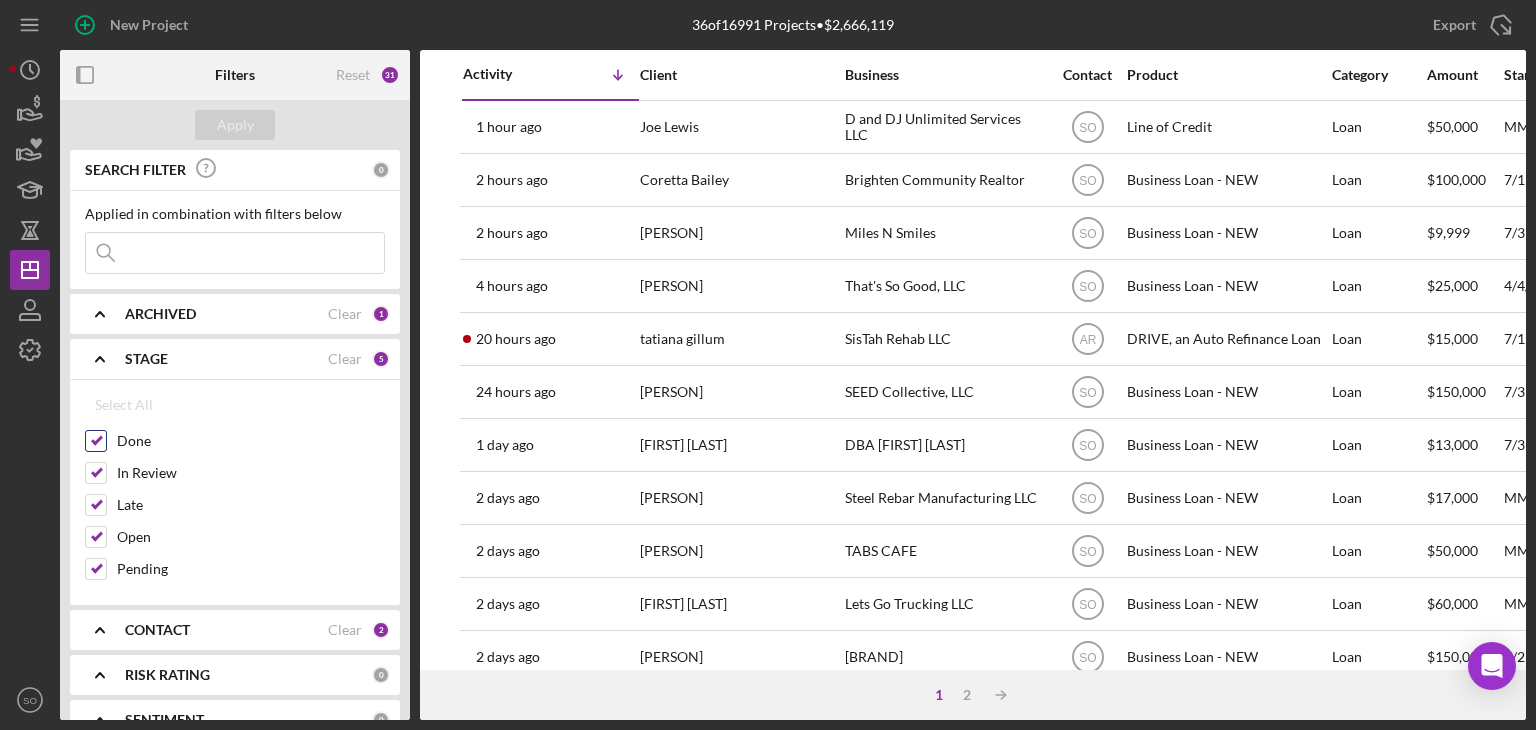 click on "Done" at bounding box center [96, 441] 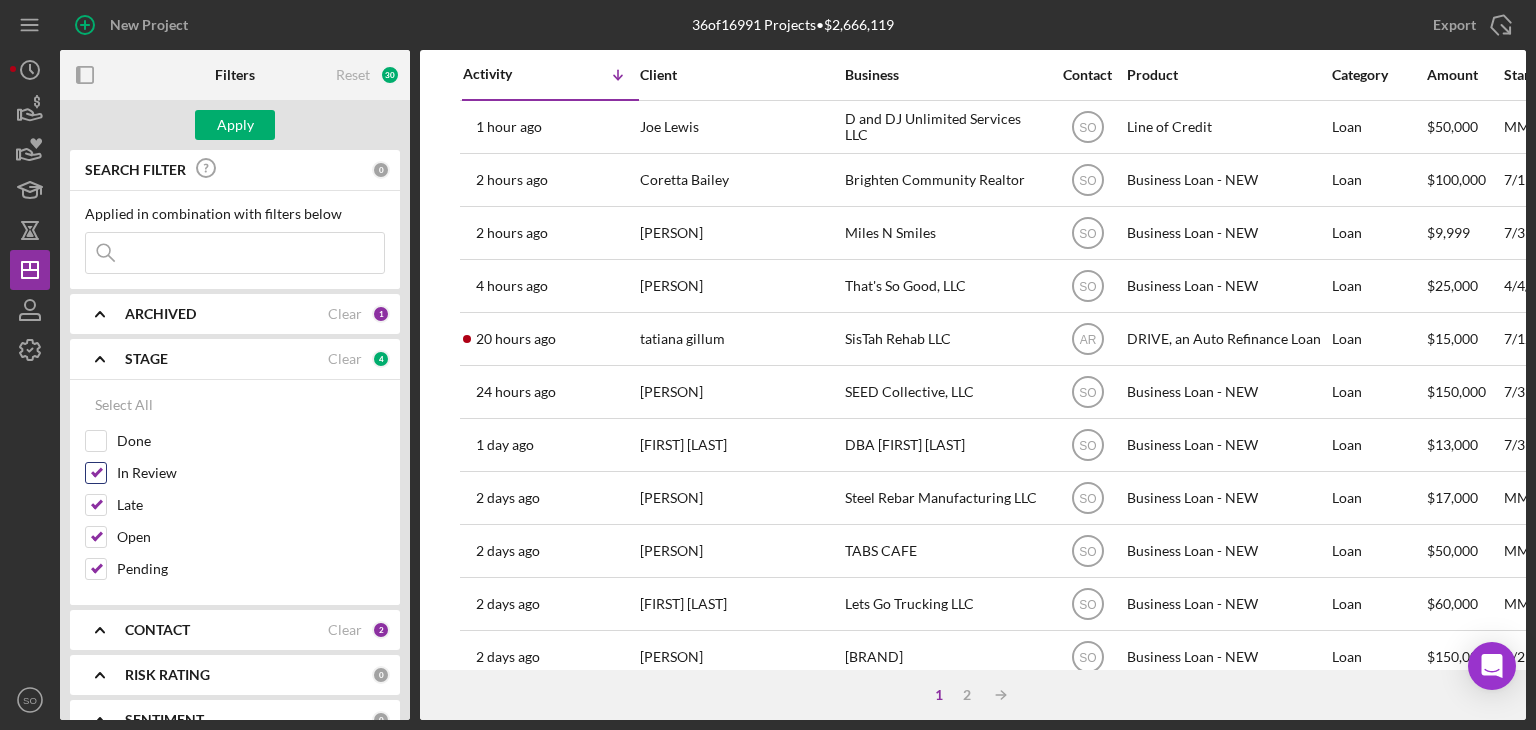 click on "In Review" at bounding box center [96, 473] 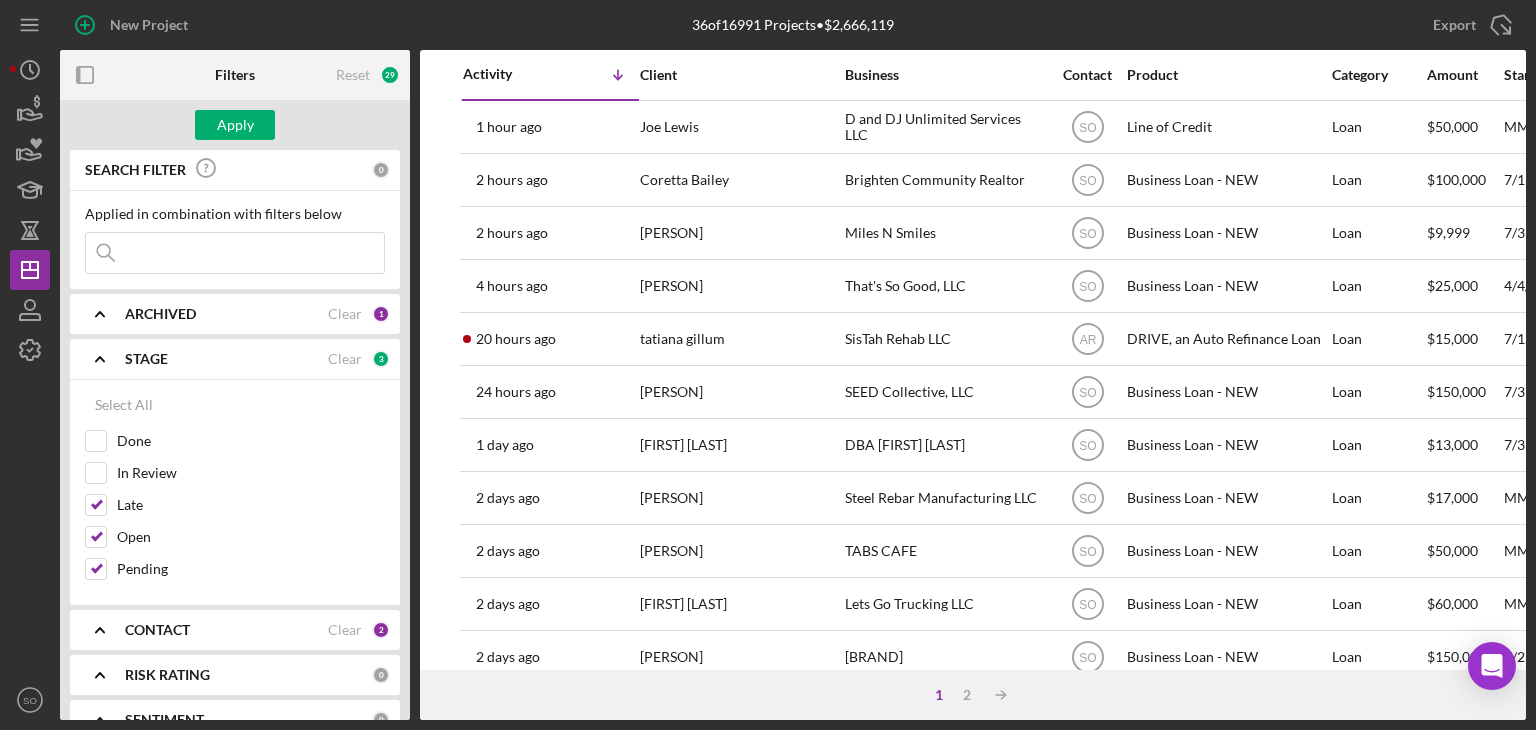 drag, startPoint x: 93, startPoint y: 504, endPoint x: 151, endPoint y: 364, distance: 151.53877 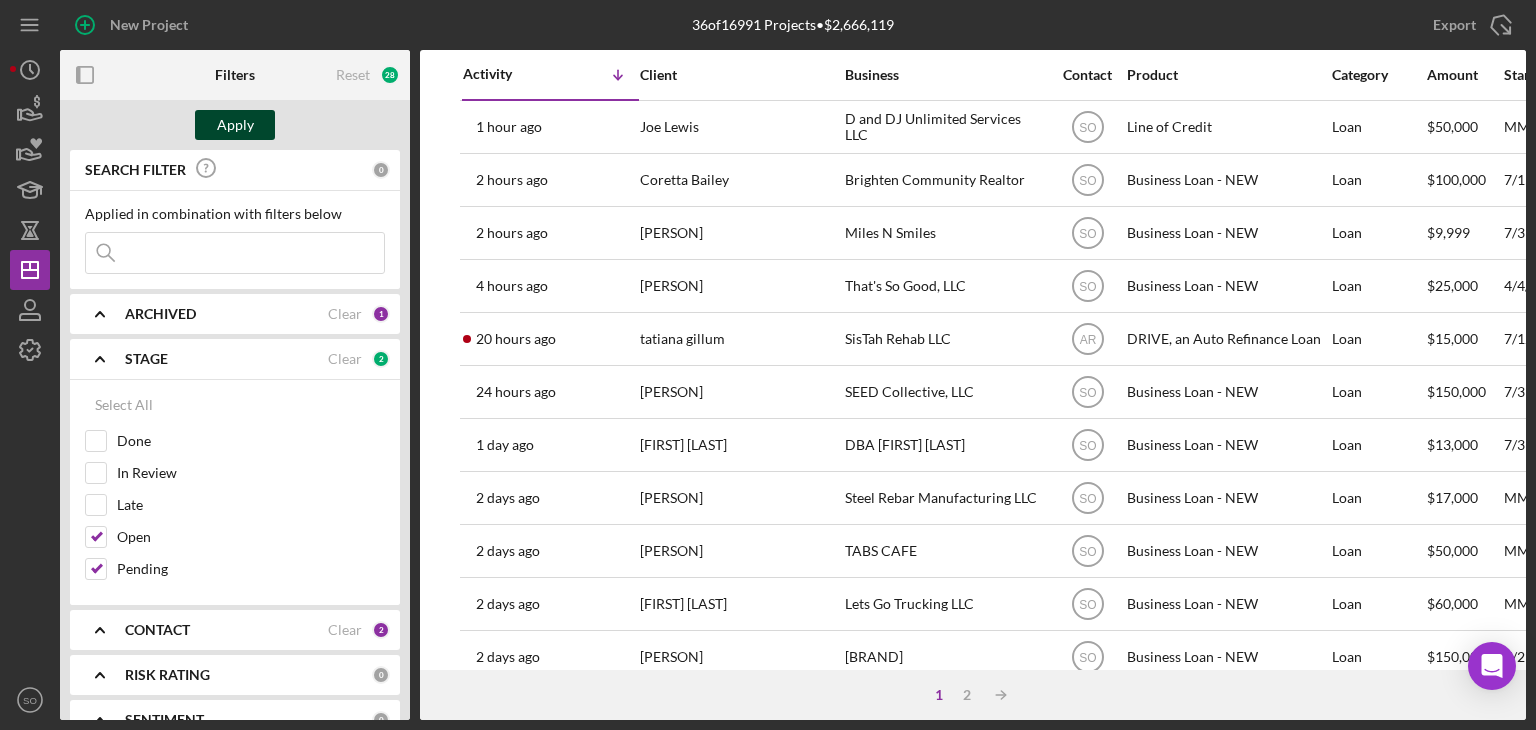 click on "Apply" at bounding box center (235, 125) 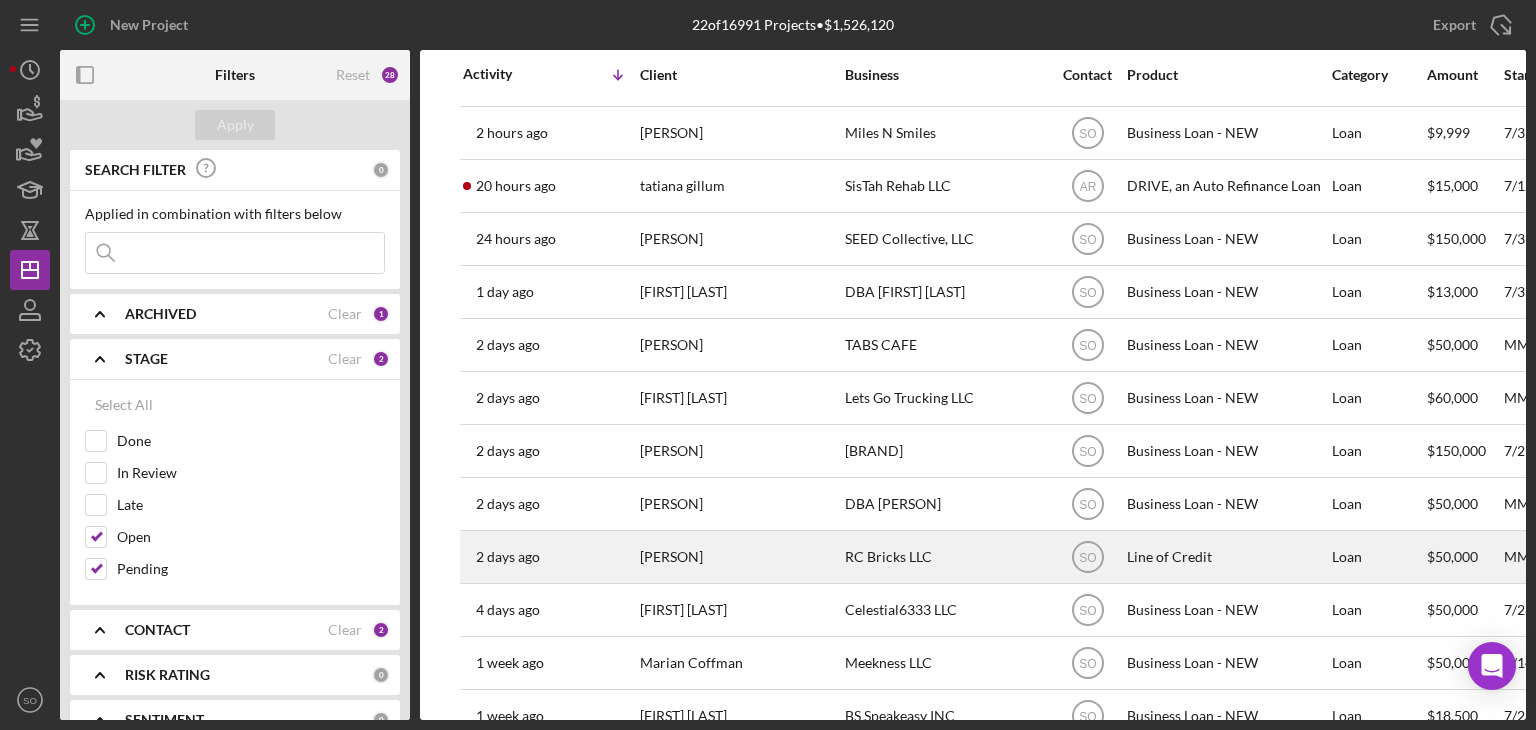 scroll, scrollTop: 200, scrollLeft: 0, axis: vertical 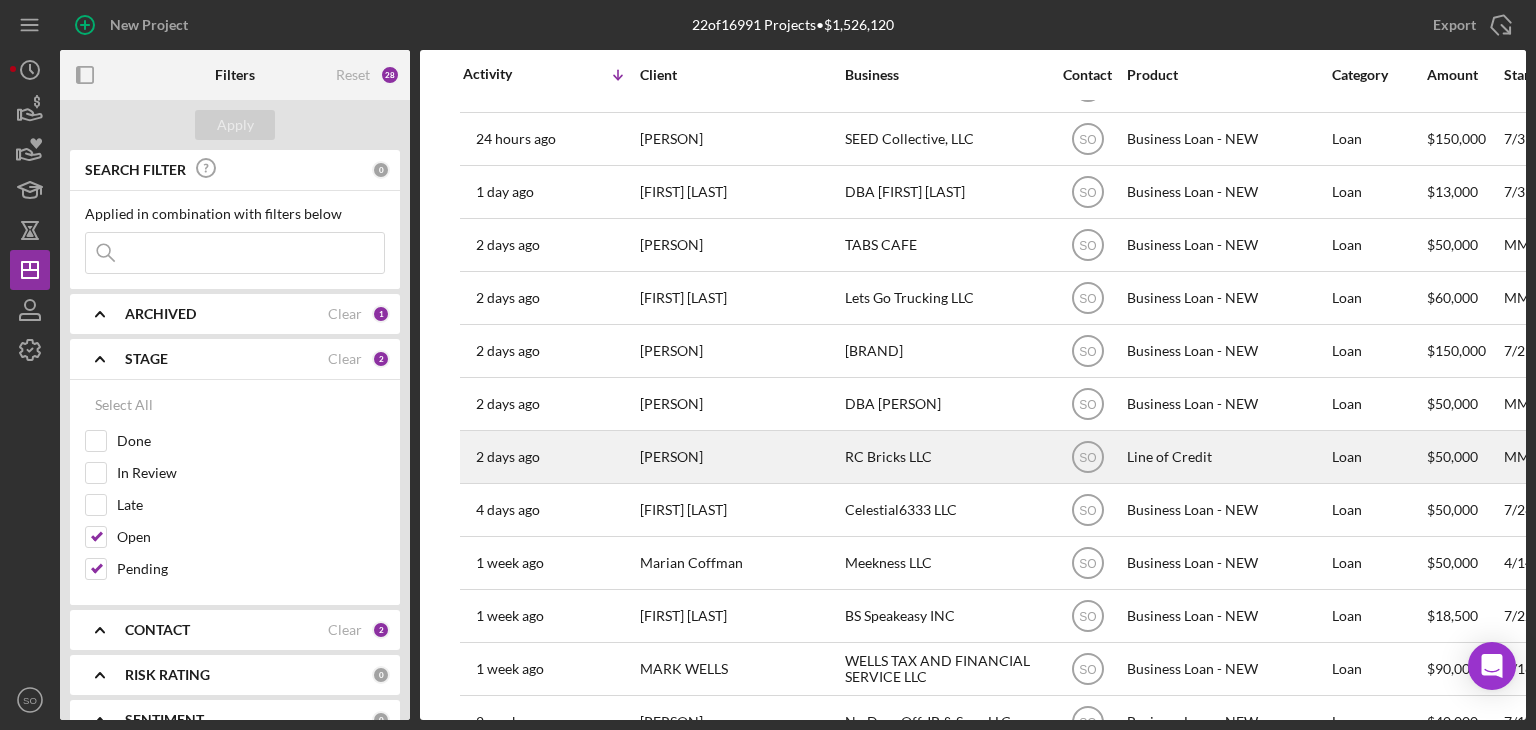 click on "[PERSON]" at bounding box center [740, 457] 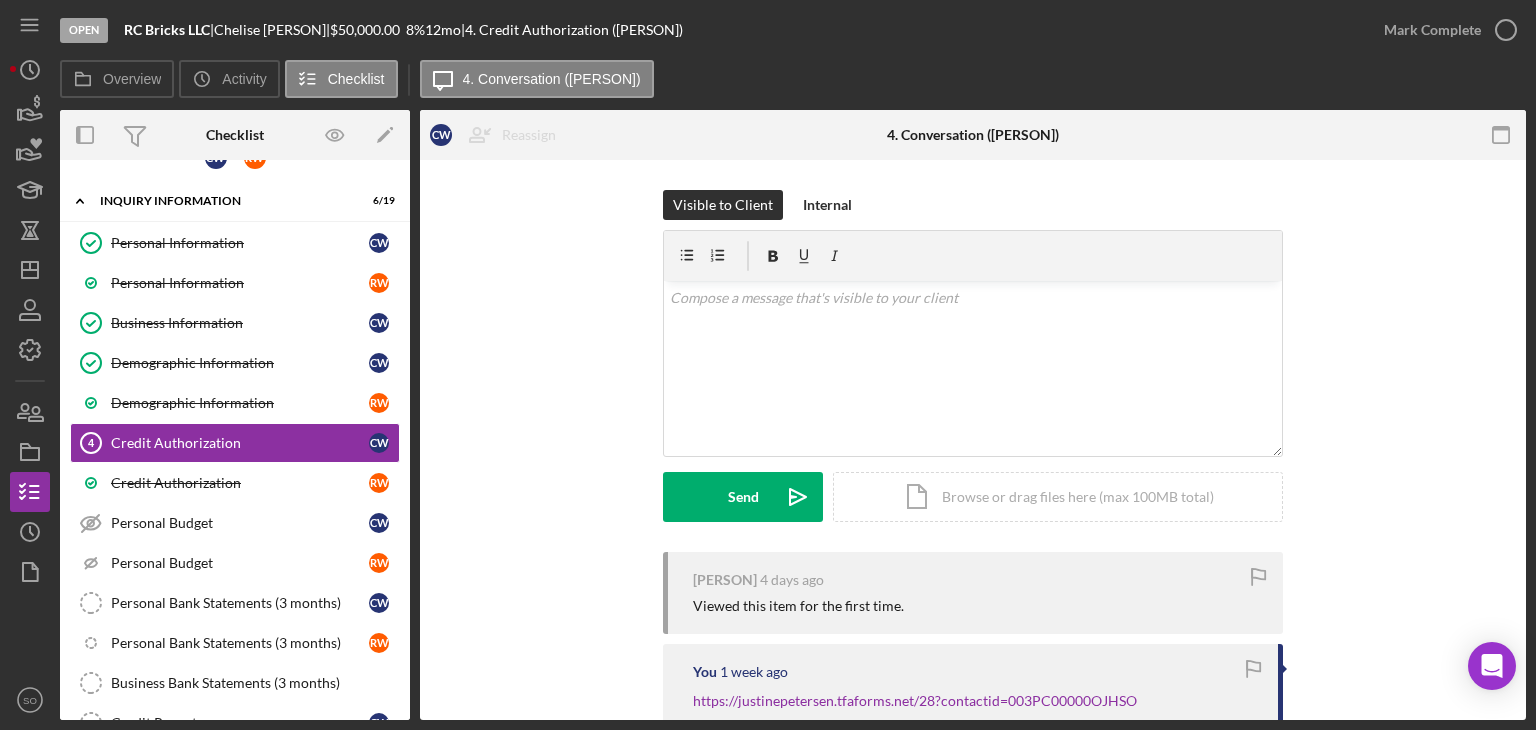 scroll, scrollTop: 486, scrollLeft: 0, axis: vertical 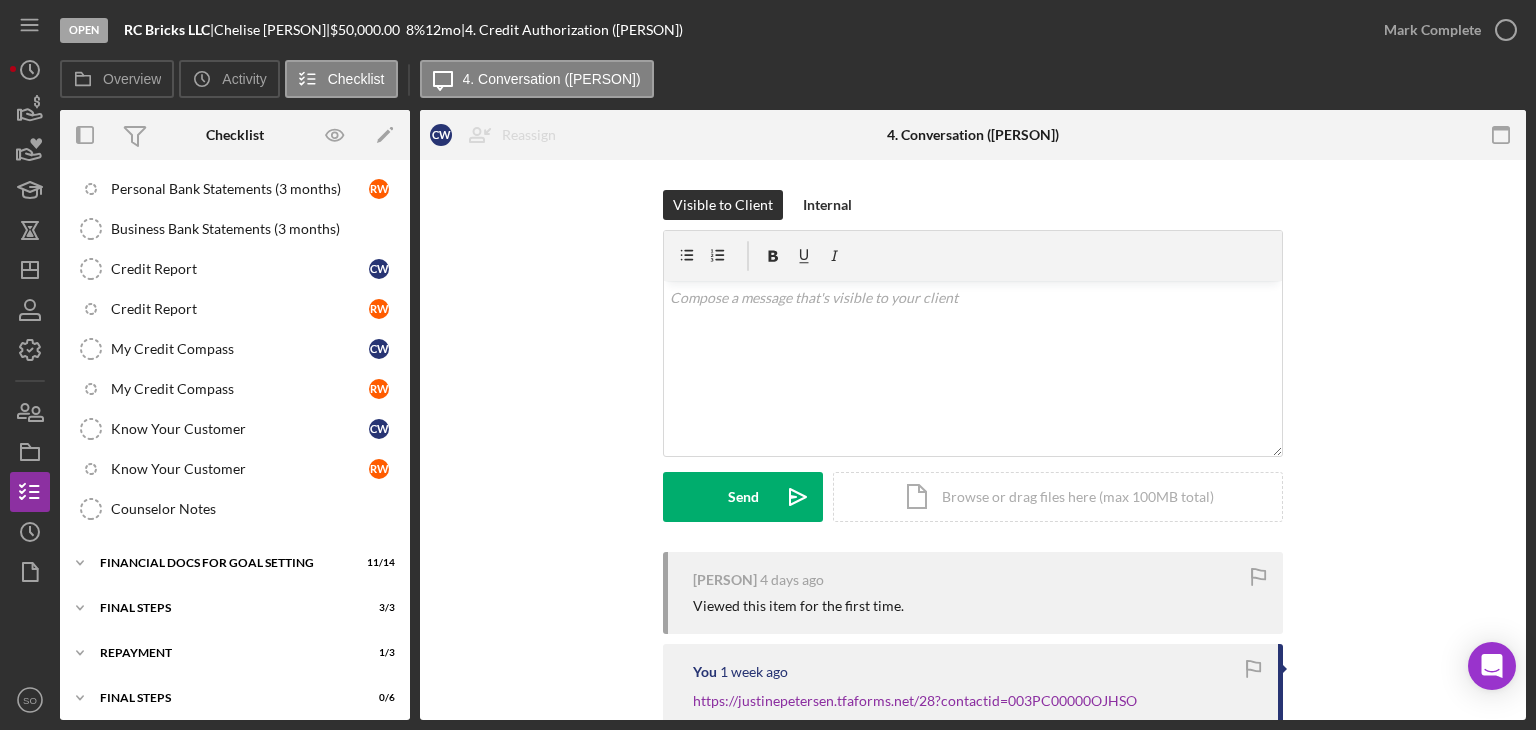 click on "C W R W Icon/Expander INQUIRY INFORMATION 6 / 19 Personal Information Personal Information C W Personal Information R W Business Information Business Information C W Demographic Information Demographic Information C W Demographic Information R W Credit Authorization 4 Credit Authorization C W Credit Authorization R W Personal Budget Personal Budget C W Icon/Checklist Item Sub Hidden Personal Budget R W Personal Bank Statements (3 months) Personal Bank Statements (3 months) C W Icon/Checklist Item Sub Internal Personal Bank Statements (3 months) R W Business Bank Statements (3 months) Business Bank Statements (3 months) Credit Report Credit Report C W Icon/Checklist Item Sub Internal Credit Report R W My Credit Compass  My Credit Compass  C W Icon/Checklist Item Sub Internal My Credit Compass  R W Know Your Customer Know Your Customer C W Icon/Checklist Item Sub Internal Know Your Customer R W Counselor Notes  Counselor Notes  Icon/Expander Financial Docs for Goal Setting 11 / 14 Icon/Expander FINAL STEPS 3 /" at bounding box center [235, 201] 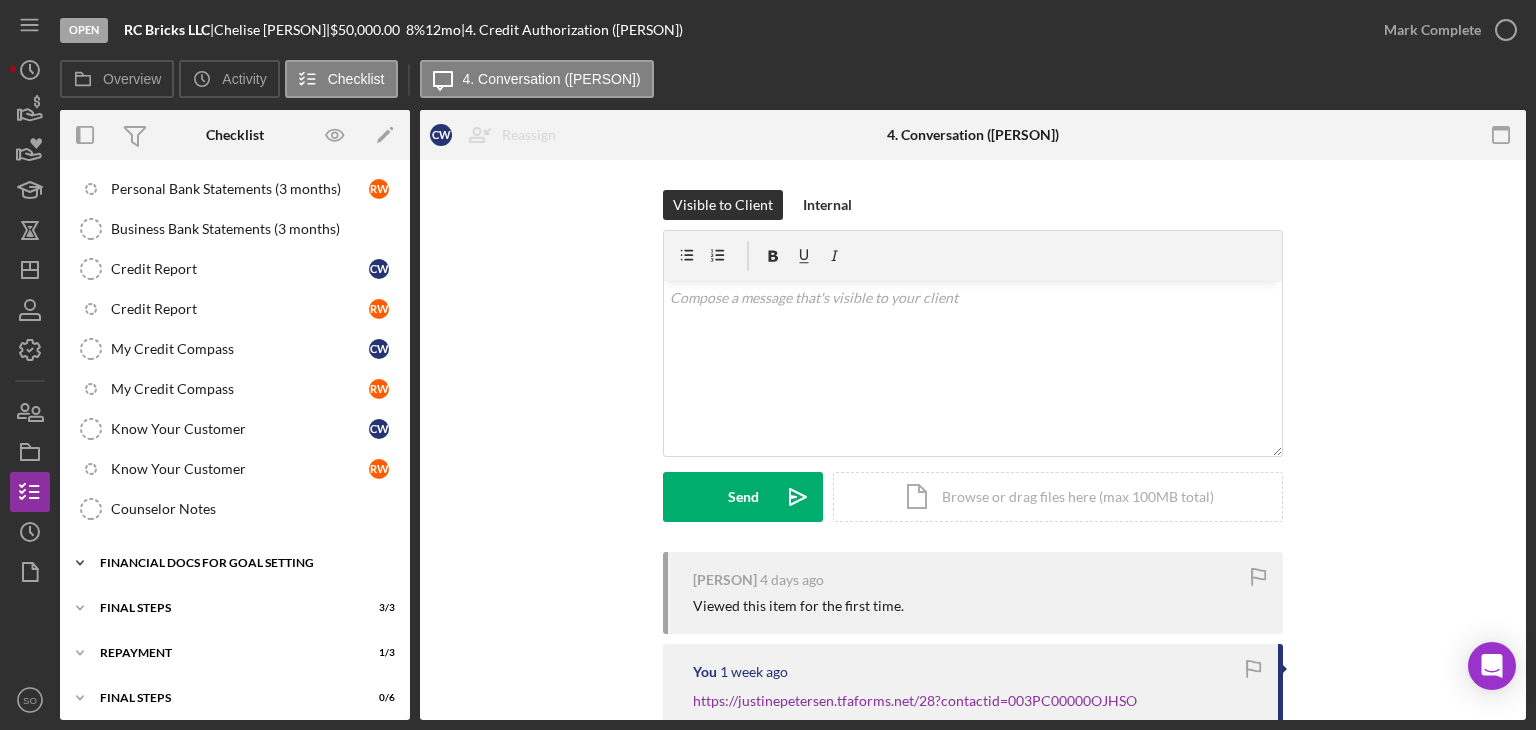 click on "Financial Docs for Goal Setting" at bounding box center (242, 563) 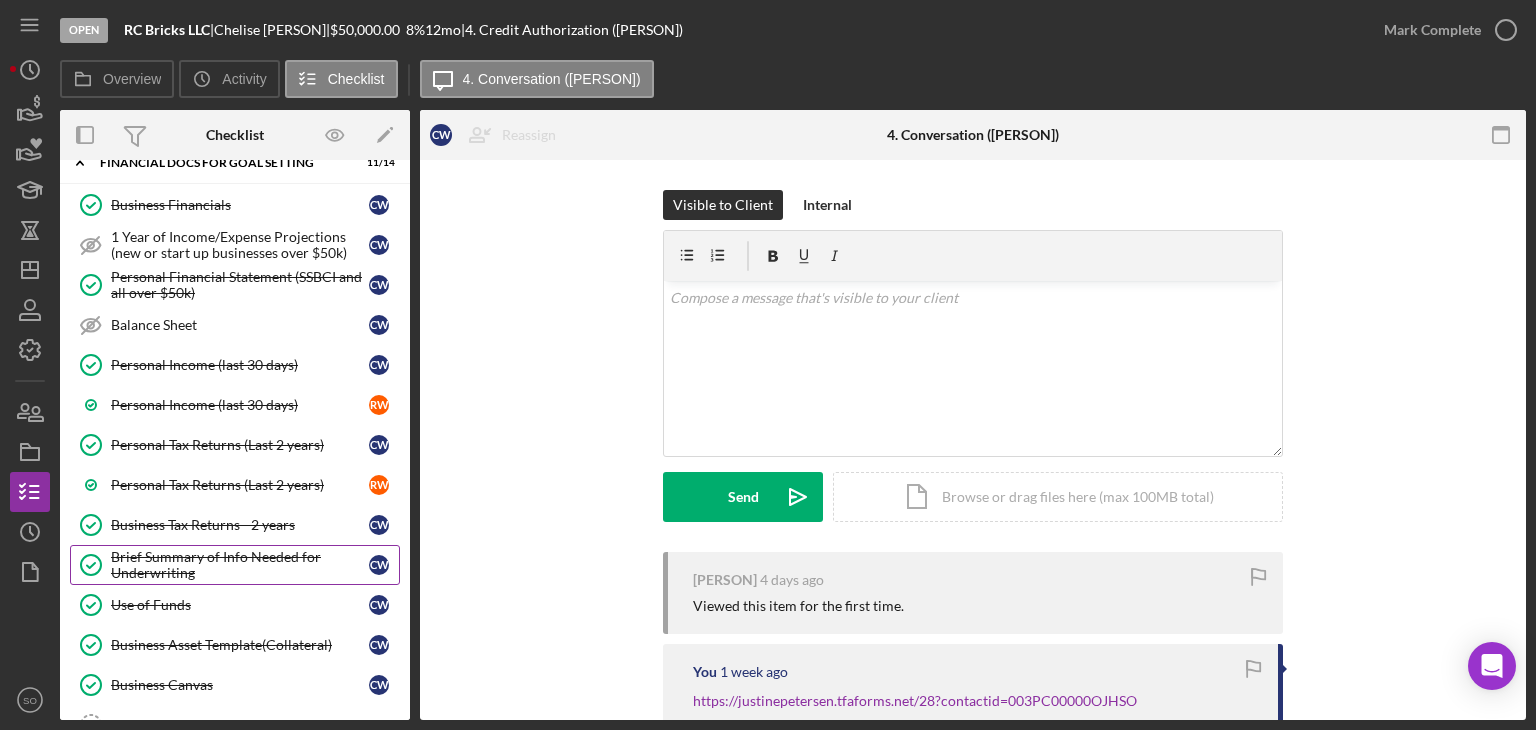 scroll, scrollTop: 1051, scrollLeft: 0, axis: vertical 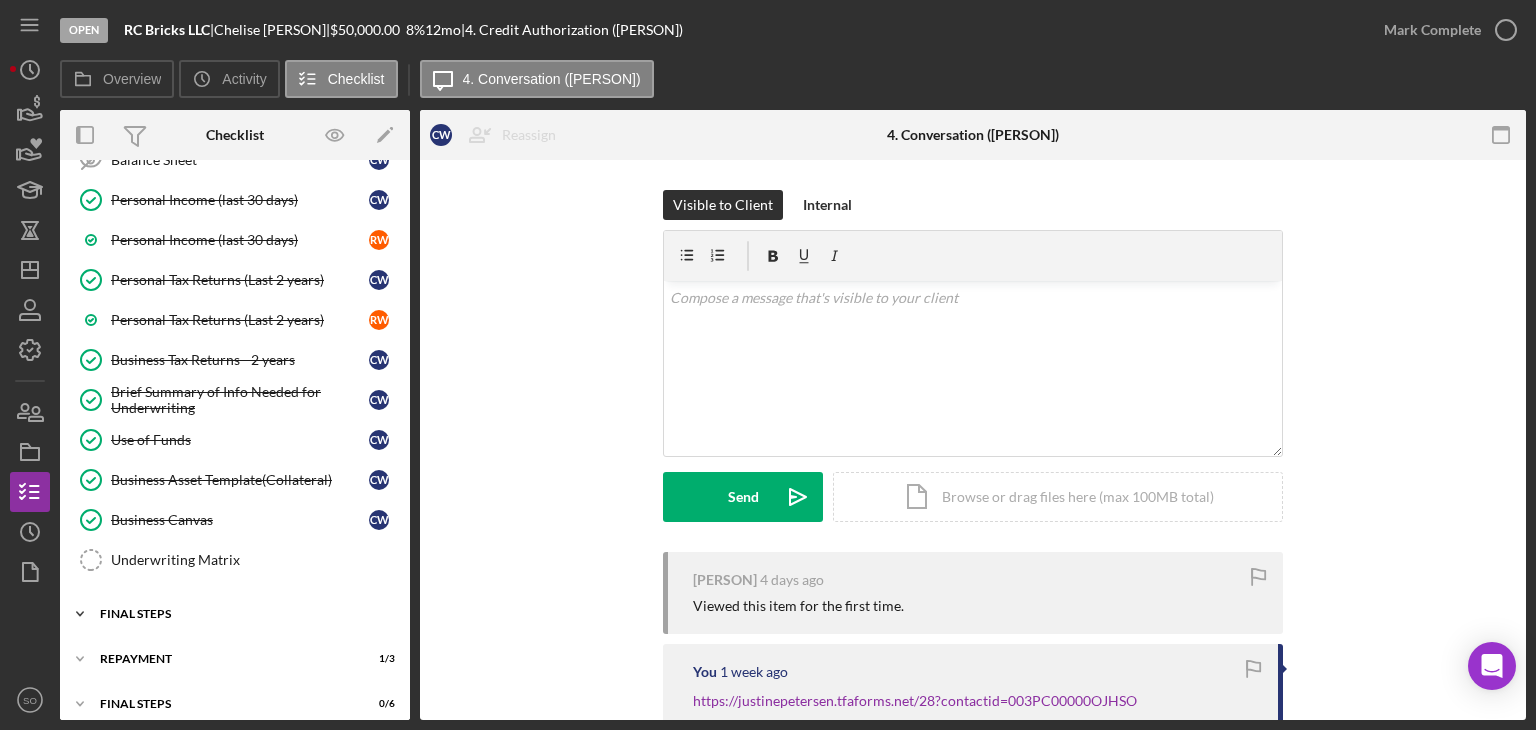 click on "Icon/Expander FINAL STEPS 3 / 3" at bounding box center (235, 614) 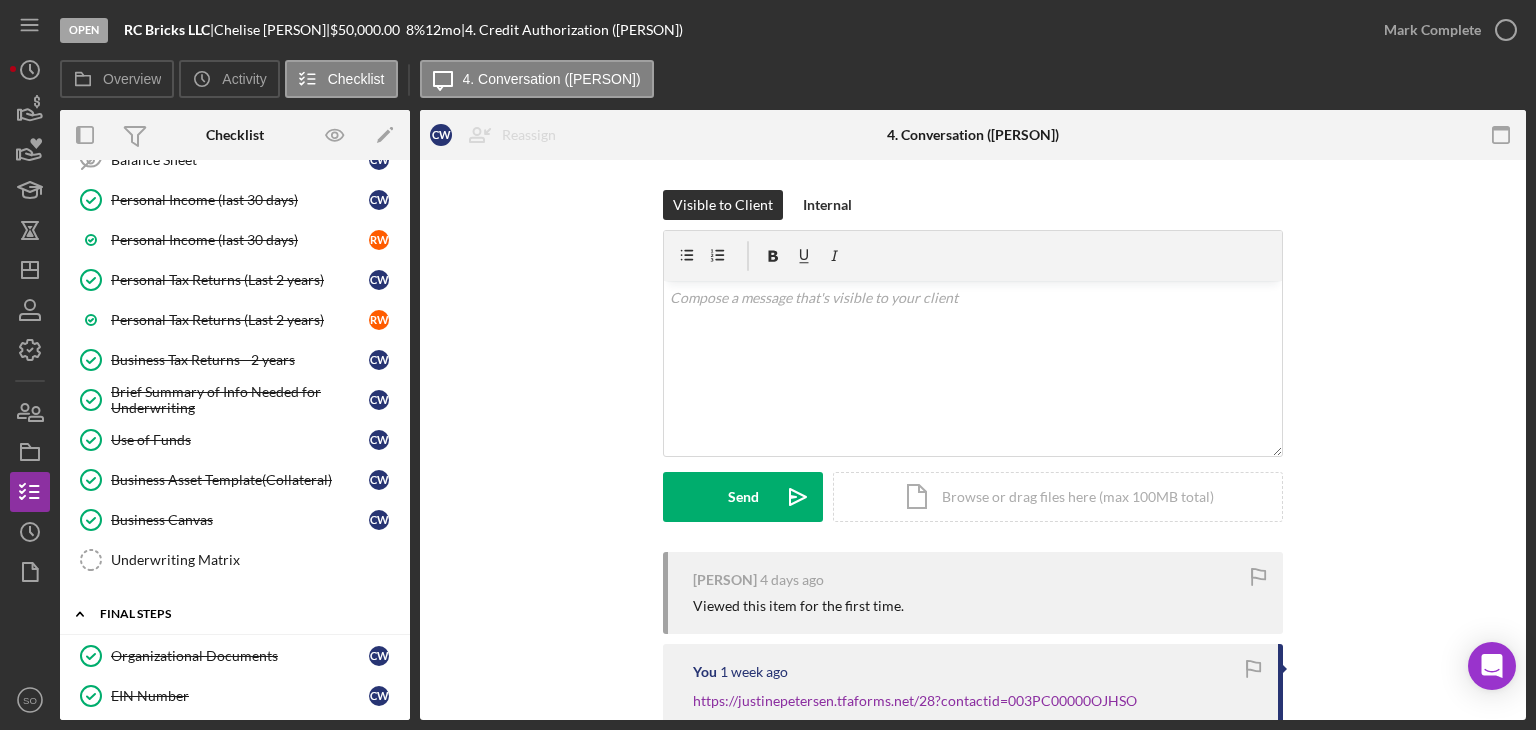 scroll, scrollTop: 1180, scrollLeft: 0, axis: vertical 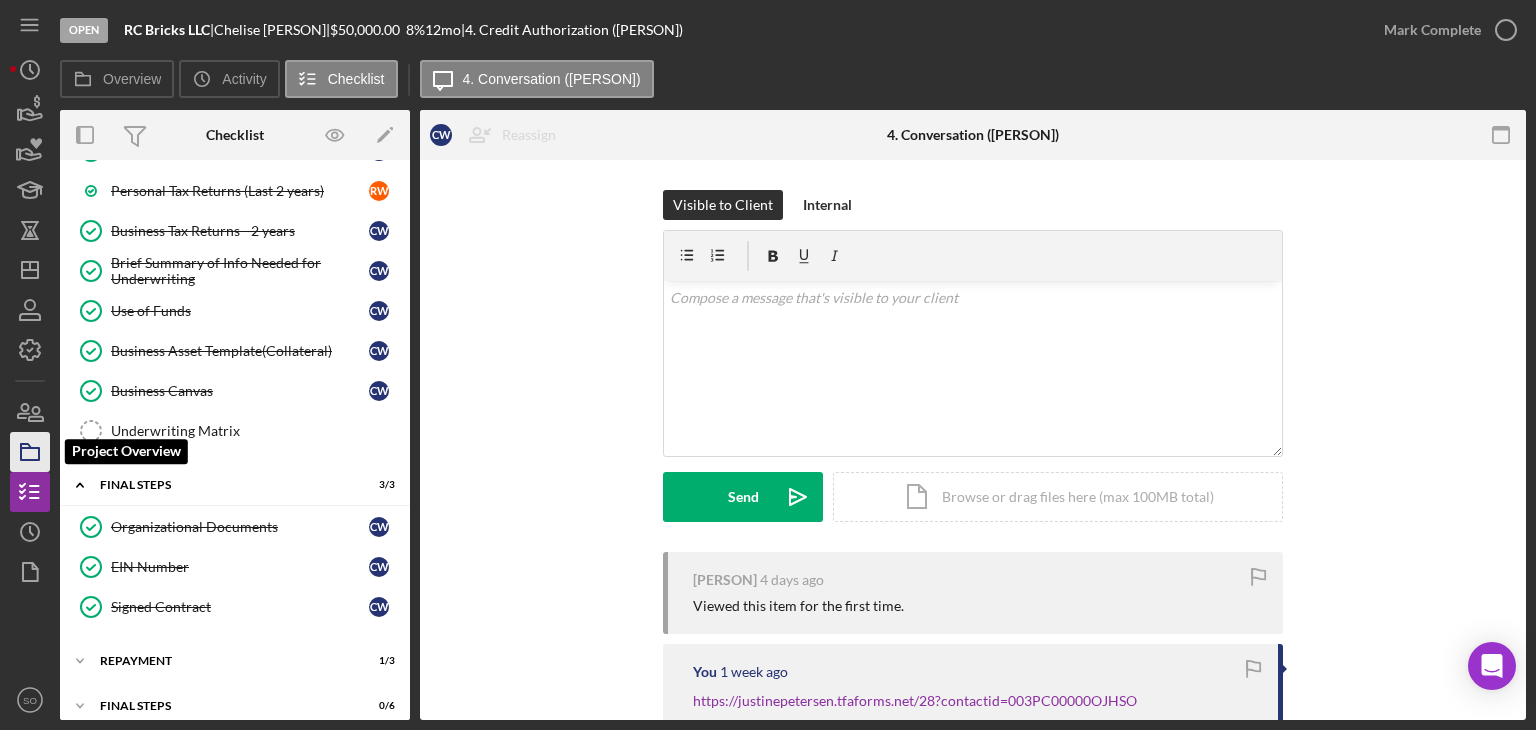 click 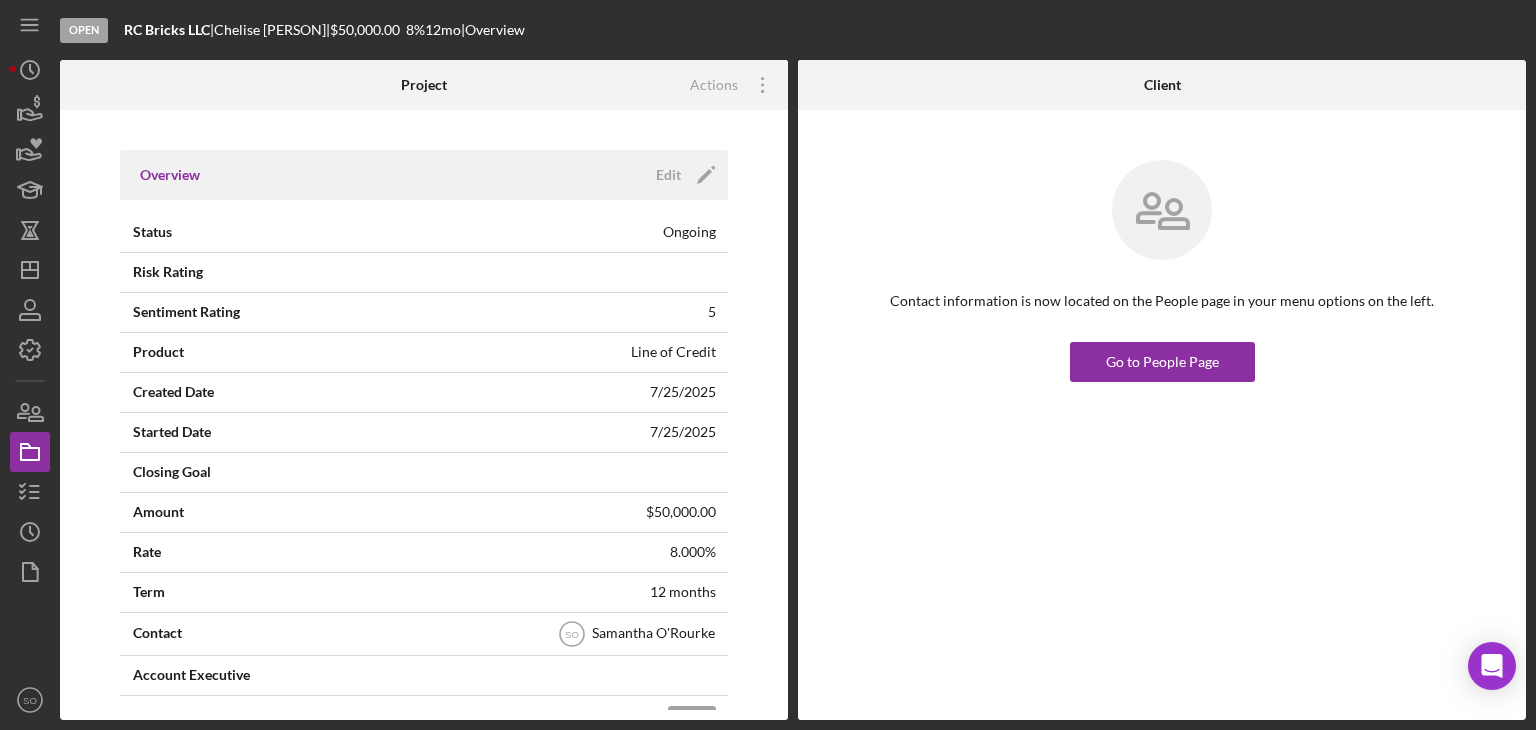 click on "Overview Edit Icon/Edit" at bounding box center (424, 175) 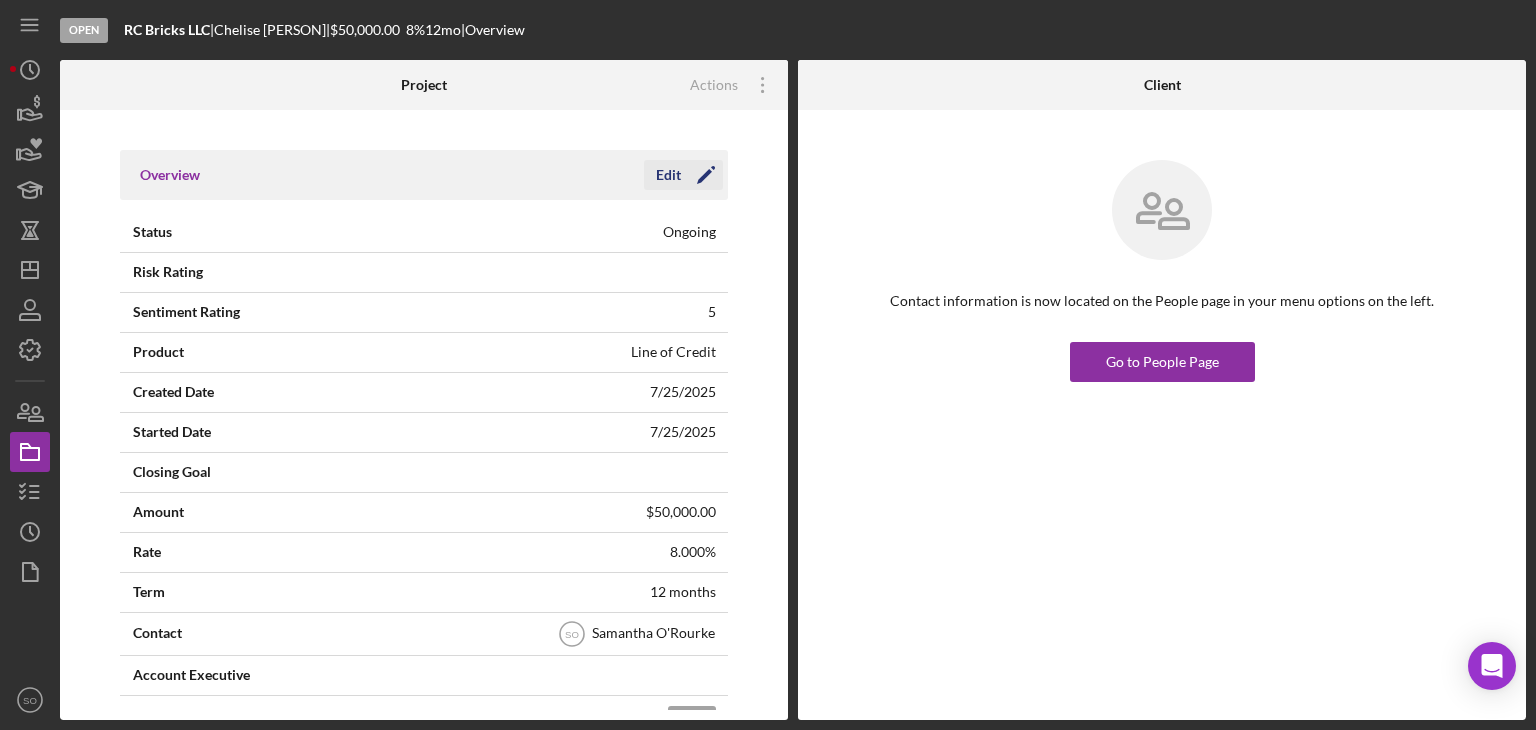 click on "Edit Icon/Edit" at bounding box center [683, 175] 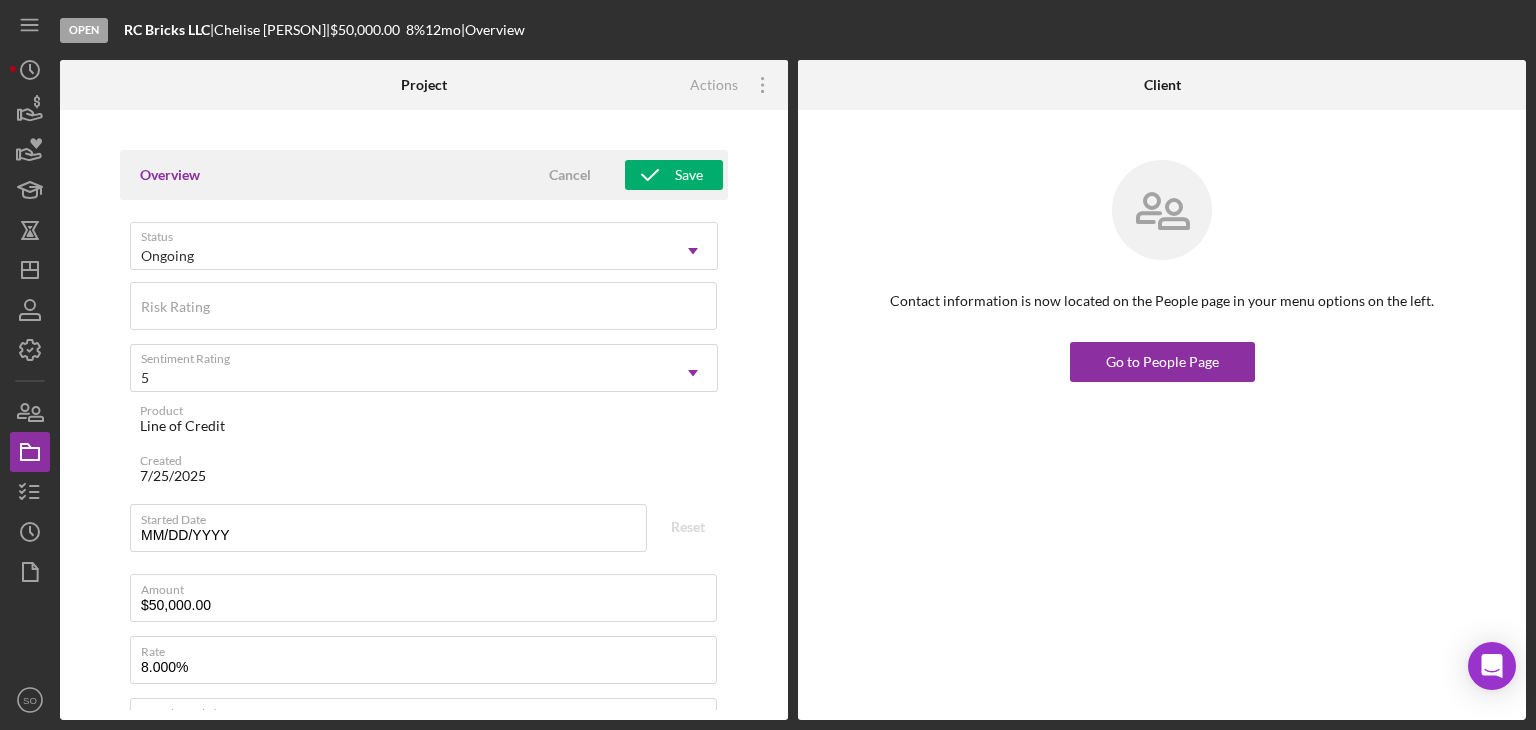 scroll, scrollTop: 400, scrollLeft: 0, axis: vertical 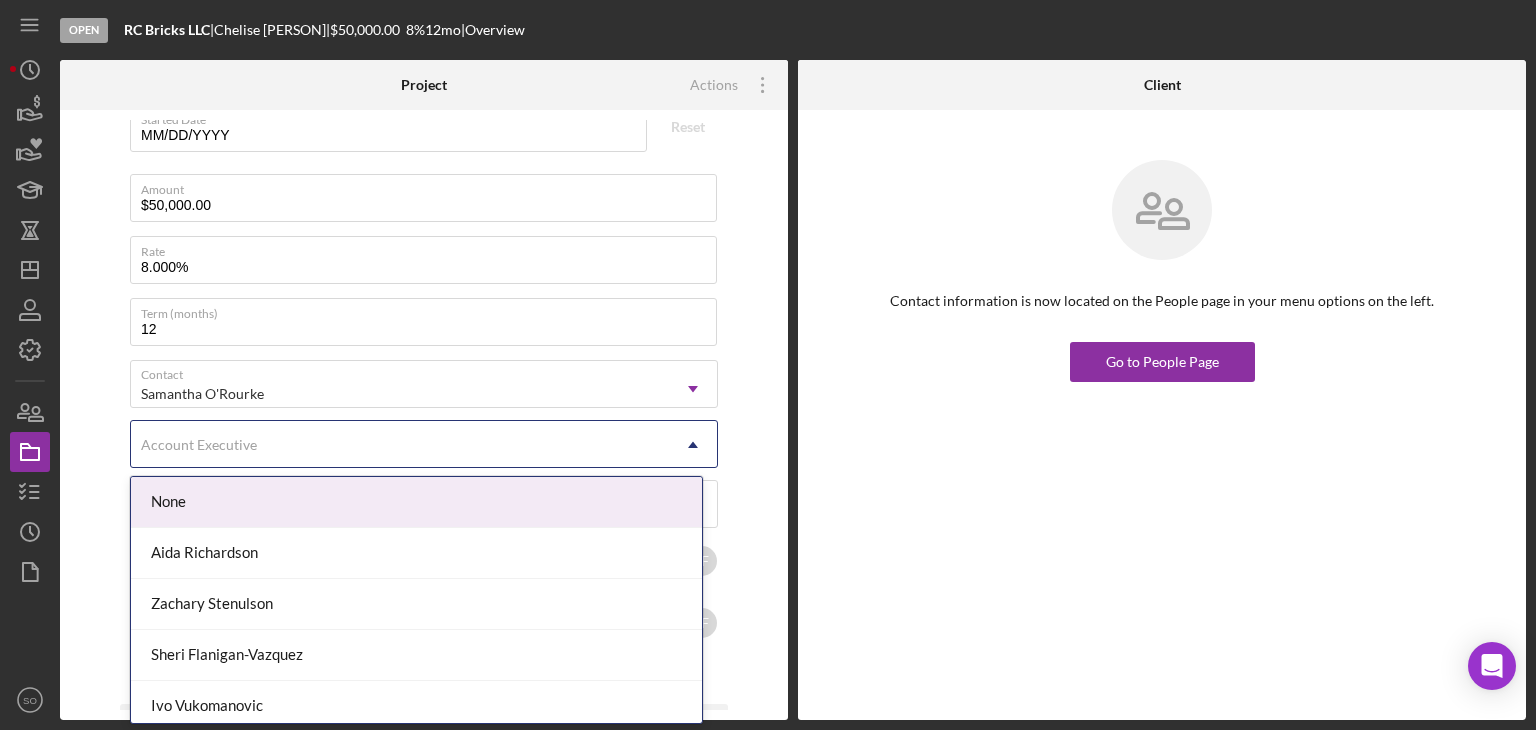 click on "Account Executive" at bounding box center (400, 445) 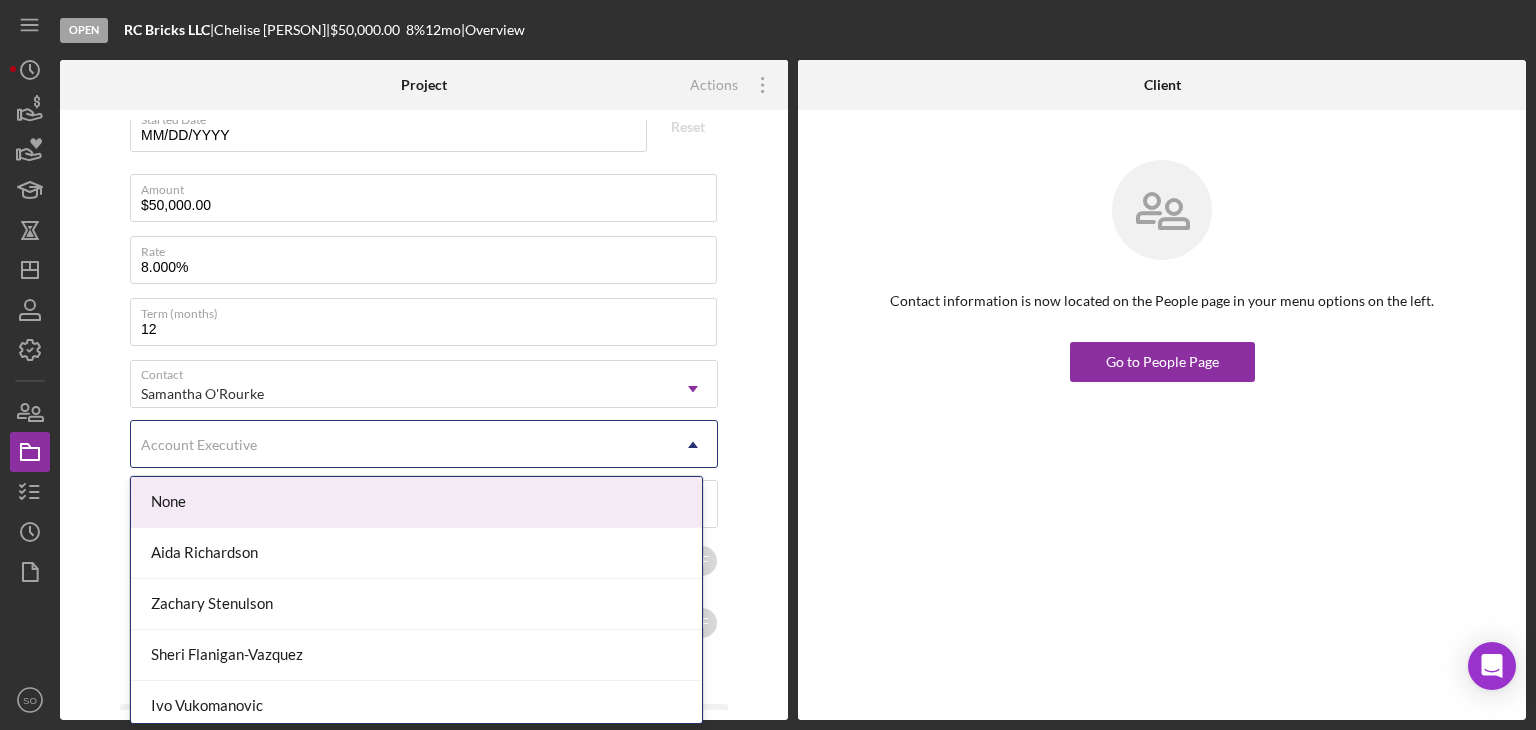 click on "Overview Cancel Save Status Ongoing Icon/Dropdown Arrow Risk Rating Sentiment Rating 5 Icon/Dropdown Arrow Product Line of Credit Created 7/25/2025 Started Date 07/25/2025 Reset Amount $50,000.00 Rate 8.000% Term (months) 12 Contact [PERSON] Icon/Dropdown Arrow 19 results available. Use Up and Down to choose options, press Enter to select the currently focused option, press Escape to exit the menu, press Tab to select the option and exit the menu. Account Executive Icon/Dropdown Arrow Stage Open Icon/Dropdown Arrow Weekly Status Update OFF Client Inactivity OFF Key Ratios Edit Icon/Edit DSCR Collateral Coverage DTI LTV Global DSCR Global Collateral Coverage Global DTI NOI Recommendation Edit Icon/Edit Payment Type Rate Term Amount Down Payment Closing Fee Include closing fee in amount financed? No Origination Fee Include origination fee in amount financed? No Amount Financed Closing Date First Payment Date Maturity Date Resolution Edit Icon/Edit Resolved On Resolution" at bounding box center (424, 415) 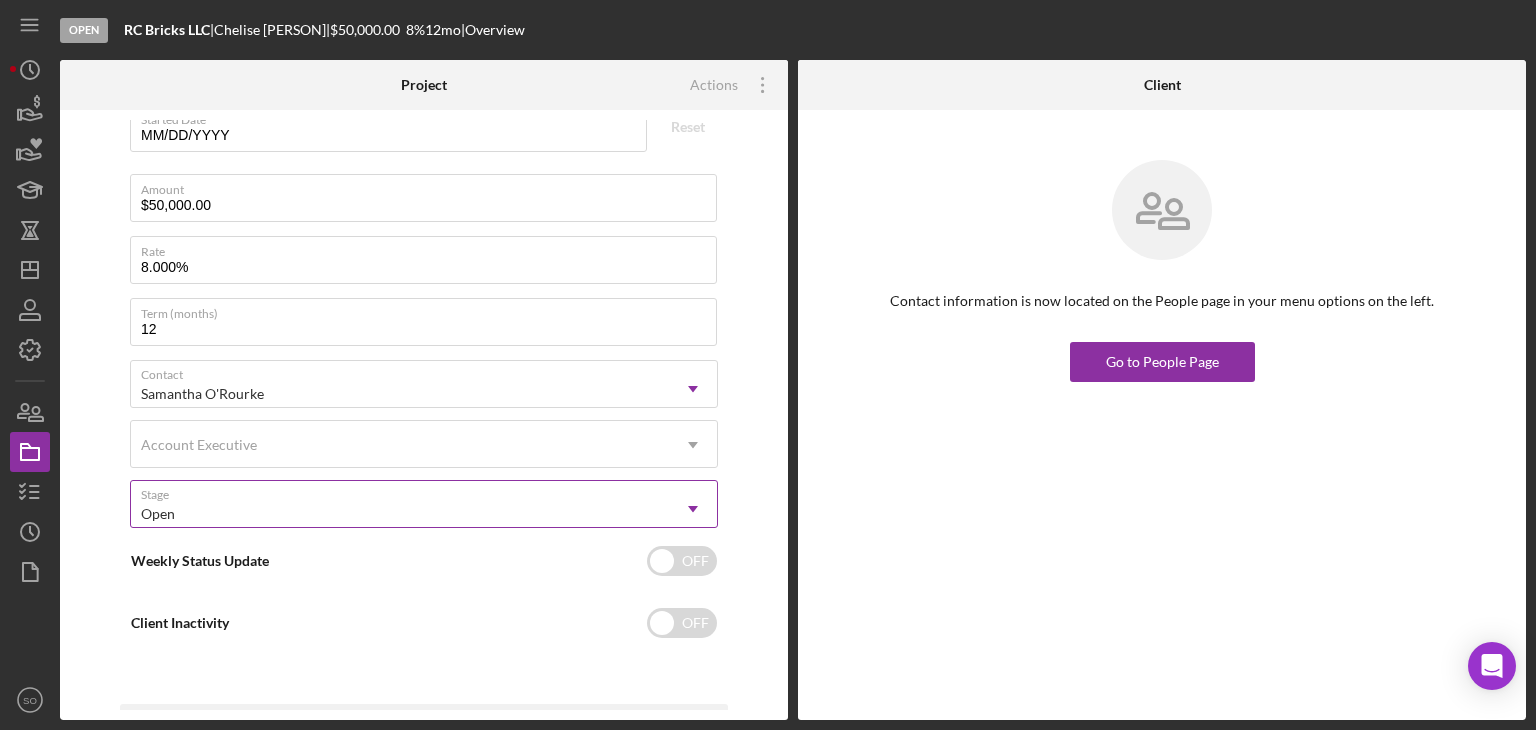 click on "Open" at bounding box center [400, 514] 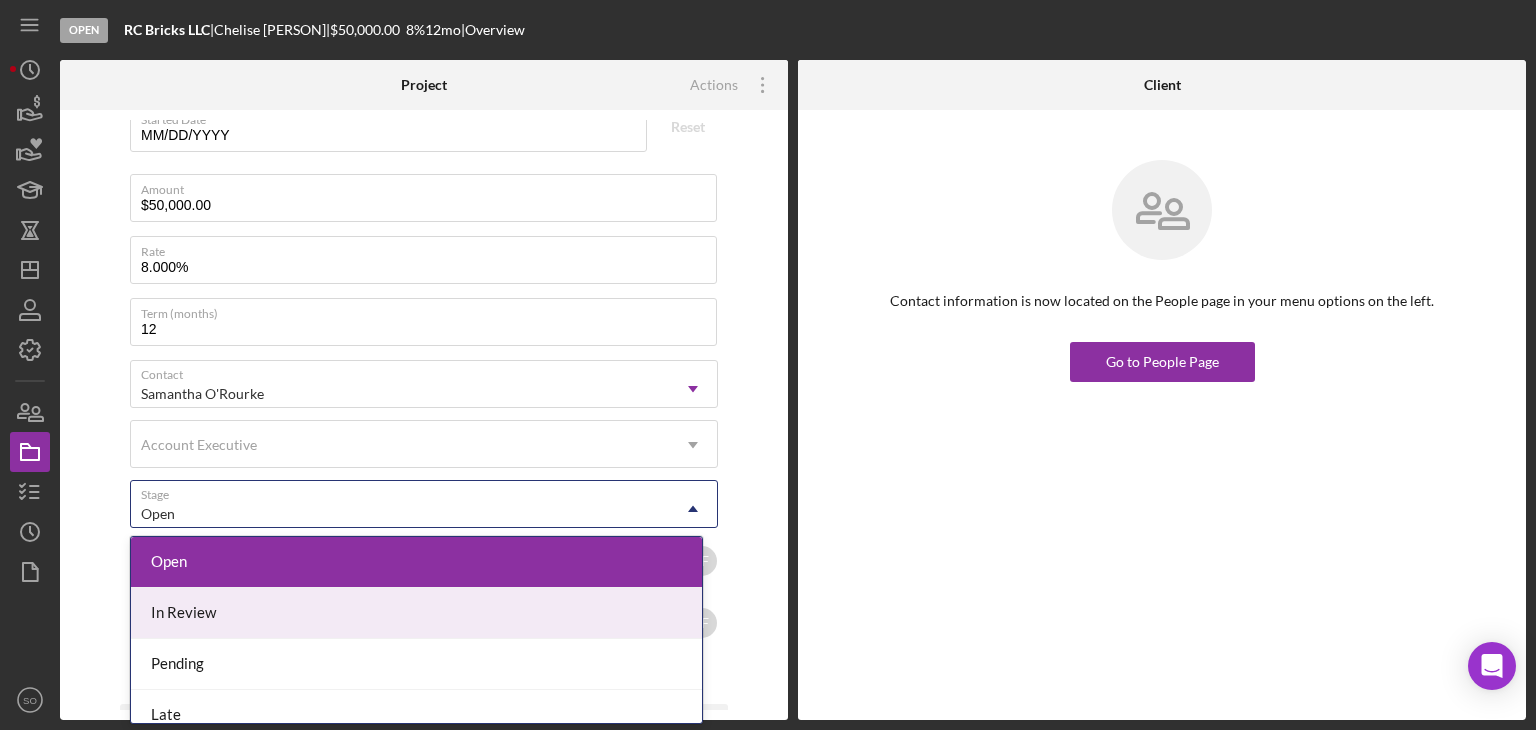 click on "In Review" at bounding box center (416, 613) 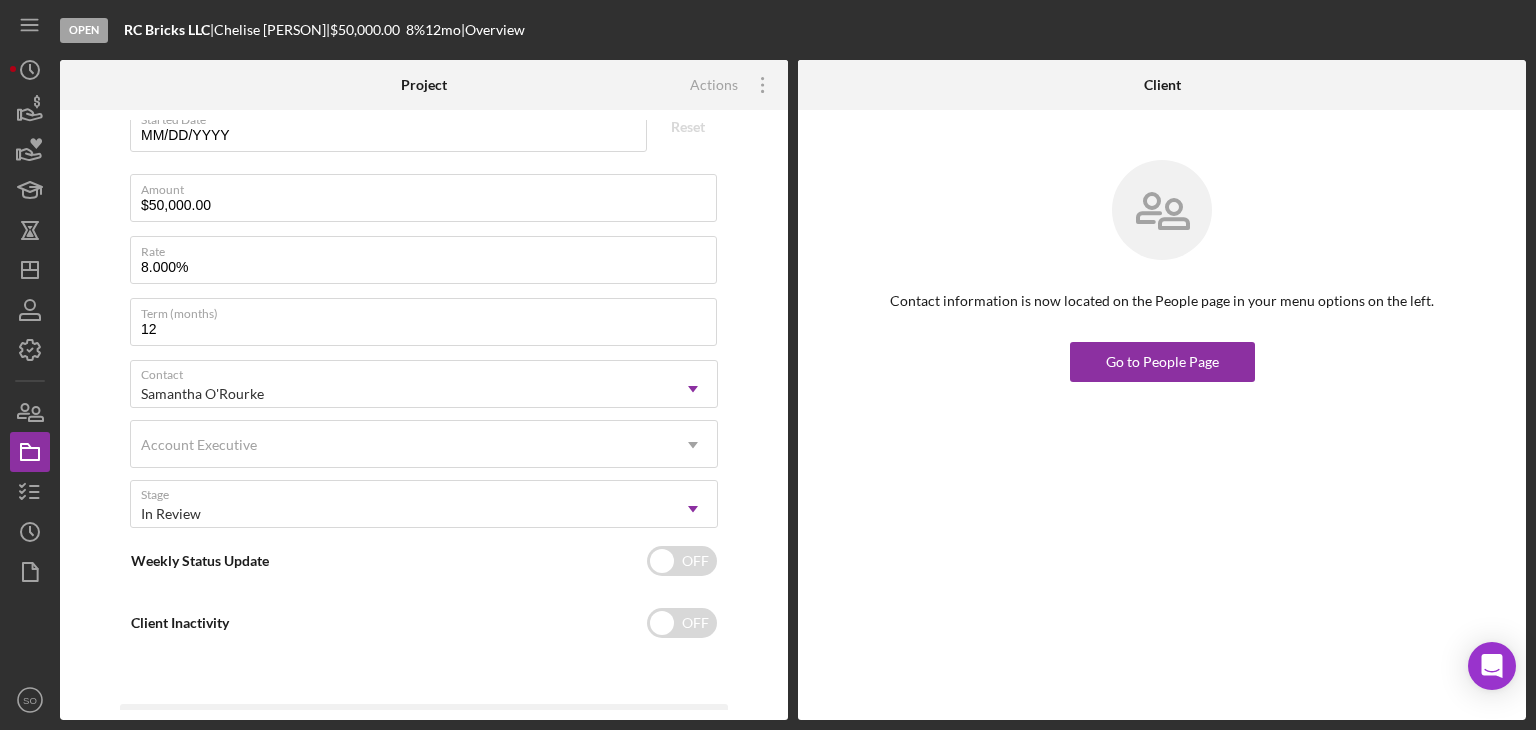 scroll, scrollTop: 0, scrollLeft: 0, axis: both 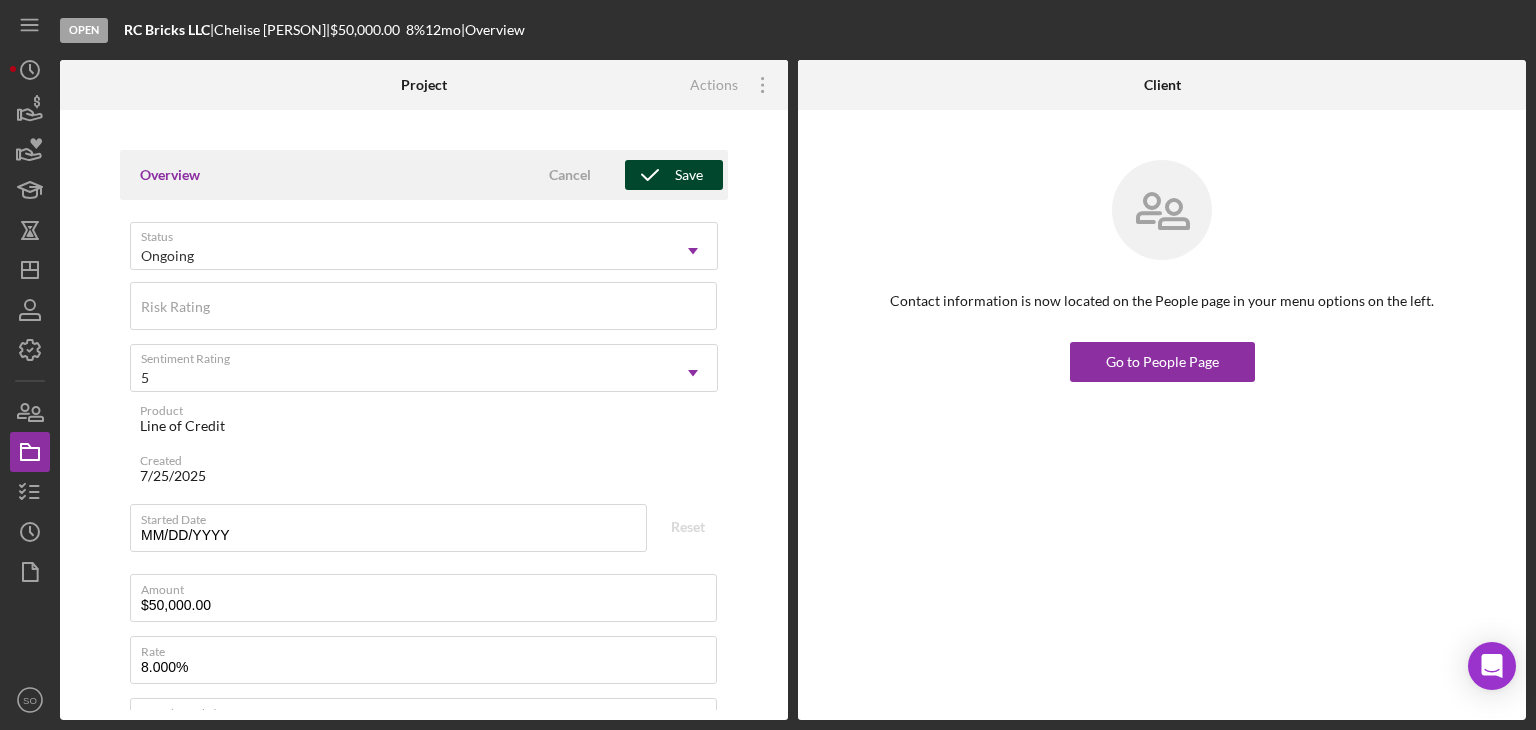click 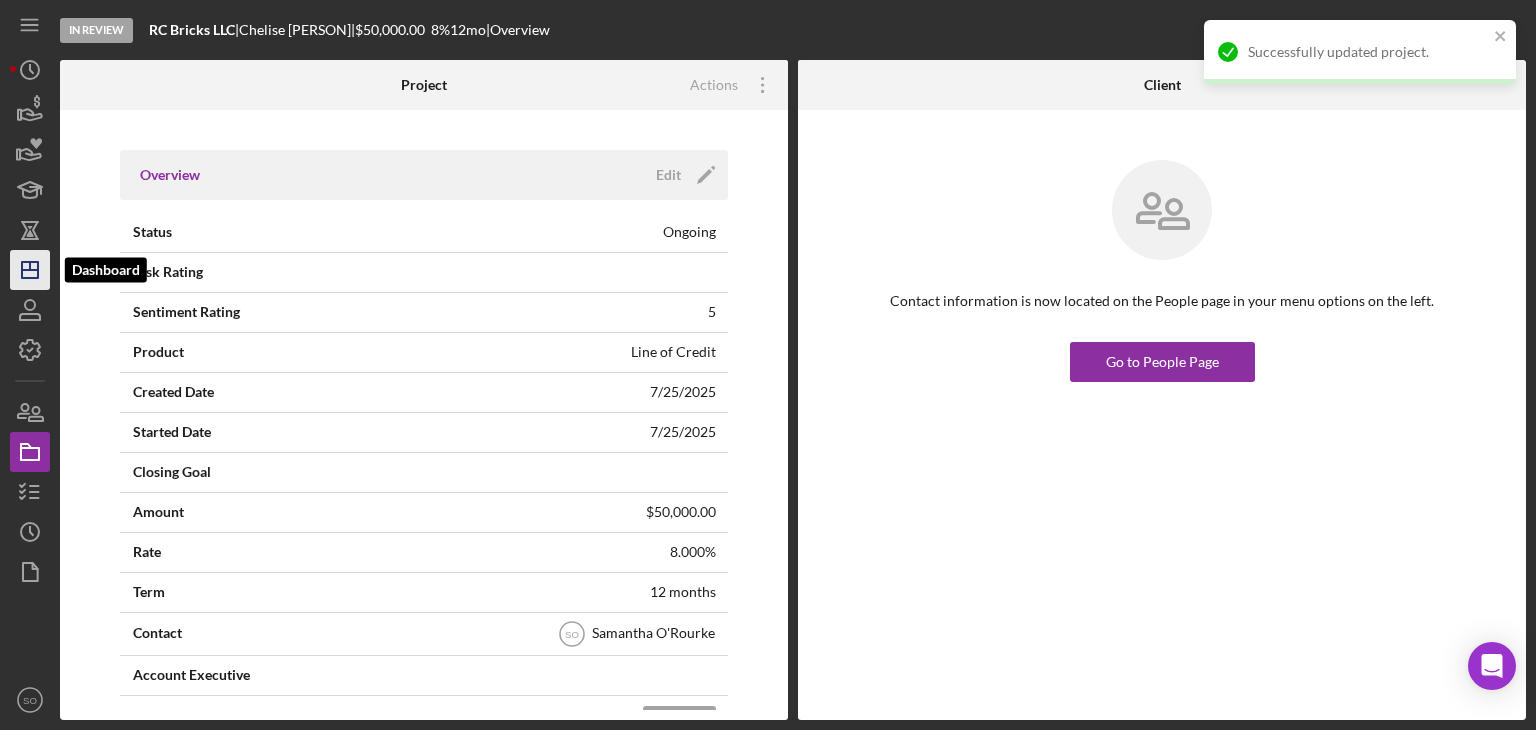 click on "Icon/Dashboard" 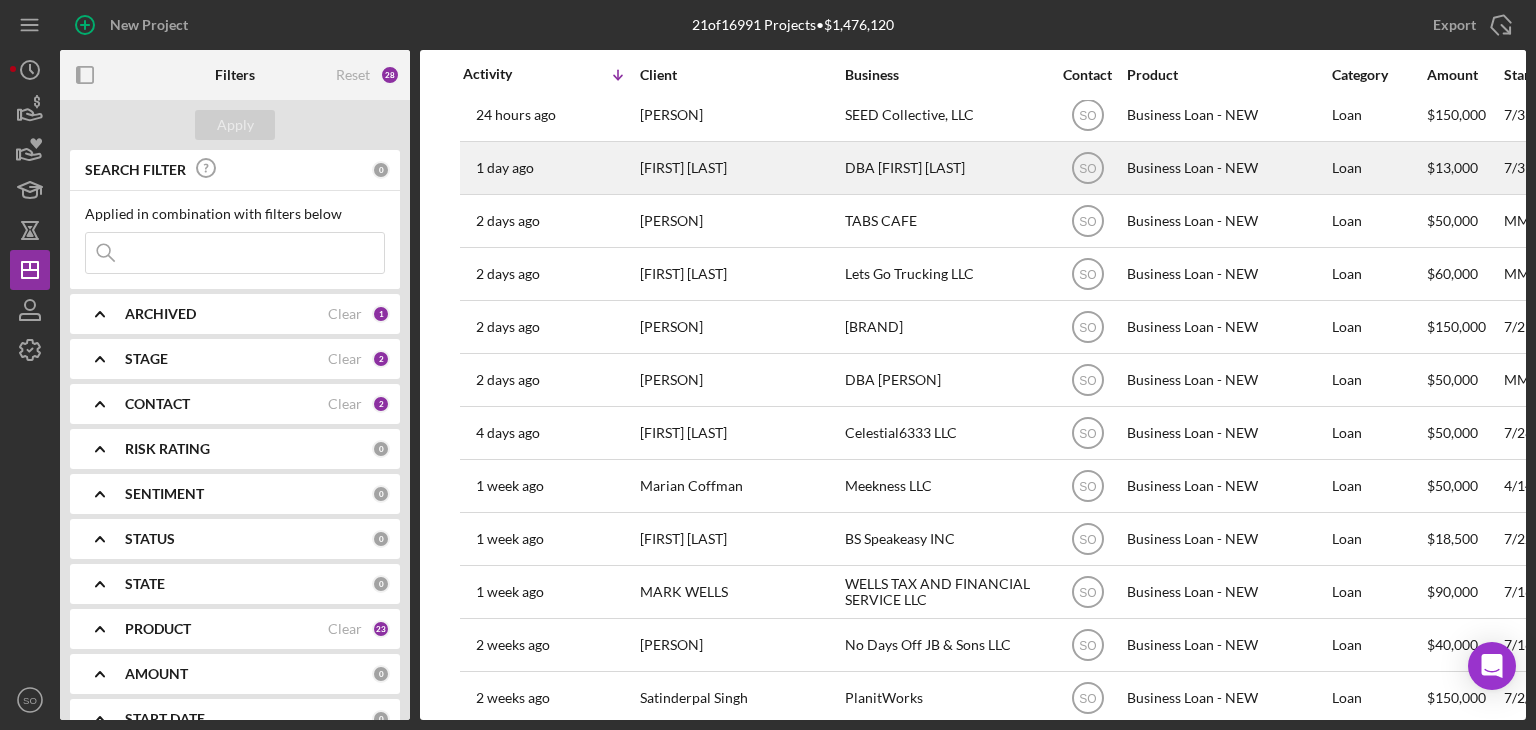 scroll, scrollTop: 524, scrollLeft: 0, axis: vertical 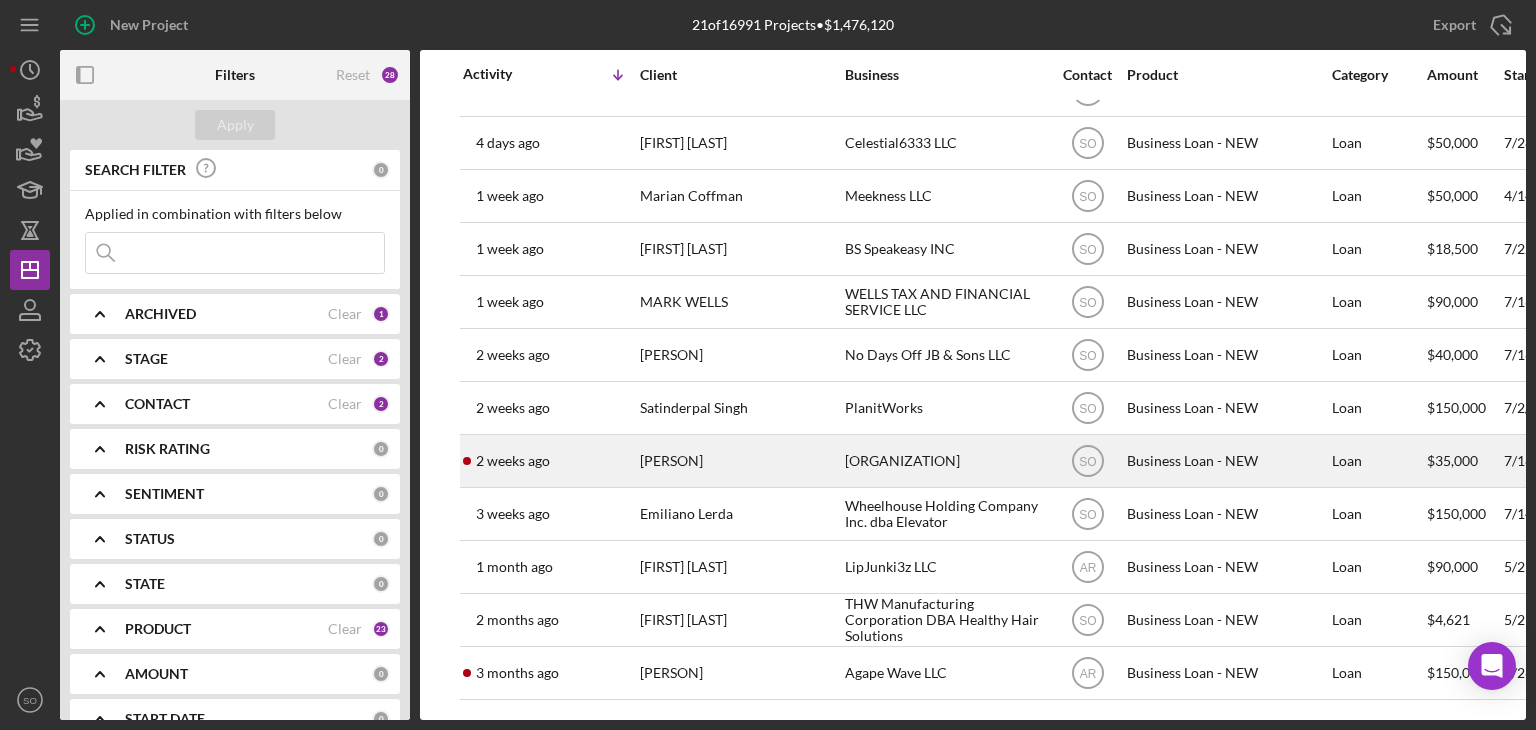 click on "[PERSON]" at bounding box center [740, 461] 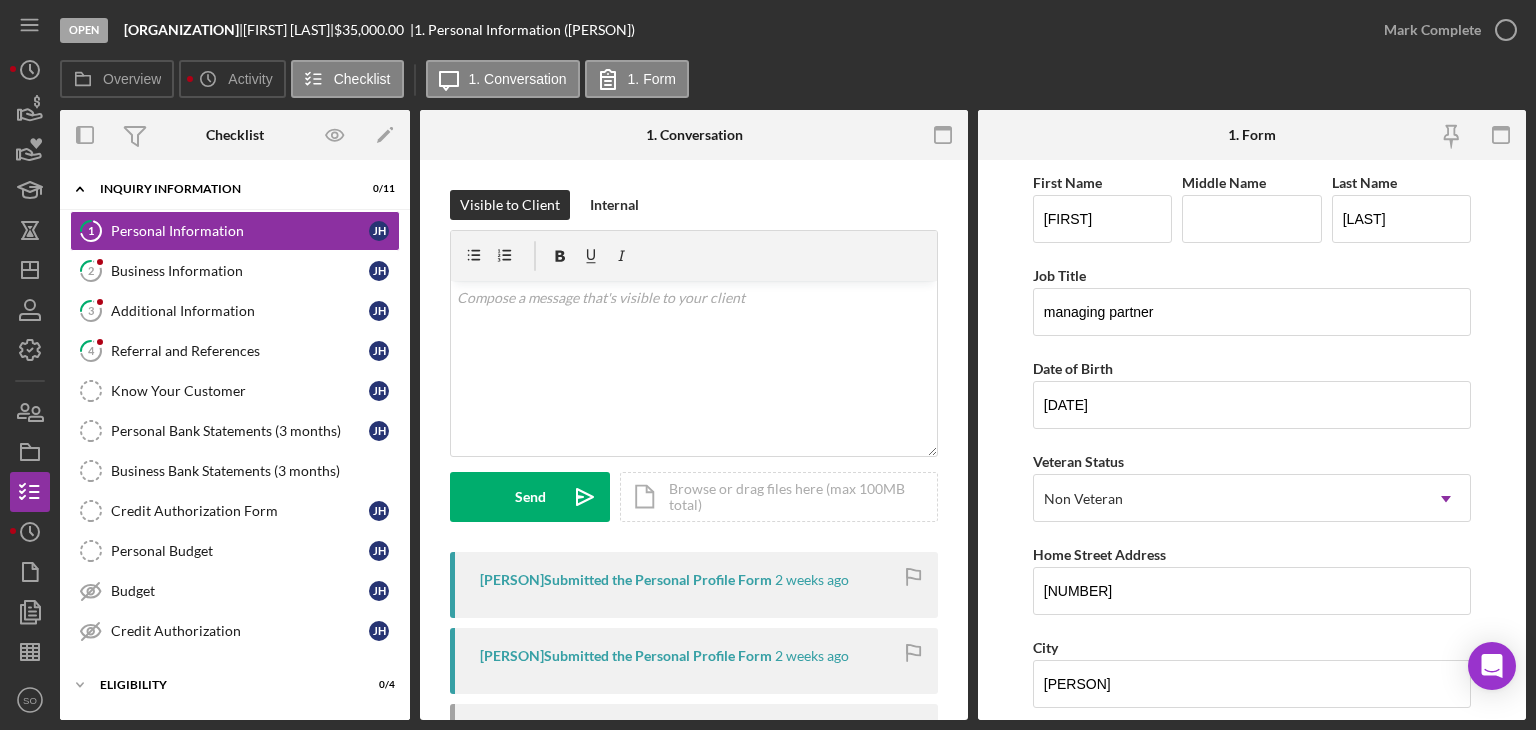 click on "First Name [FIRST] Middle Name Last Name [LAST] Job Title managing partner Date of Birth MM/DD/YYYY Veteran Status Non Veteran Icon/Dropdown Arrow Home Street Address [NUMBER] [STREET] City [CITY] State [STATE] Icon/Dropdown Arrow Zip [ZIP] County [COUNTY] Additional Demographic Info Internal Only Gender Select... Icon/Dropdown Arrow Race Select... Icon/Dropdown Arrow Ethnicity Select... Icon/Dropdown Arrow Low Income Individual Yes No Household Income Save Save" at bounding box center [1252, 440] 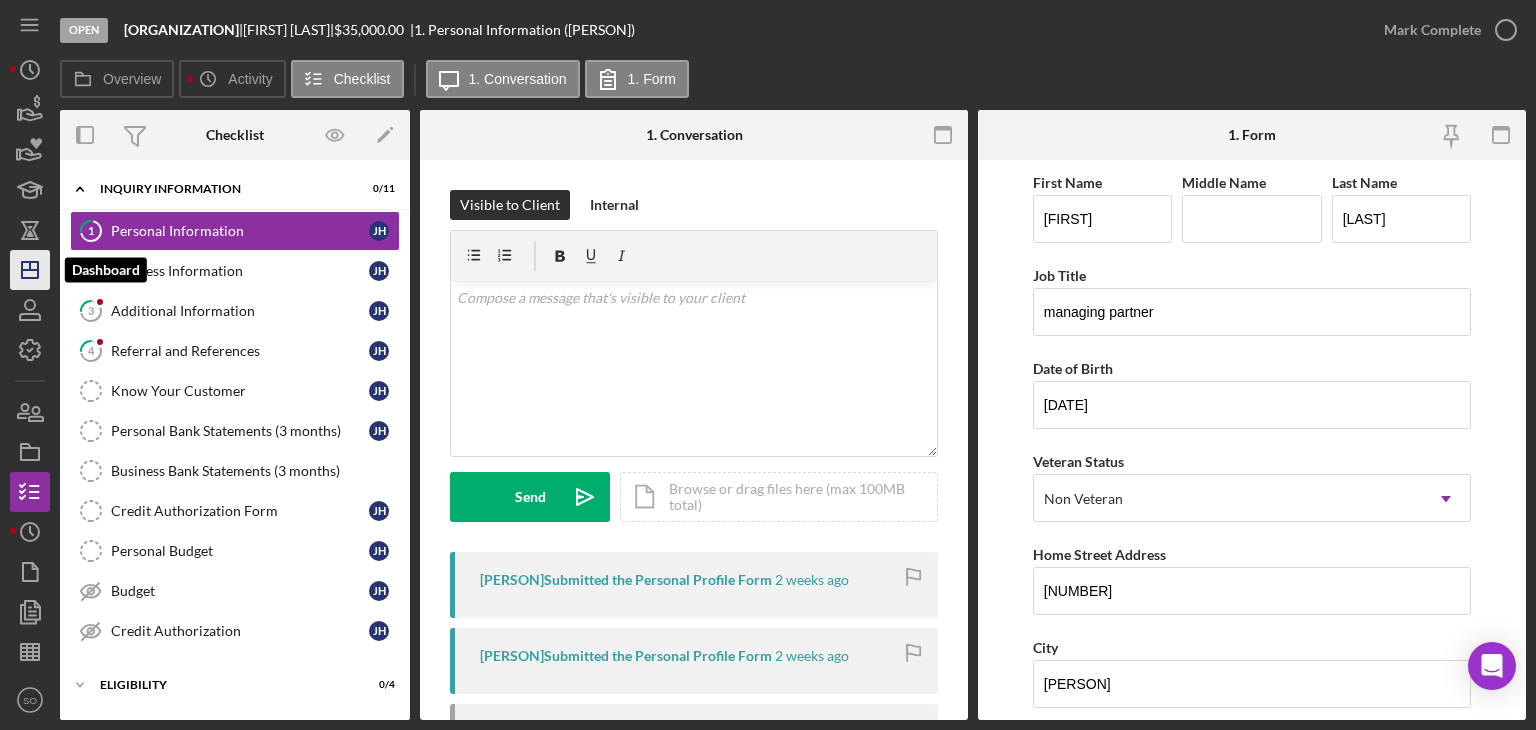 click on "Icon/Dashboard" 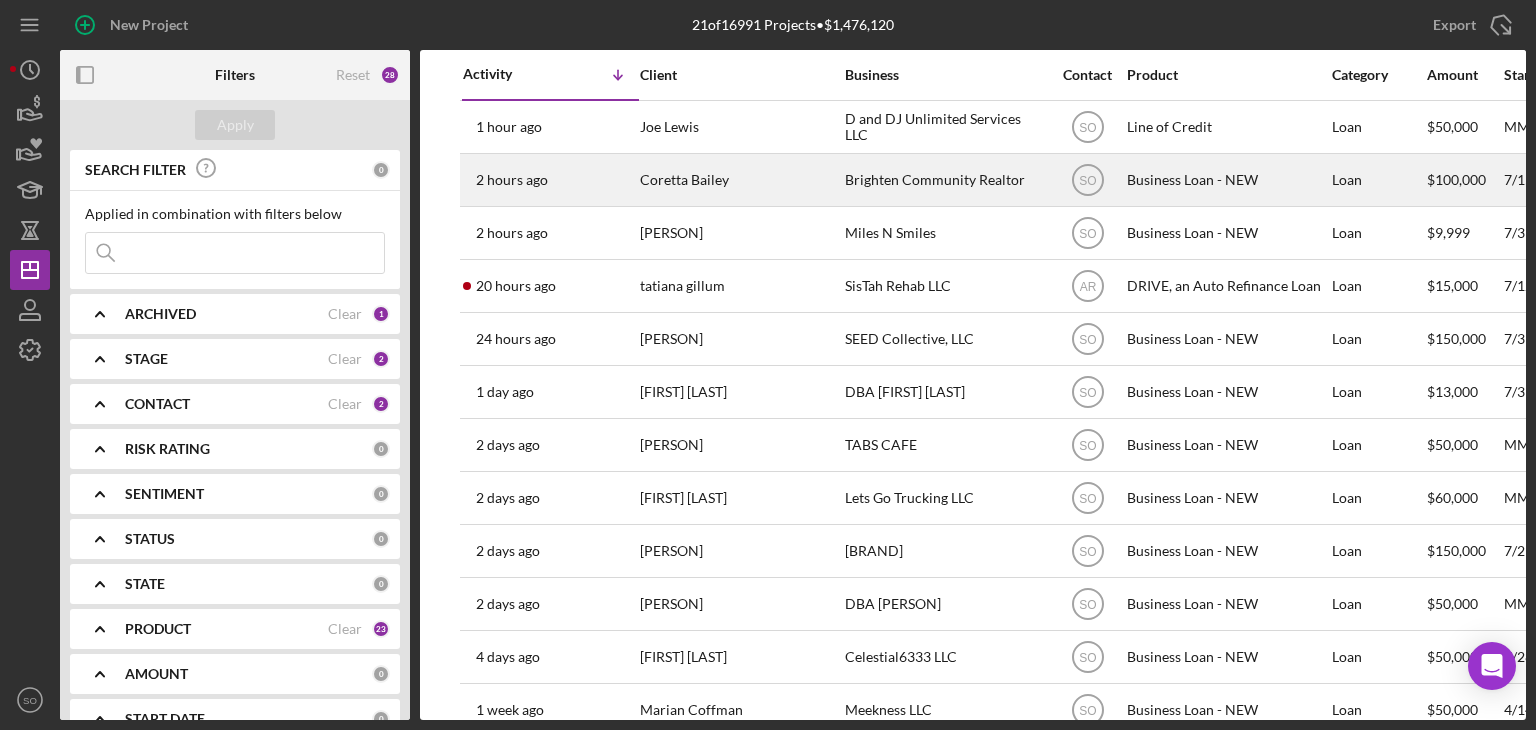 click on "Coretta Bailey" at bounding box center [740, 180] 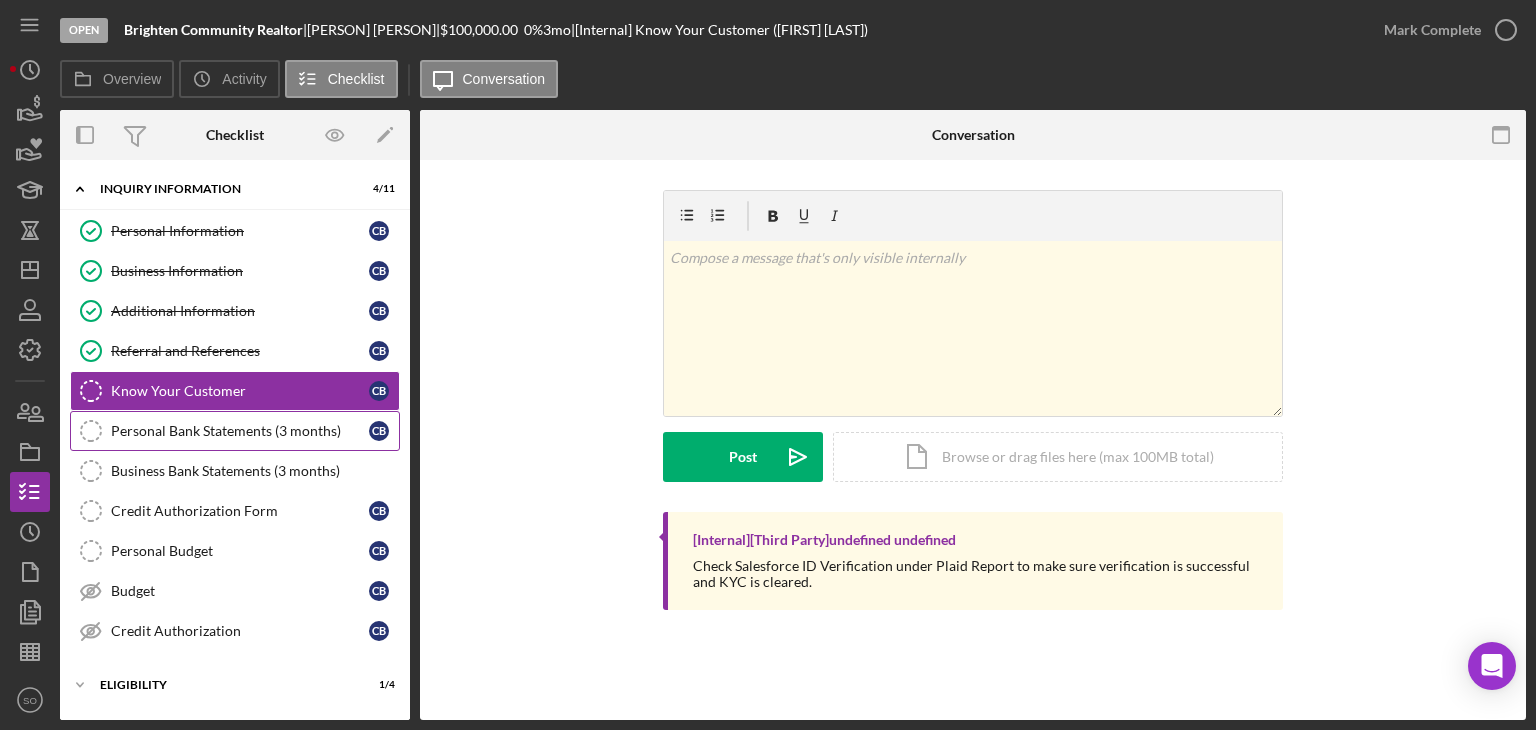 scroll, scrollTop: 171, scrollLeft: 0, axis: vertical 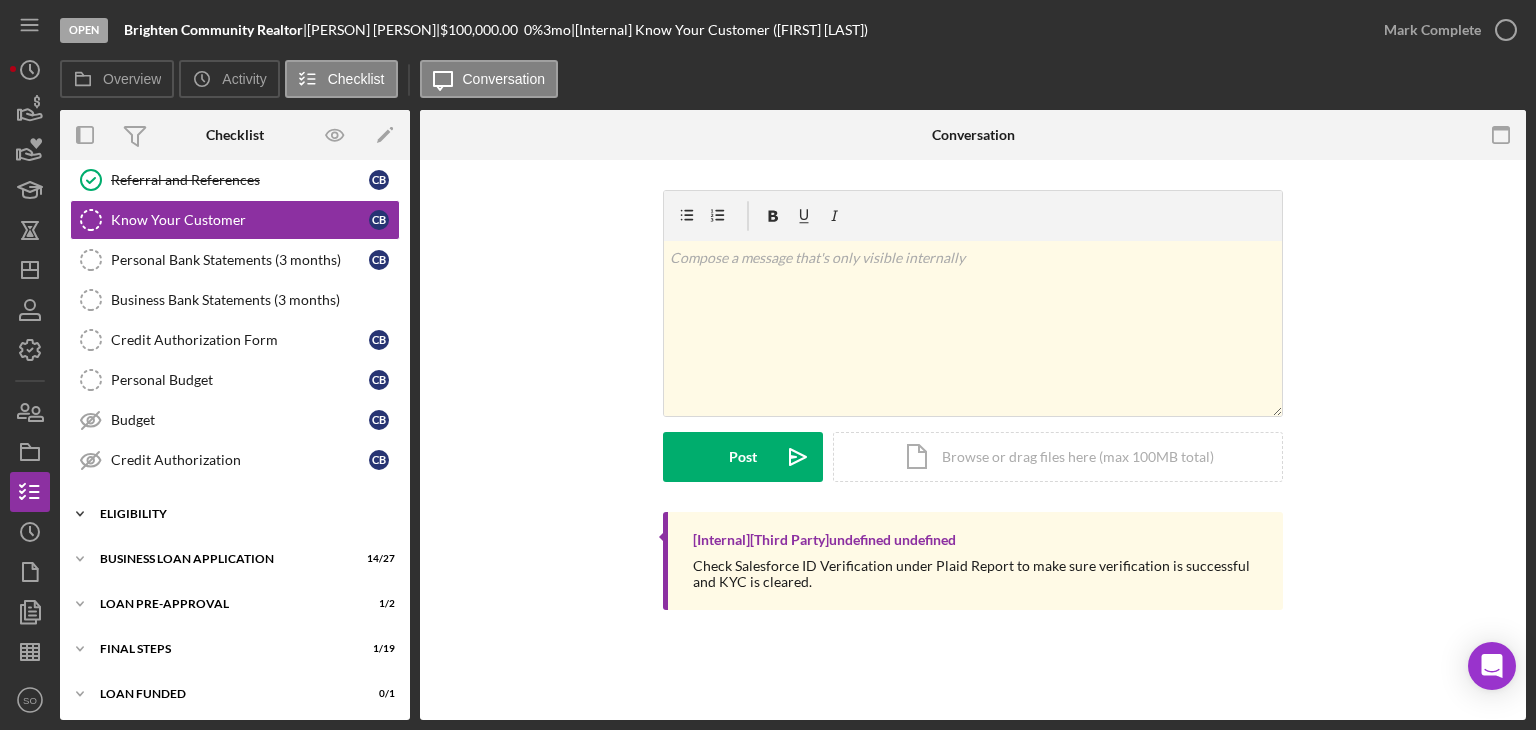 click on "ELIGIBILITY" at bounding box center (242, 514) 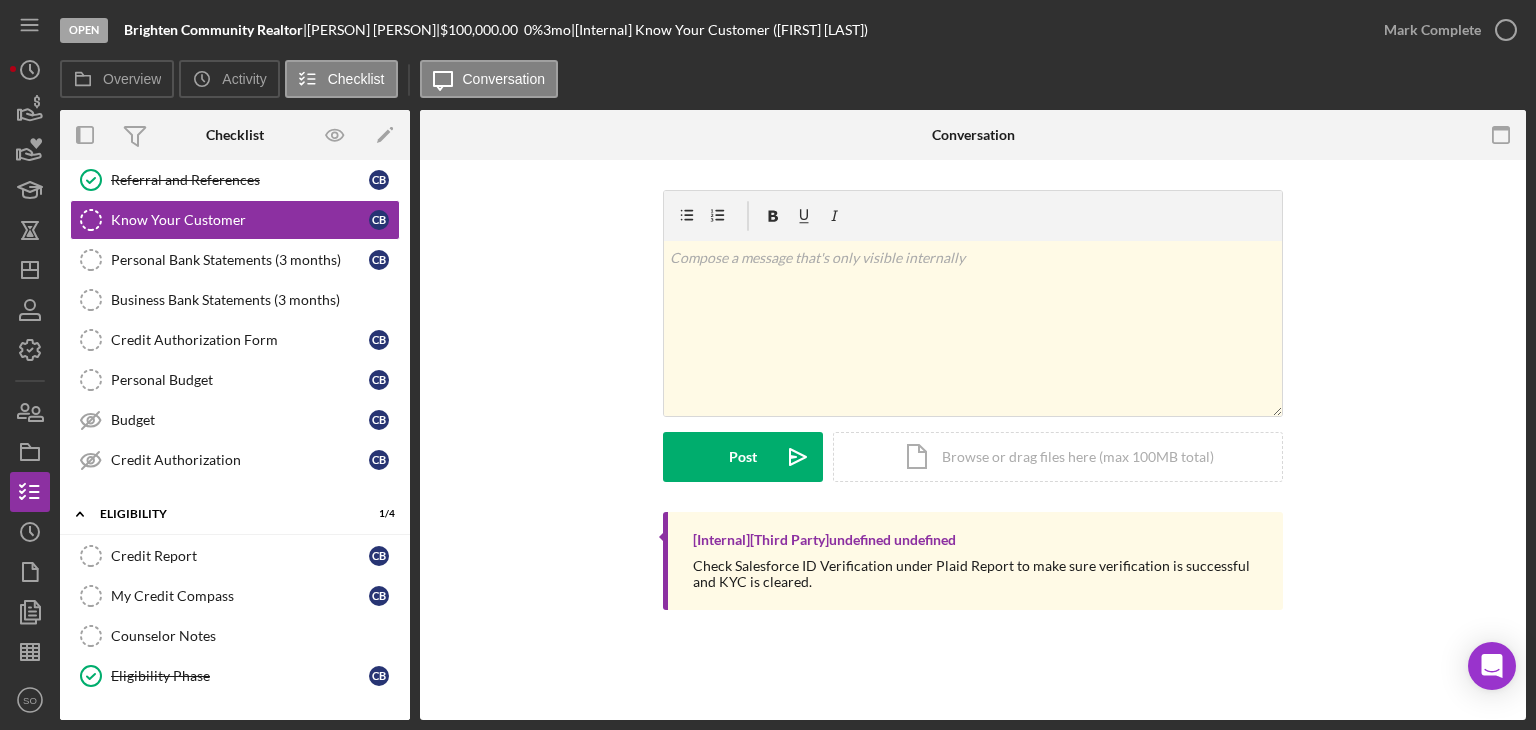 scroll, scrollTop: 340, scrollLeft: 0, axis: vertical 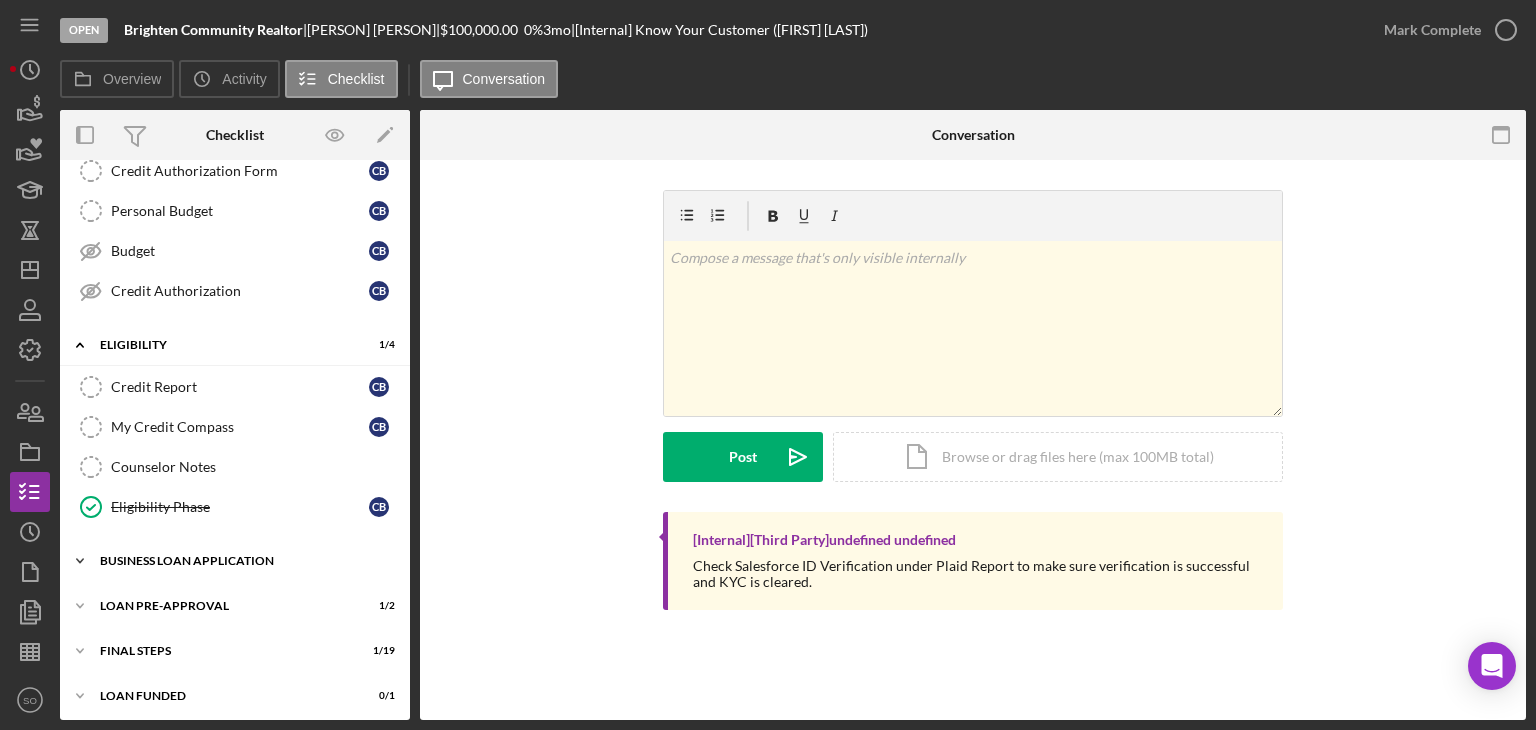 click on "Icon/Expander BUSINESS LOAN APPLICATION  14 / 27" at bounding box center [235, 561] 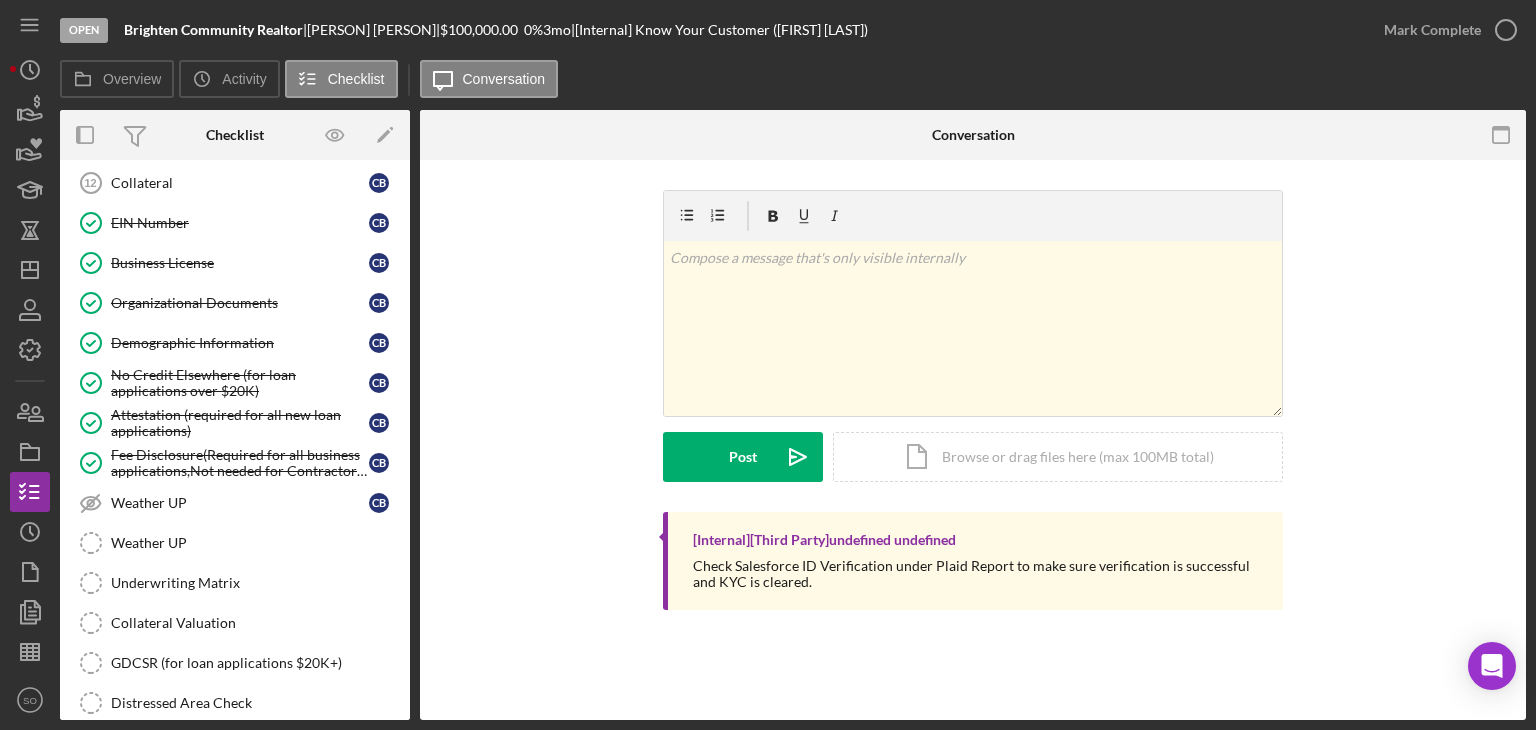 scroll, scrollTop: 1140, scrollLeft: 0, axis: vertical 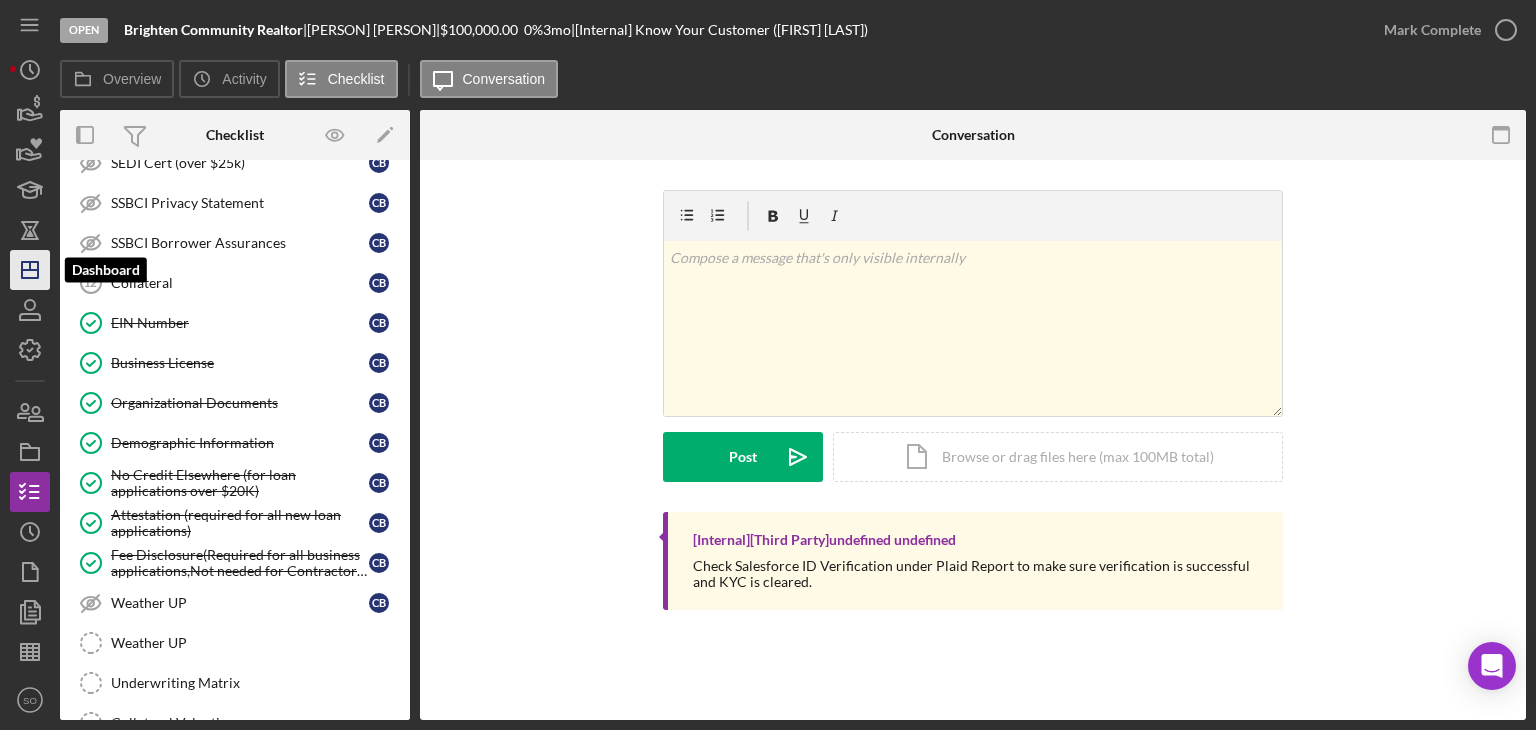 click on "Icon/Dashboard" 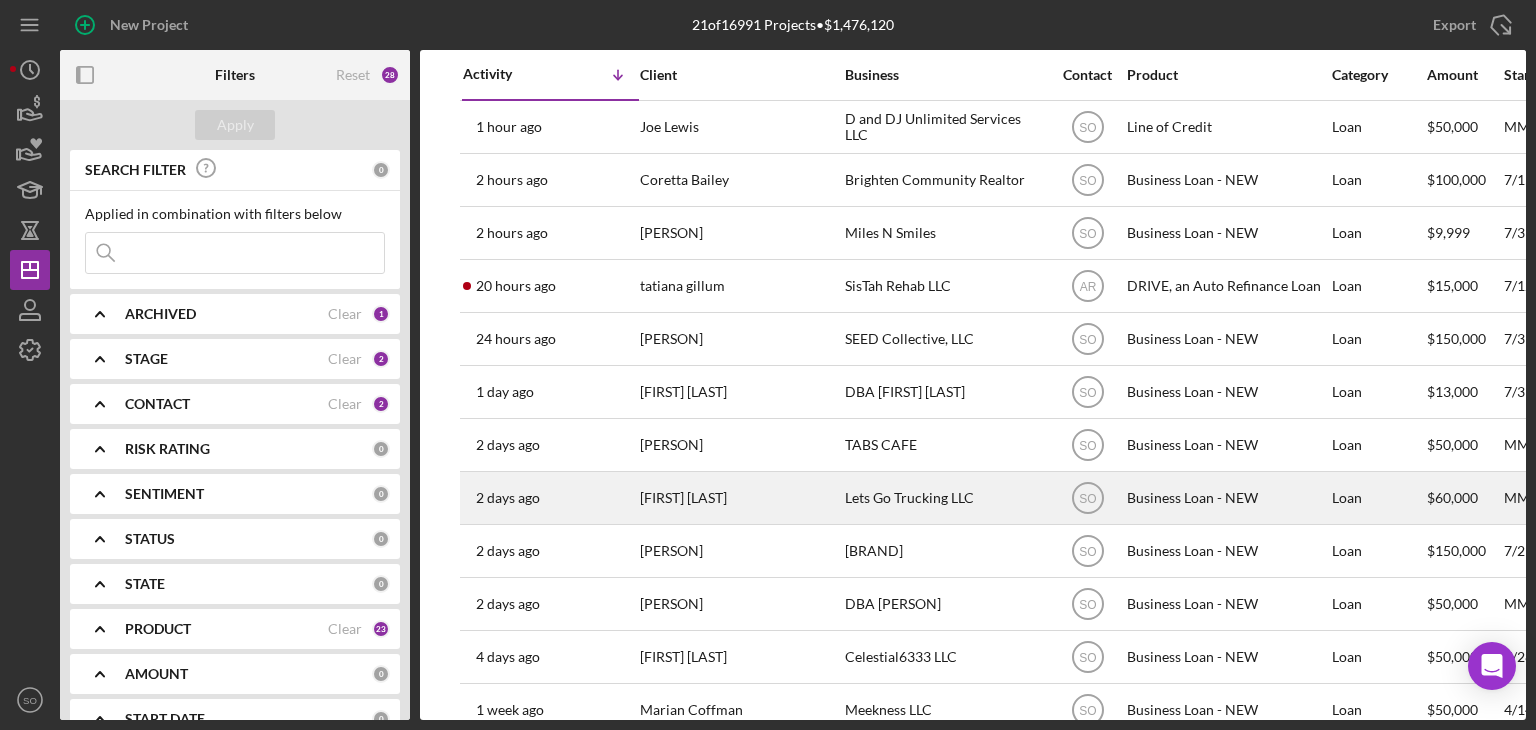 click on "[FIRST] [LAST]" at bounding box center (740, 498) 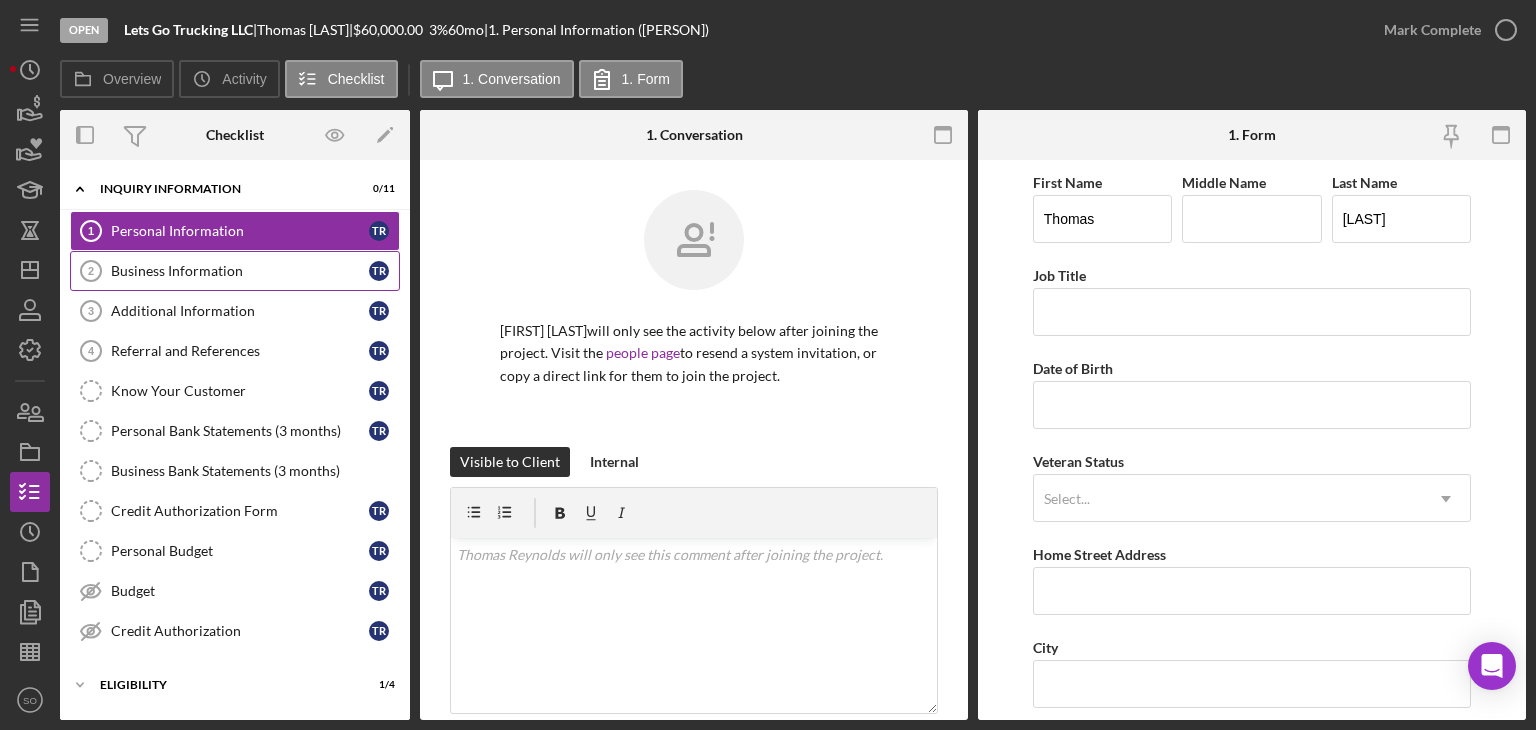 click on "Business Information 2 Business Information T R" at bounding box center (235, 271) 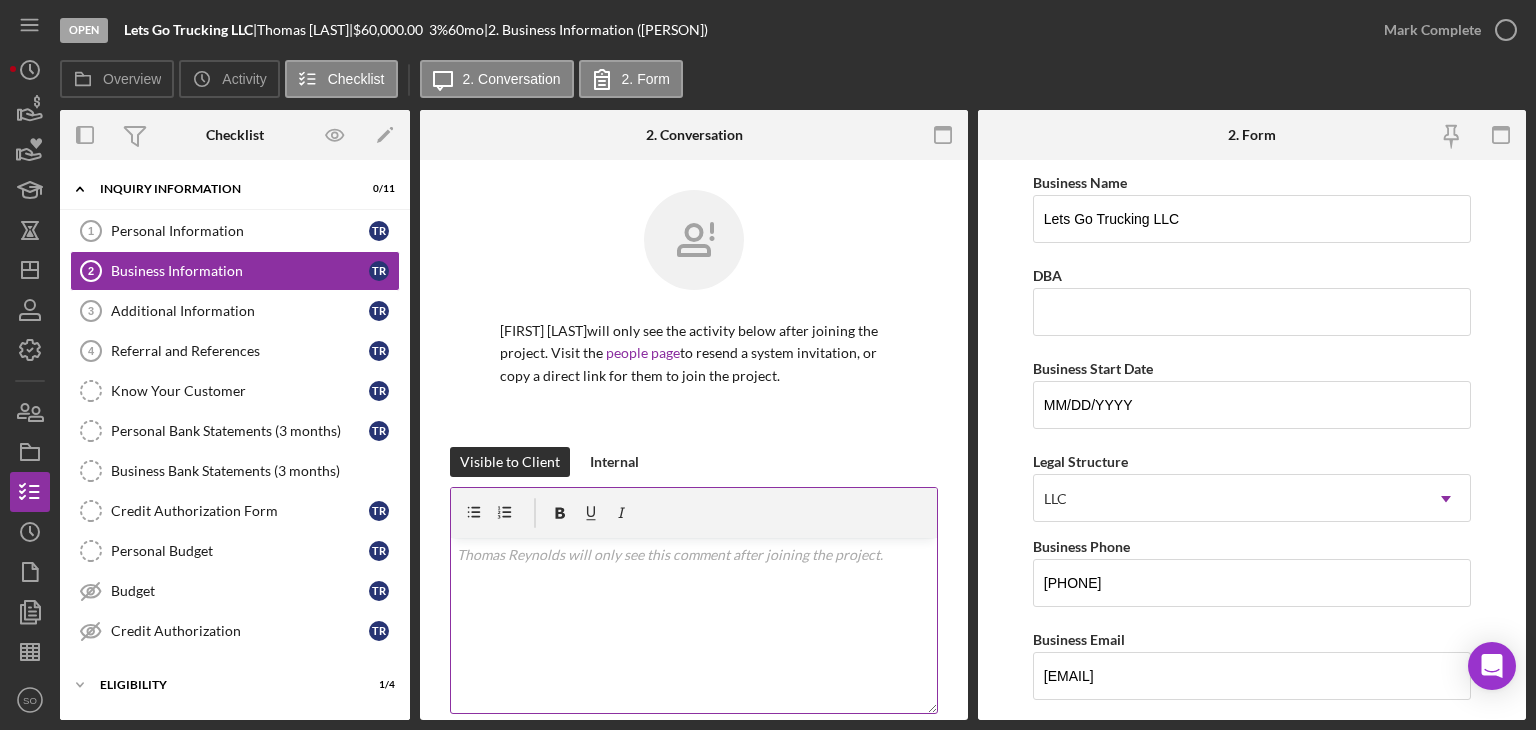 click on "v Color teal Color pink Remove color Add row above Add row below Add column before Add column after Merge cells Split cells Remove column Remove row Remove table" at bounding box center [694, 625] 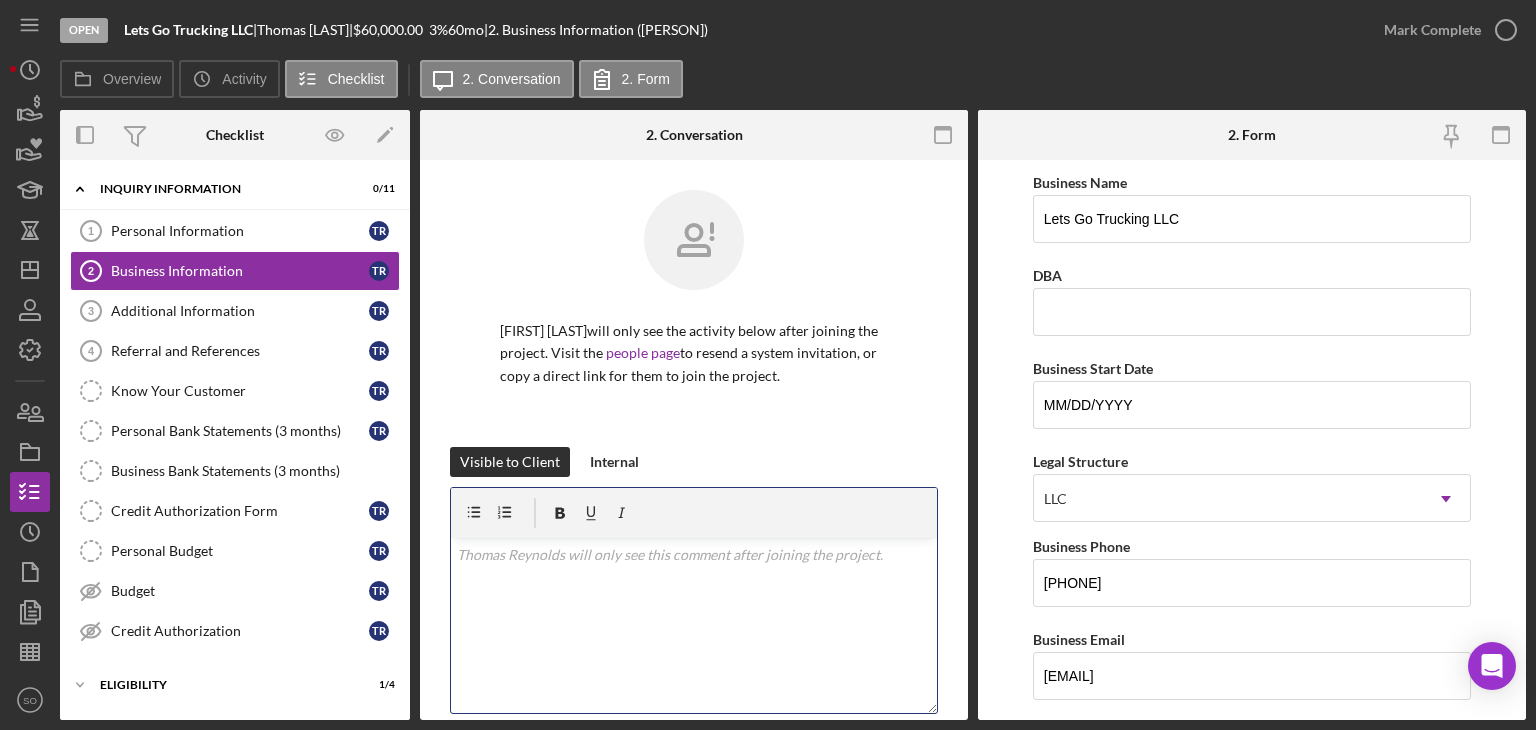 type 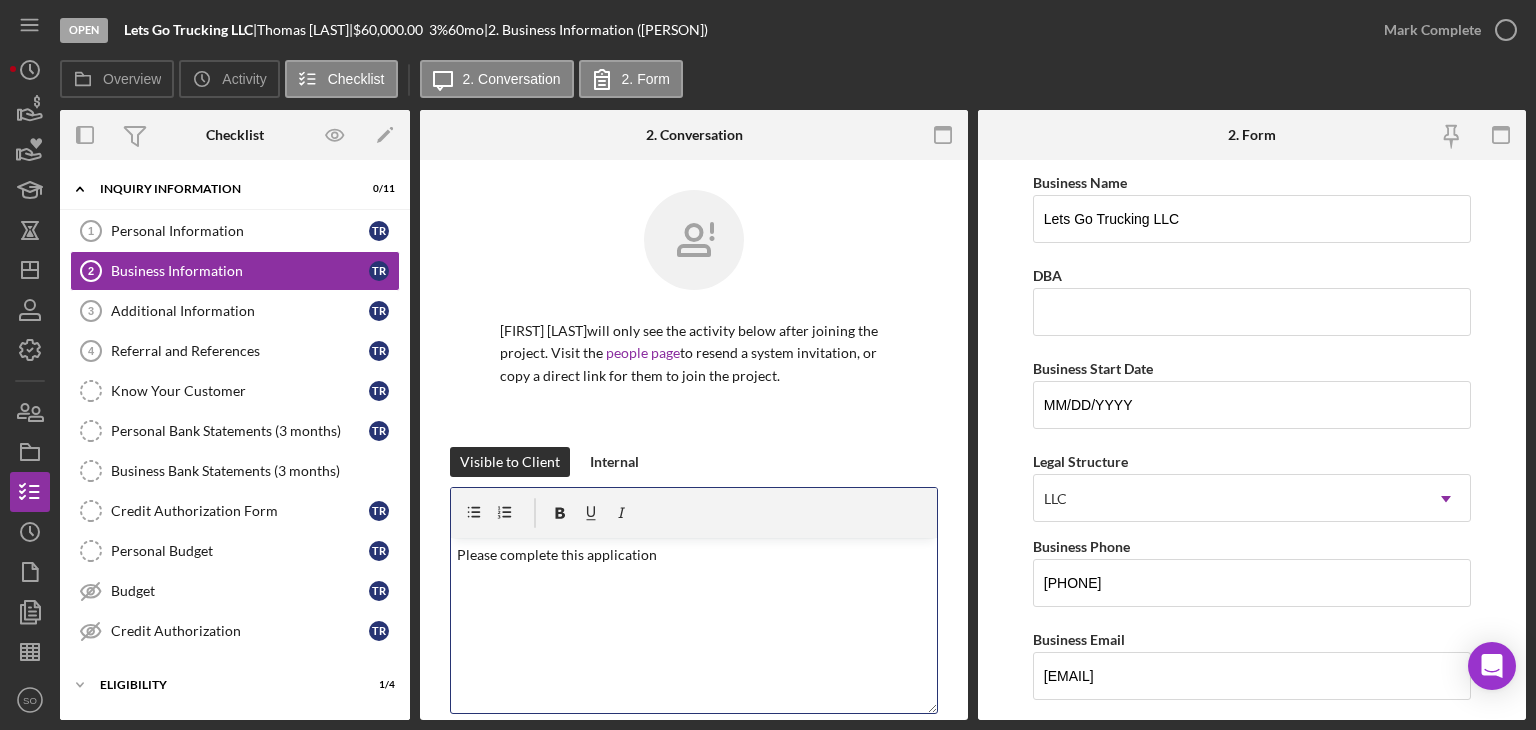 scroll, scrollTop: 227, scrollLeft: 0, axis: vertical 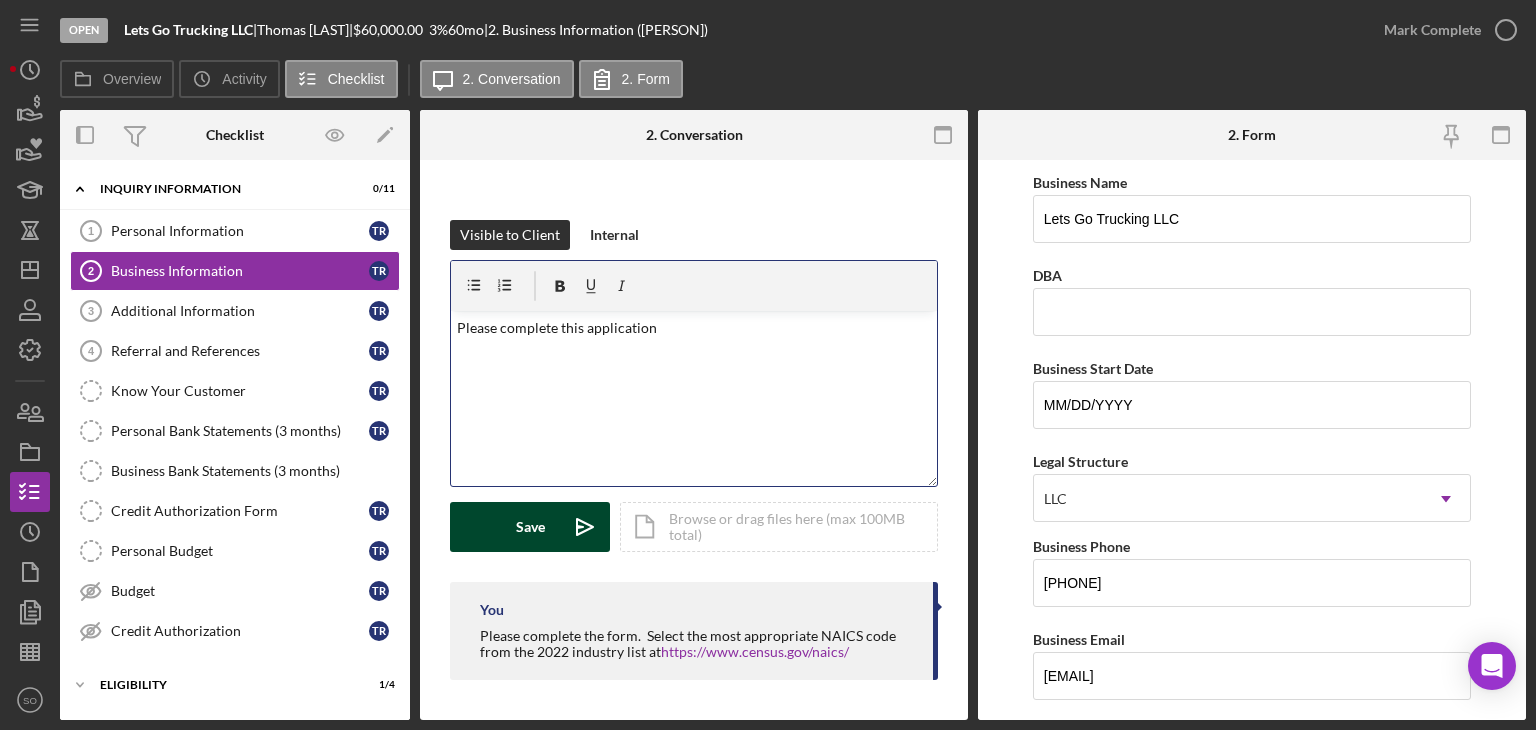 click on "Save" at bounding box center (530, 527) 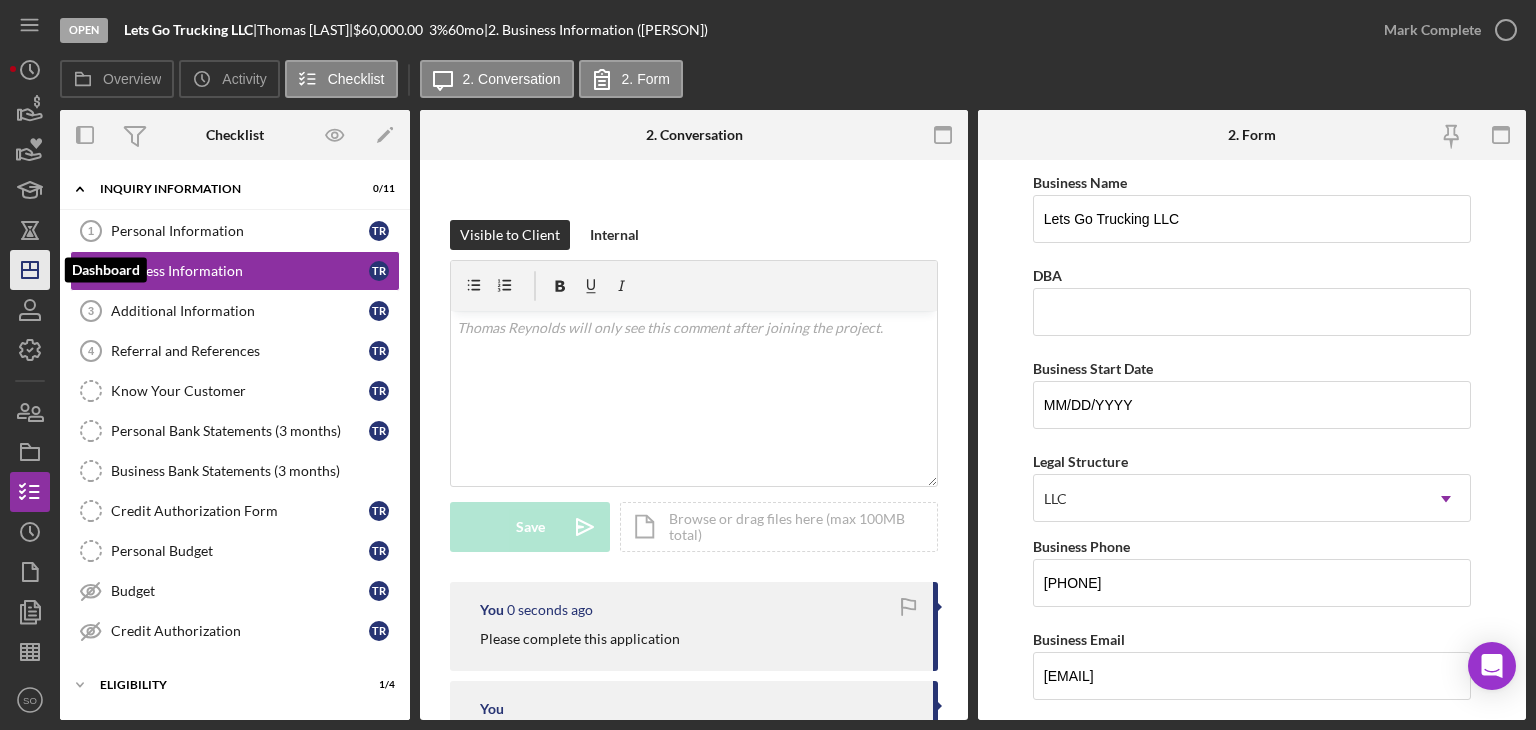 click on "Icon/Dashboard" 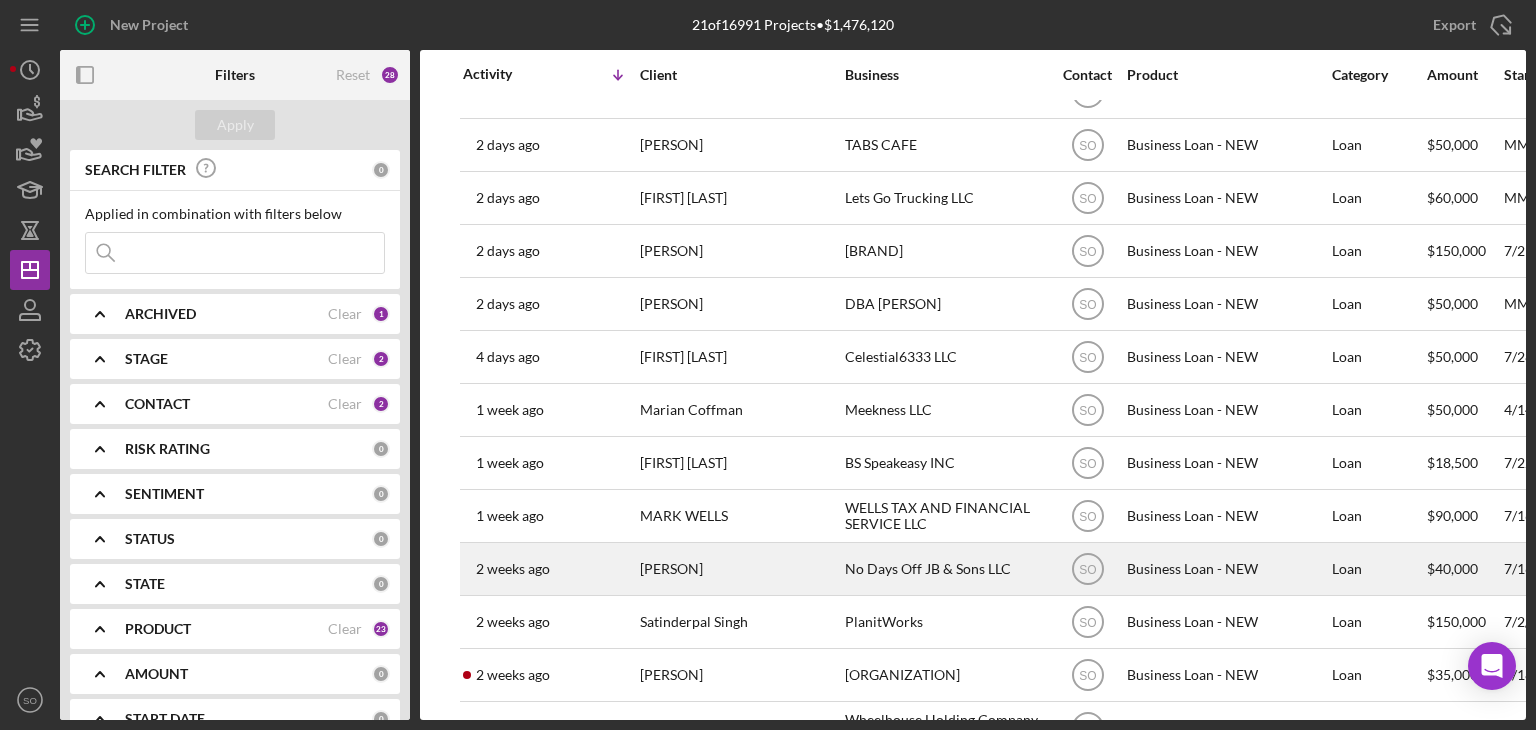 scroll, scrollTop: 500, scrollLeft: 0, axis: vertical 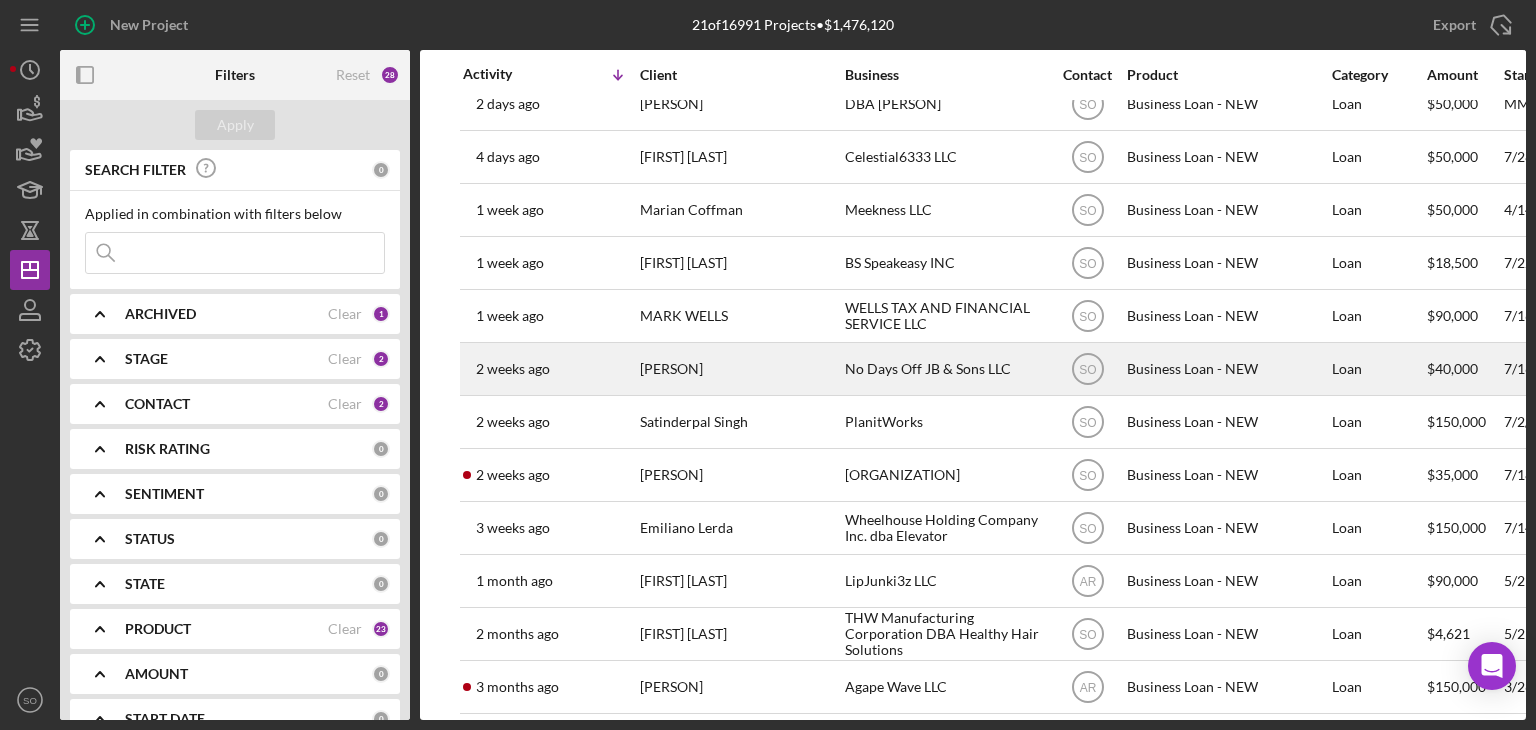 click on "[PERSON]" at bounding box center (740, 369) 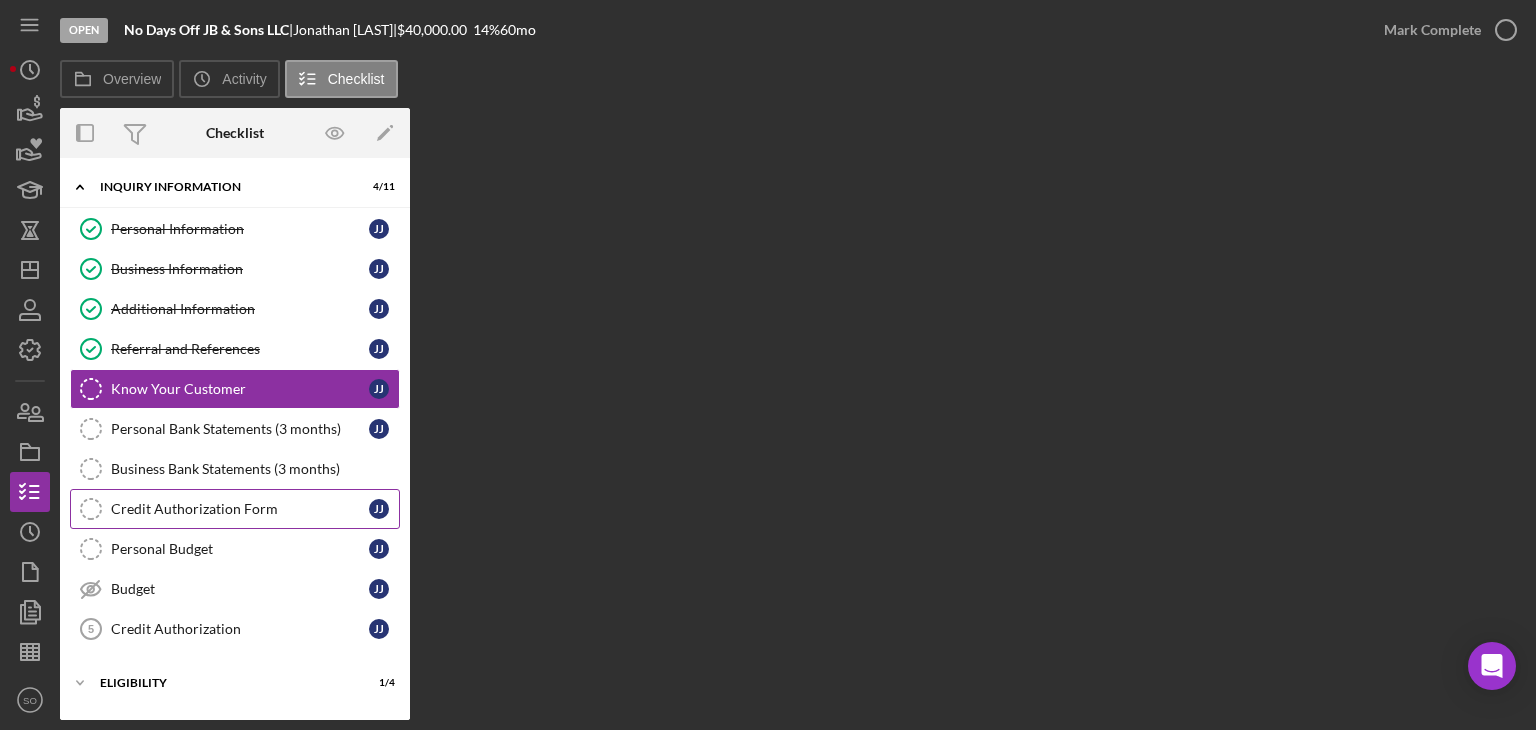 scroll, scrollTop: 169, scrollLeft: 0, axis: vertical 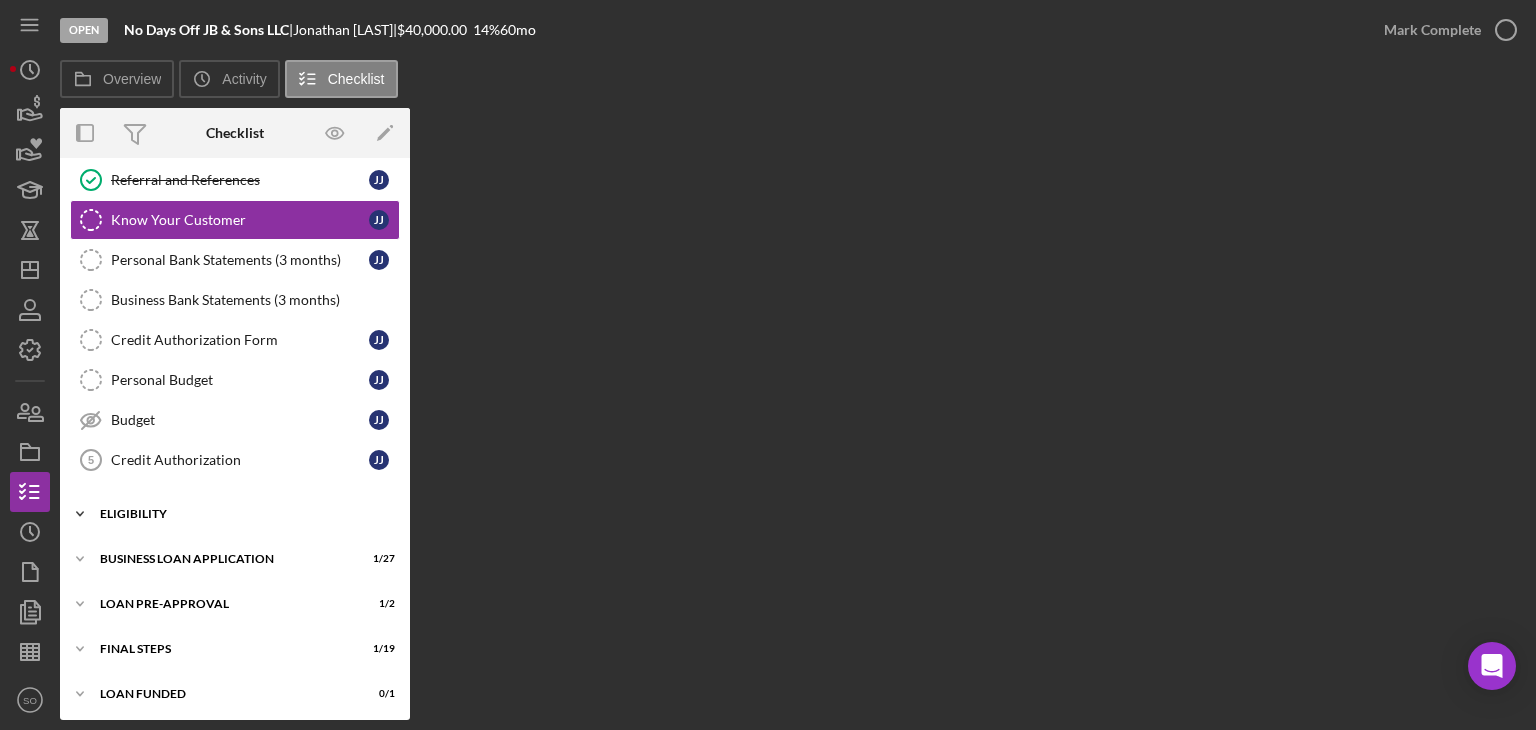 click on "ELIGIBILITY" at bounding box center [242, 514] 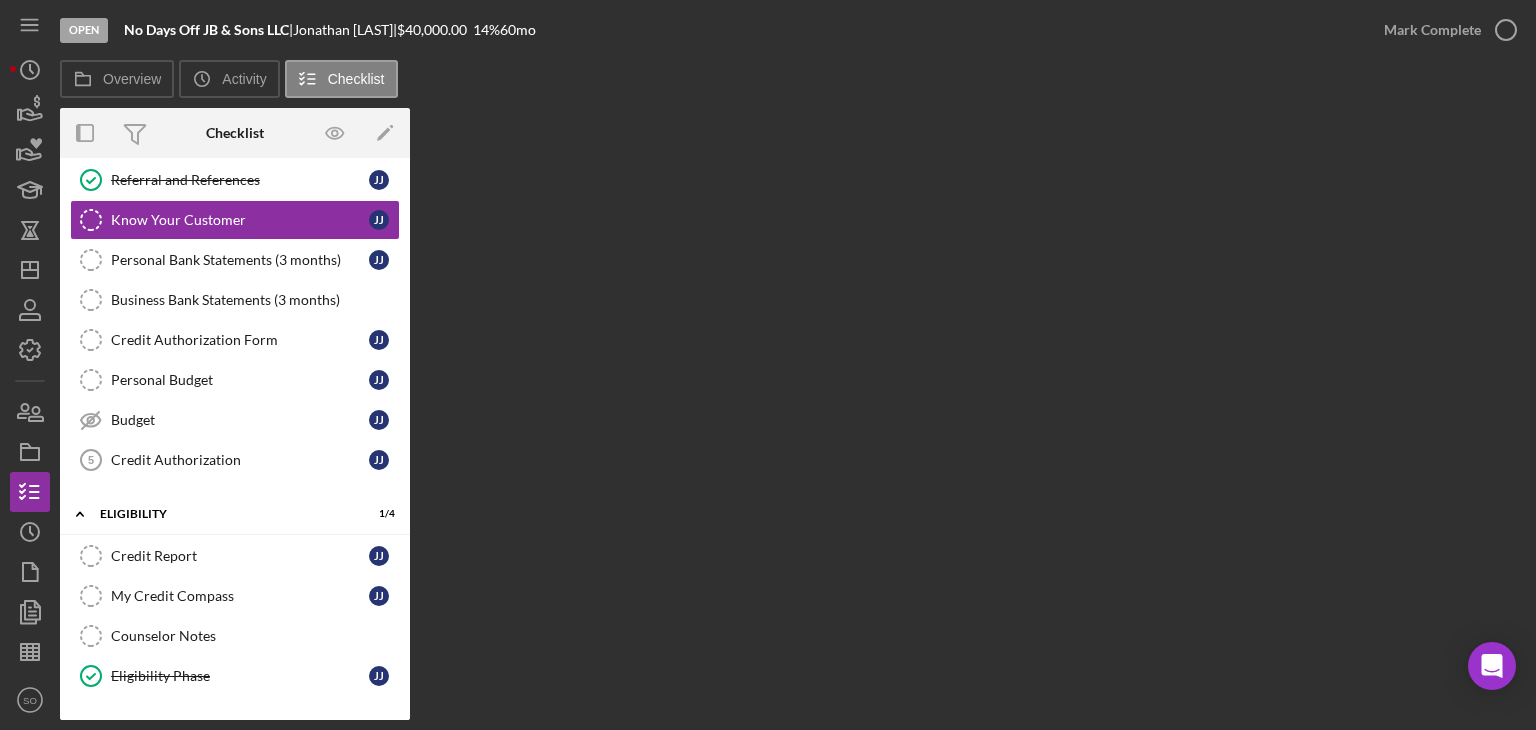 scroll, scrollTop: 338, scrollLeft: 0, axis: vertical 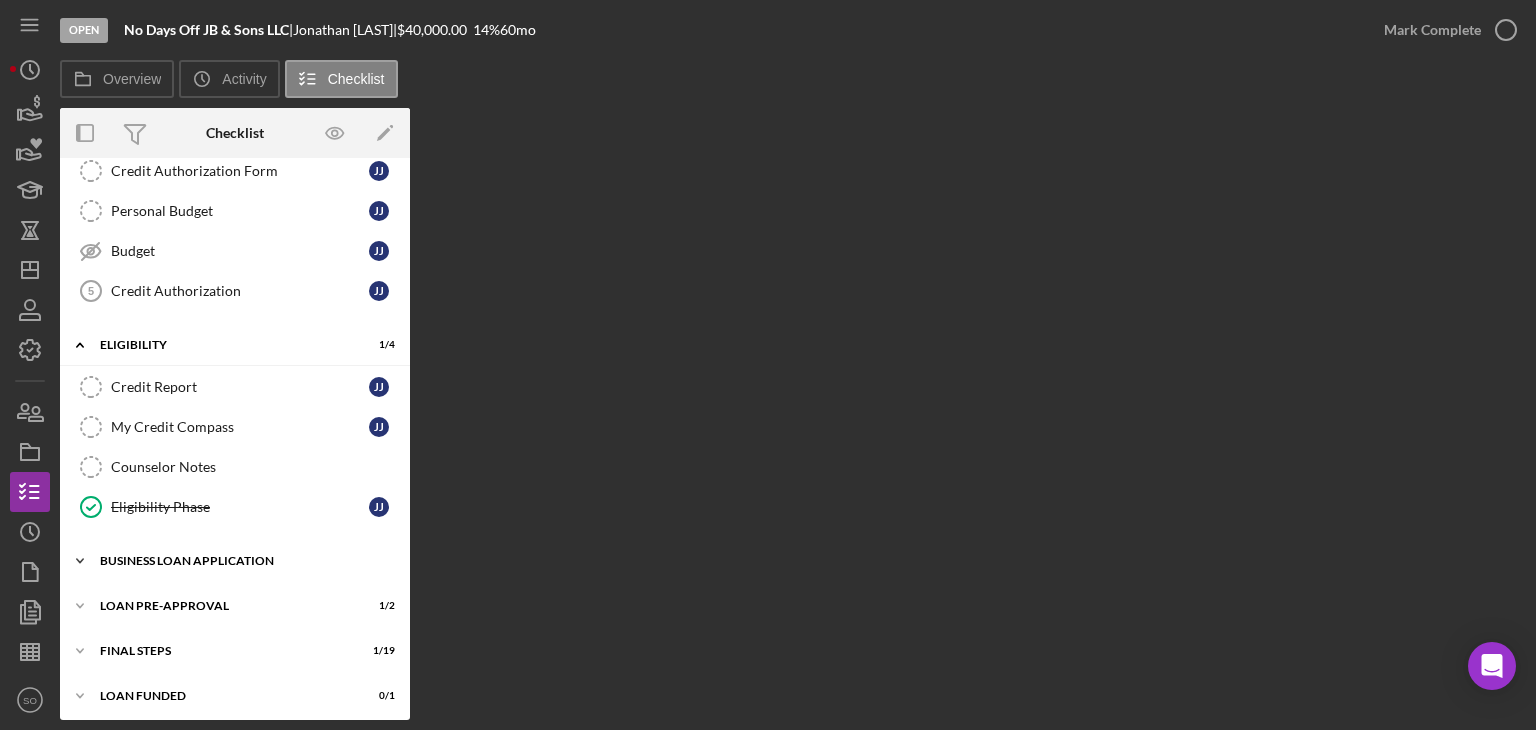 click on "BUSINESS LOAN APPLICATION" at bounding box center (242, 561) 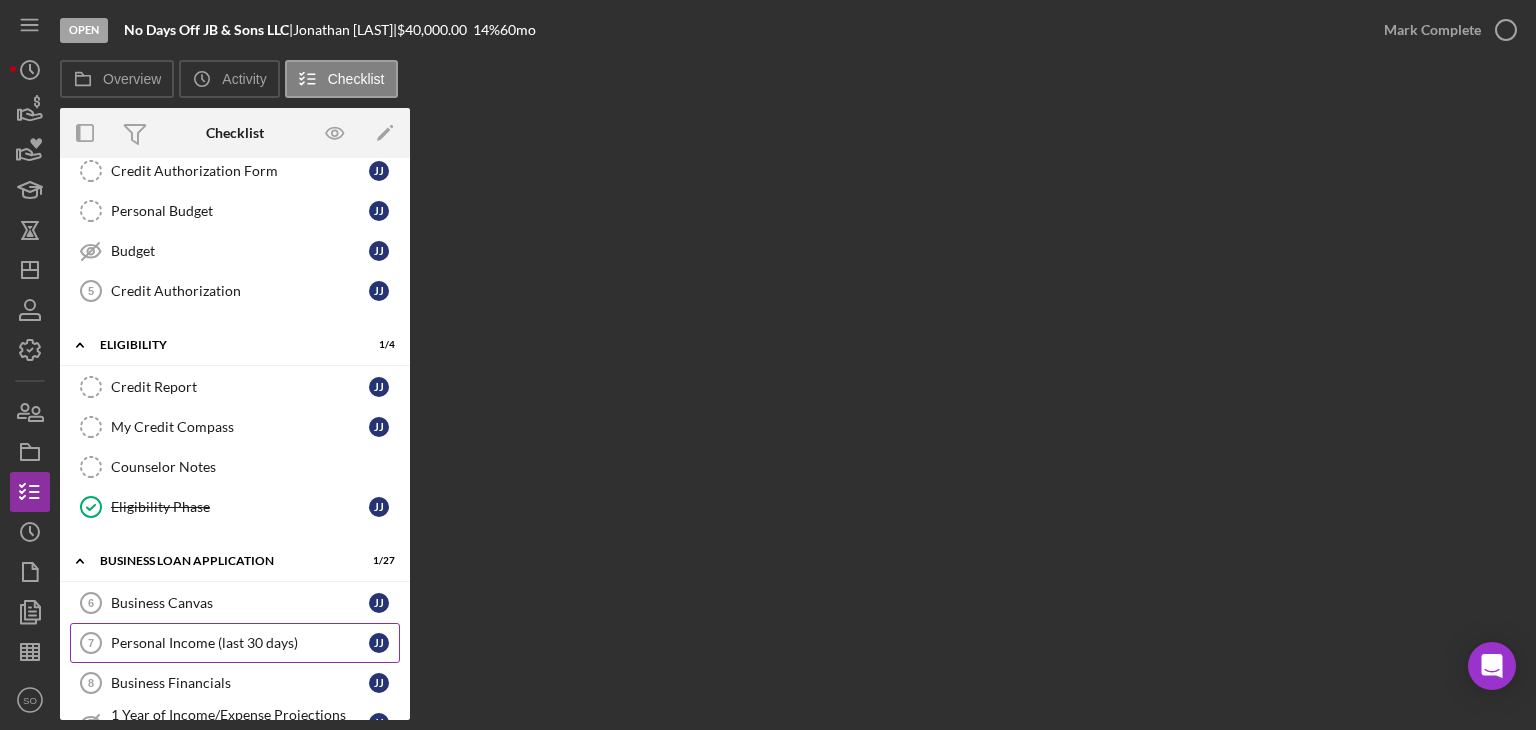 scroll, scrollTop: 538, scrollLeft: 0, axis: vertical 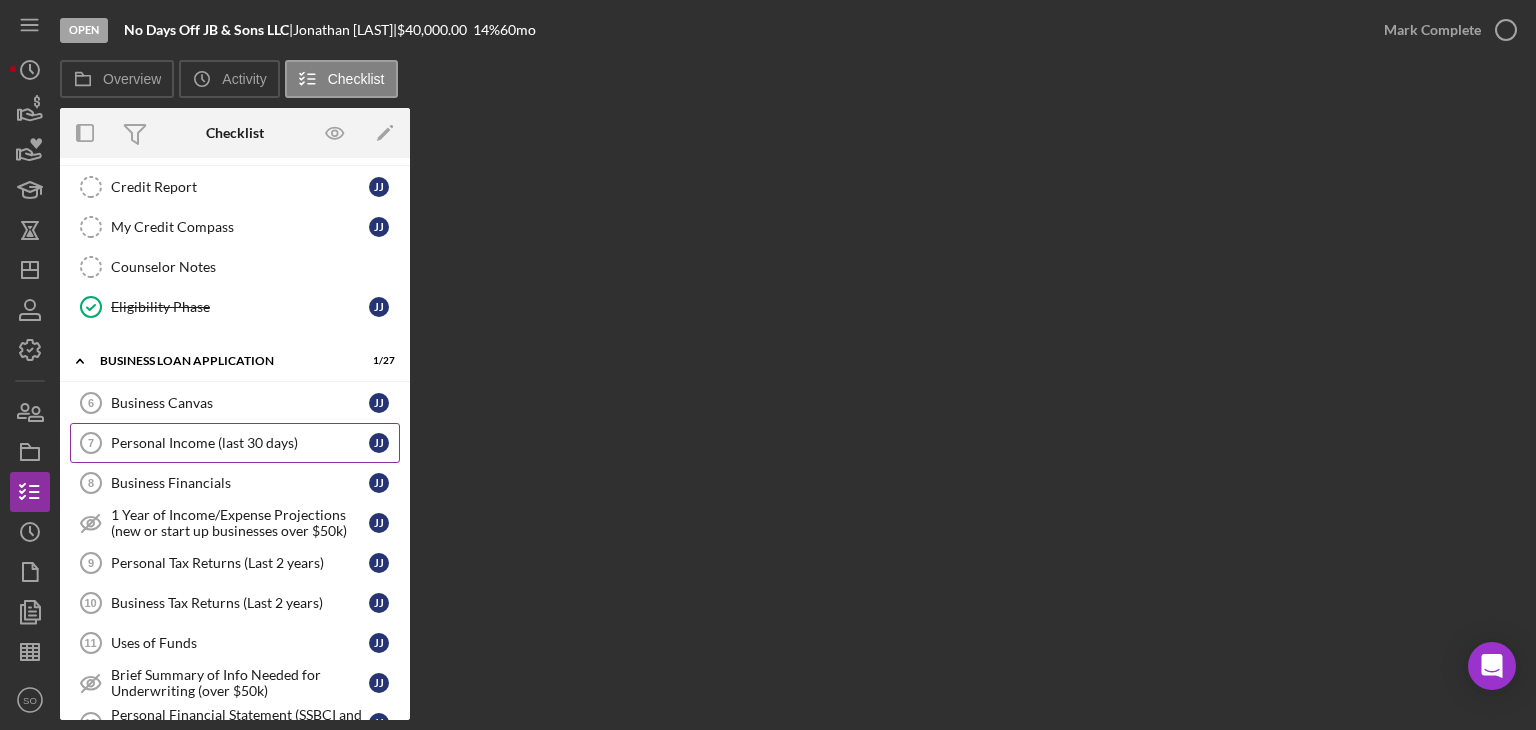 click on "Personal Income (last 30 days) 7 Personal Income (last 30 days) J J" at bounding box center [235, 443] 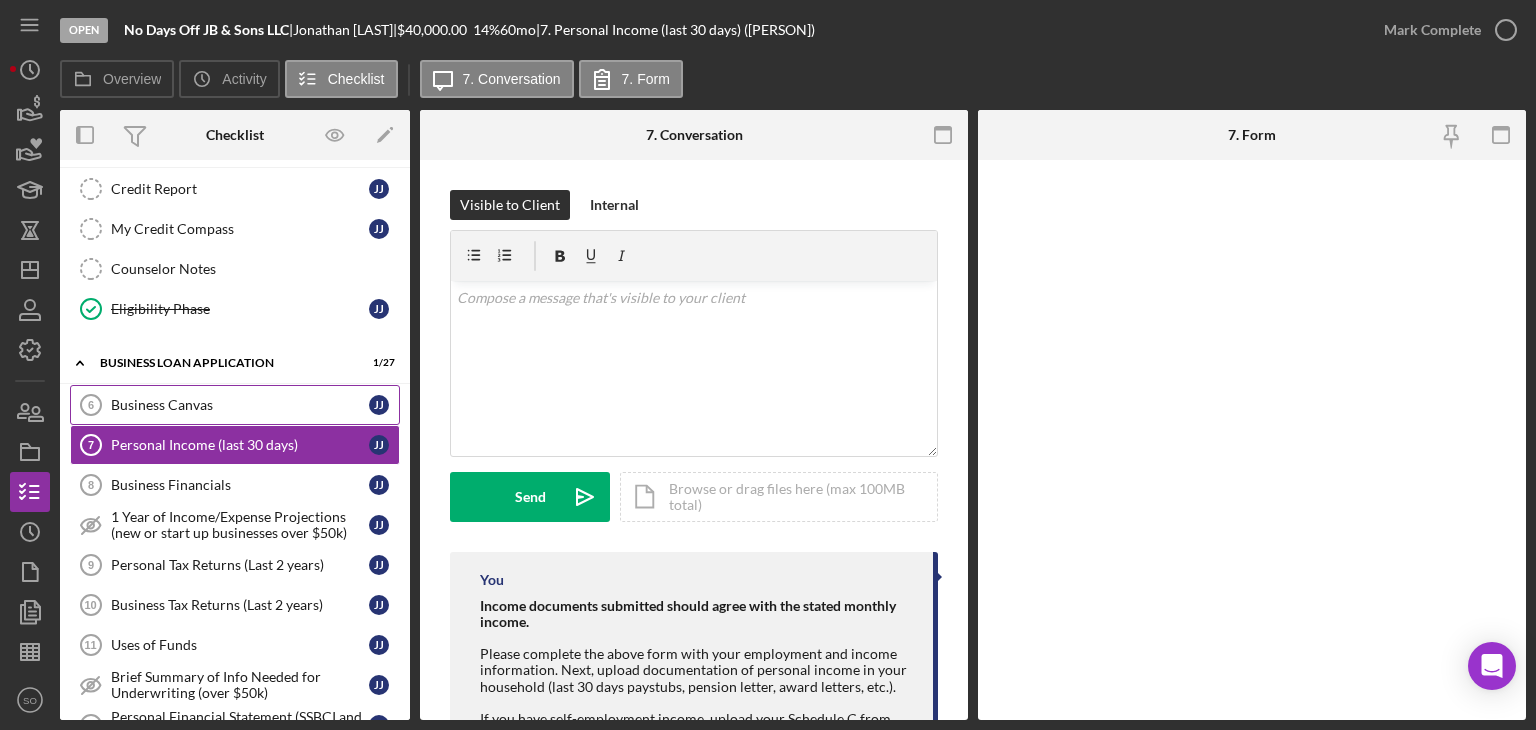 click on "Business Canvas" at bounding box center [240, 405] 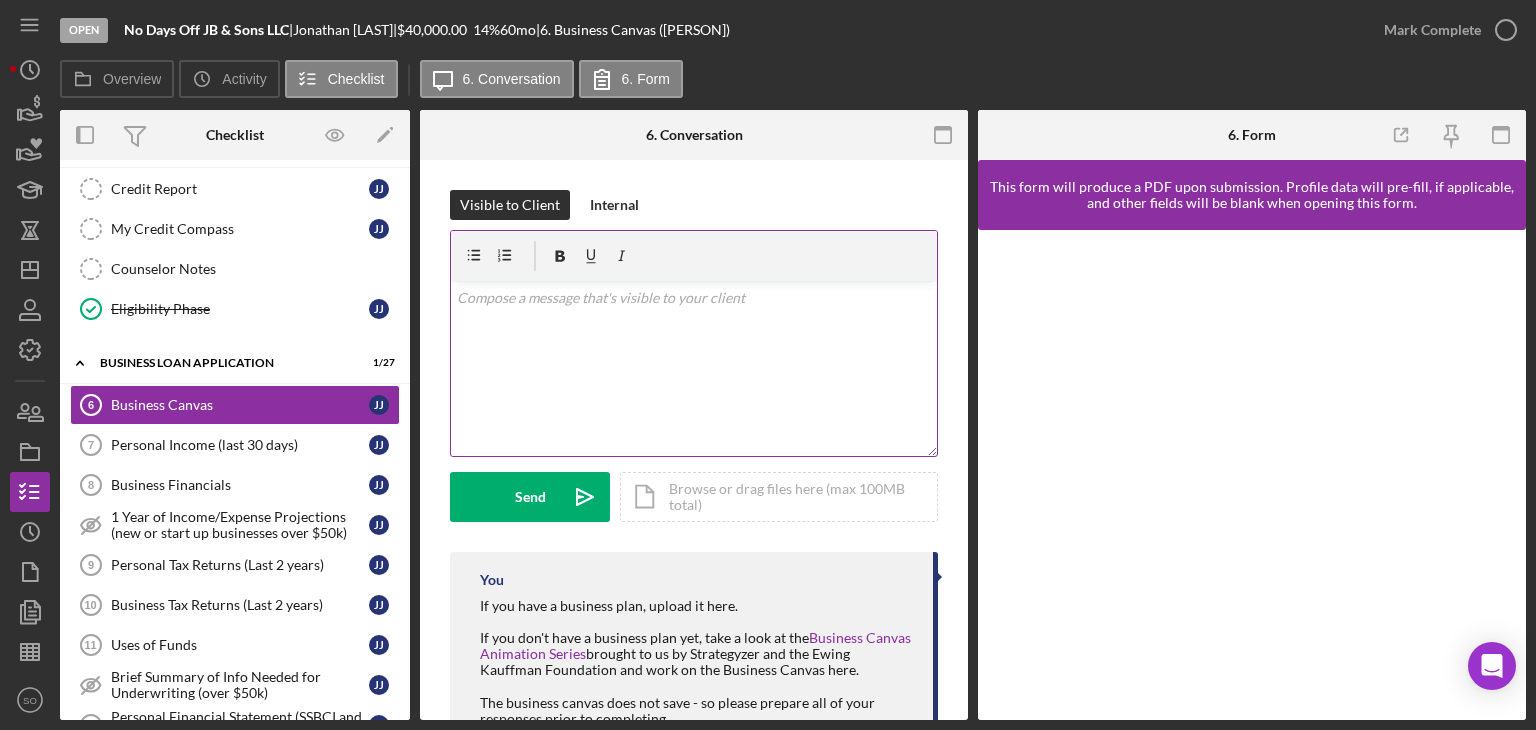 click on "v Color teal Color pink Remove color Add row above Add row below Add column before Add column after Merge cells Split cells Remove column Remove row Remove table" at bounding box center (694, 368) 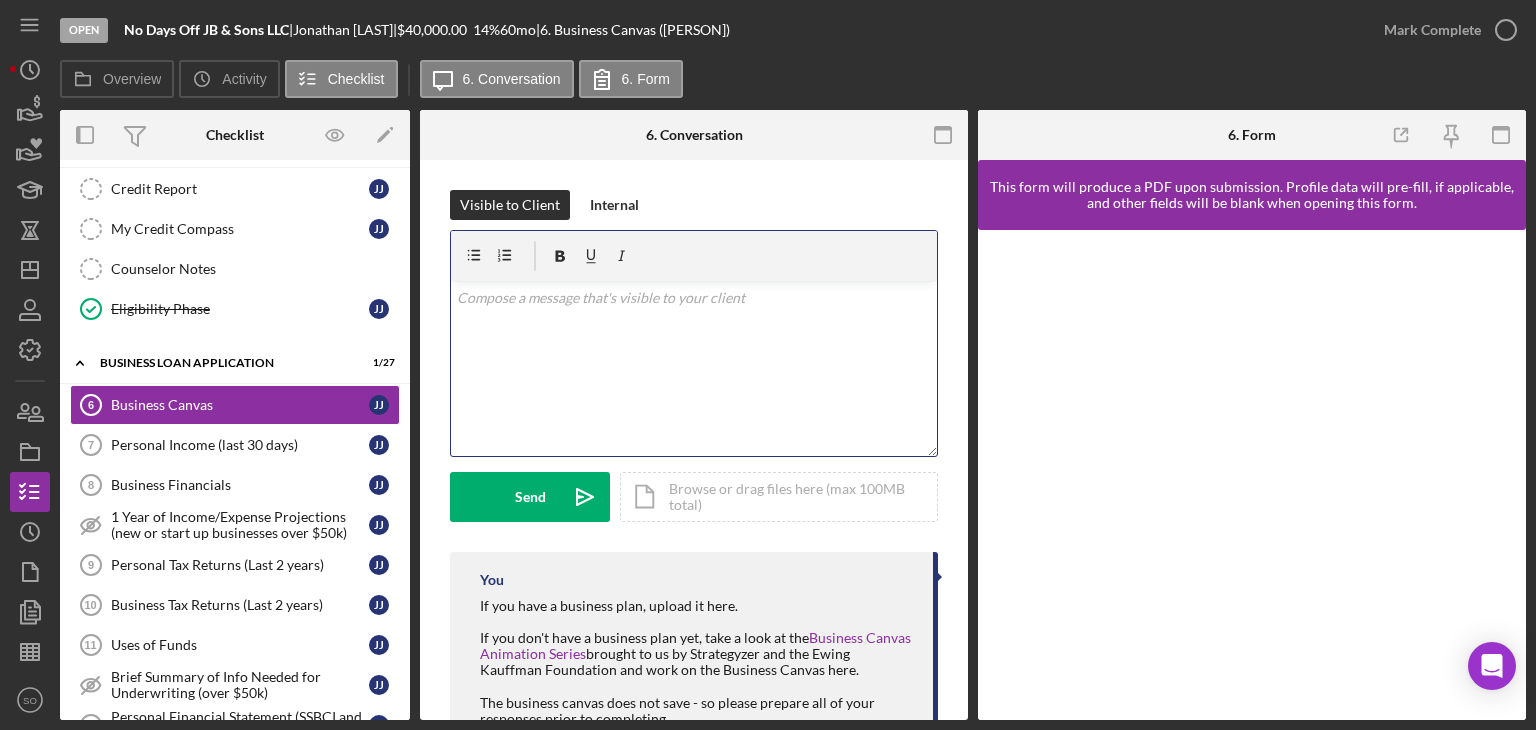 type 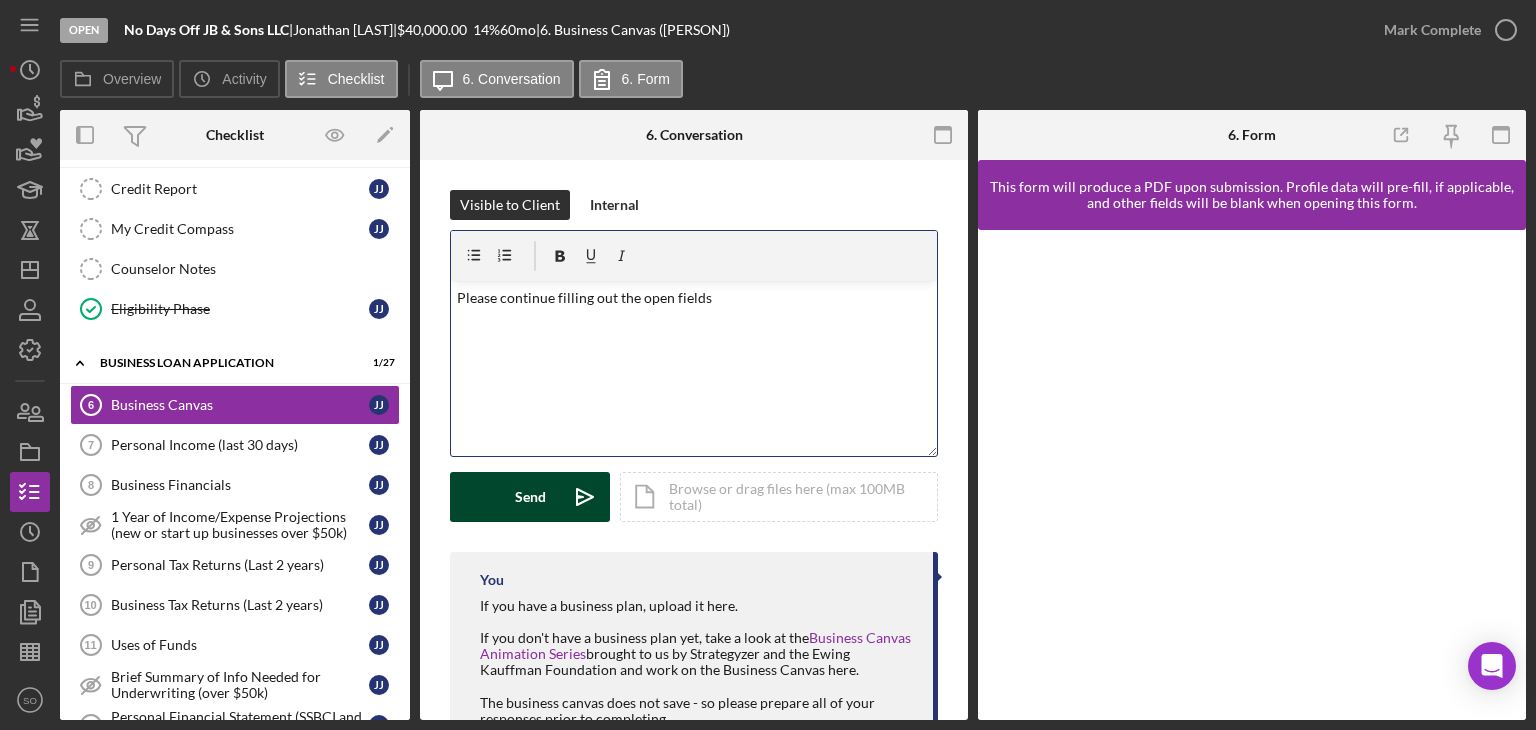 click on "Send Icon/icon-invite-send" at bounding box center [530, 497] 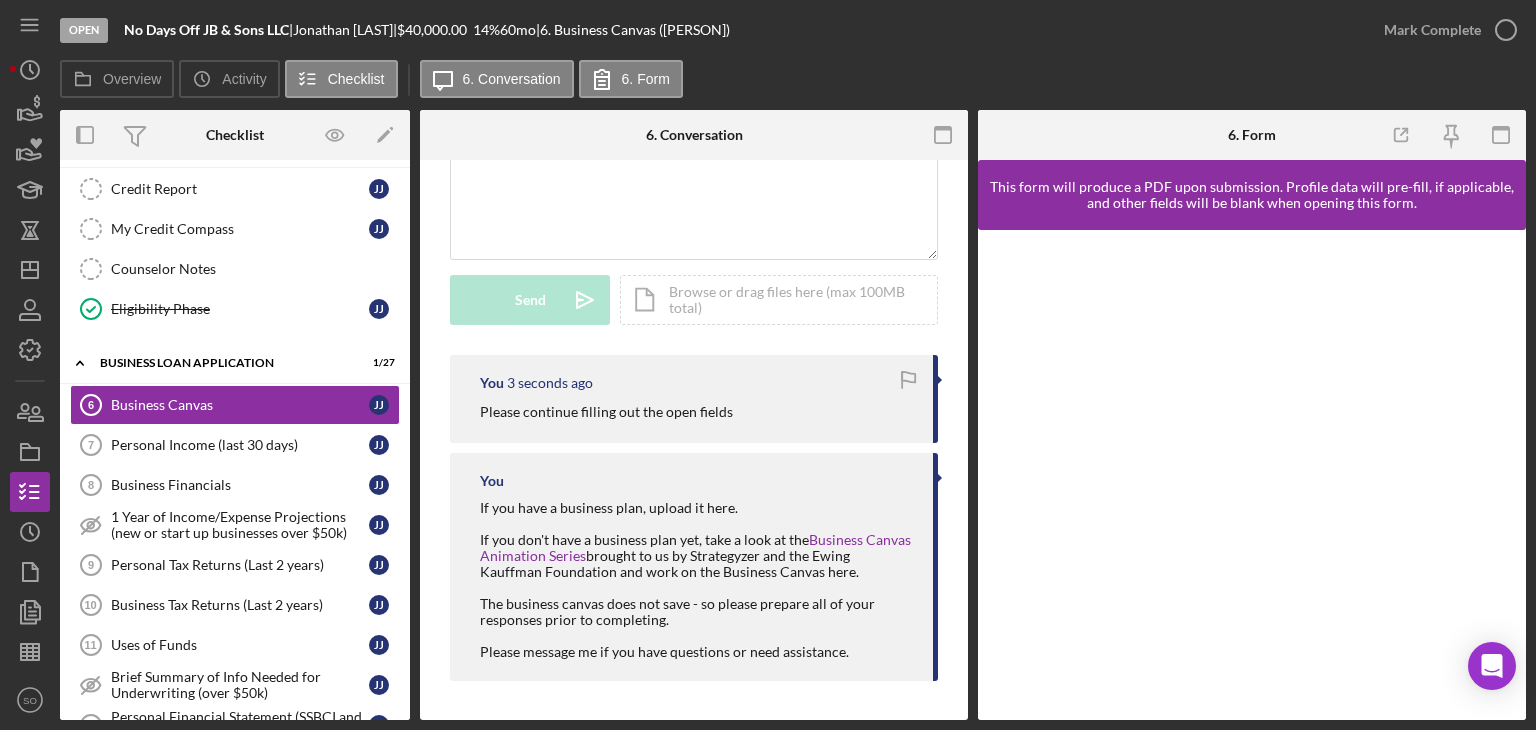 scroll, scrollTop: 0, scrollLeft: 0, axis: both 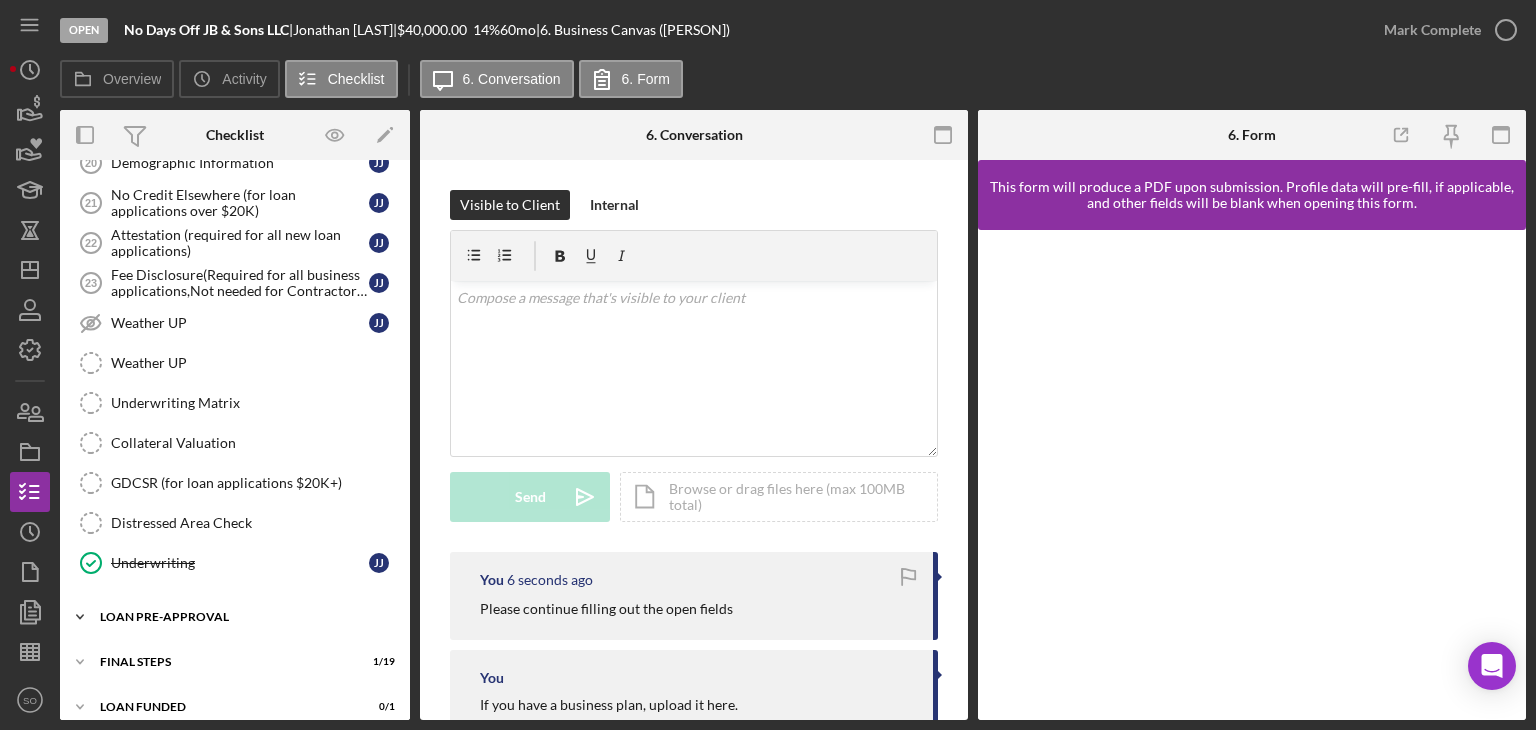 click on "LOAN PRE-APPROVAL" at bounding box center [242, 617] 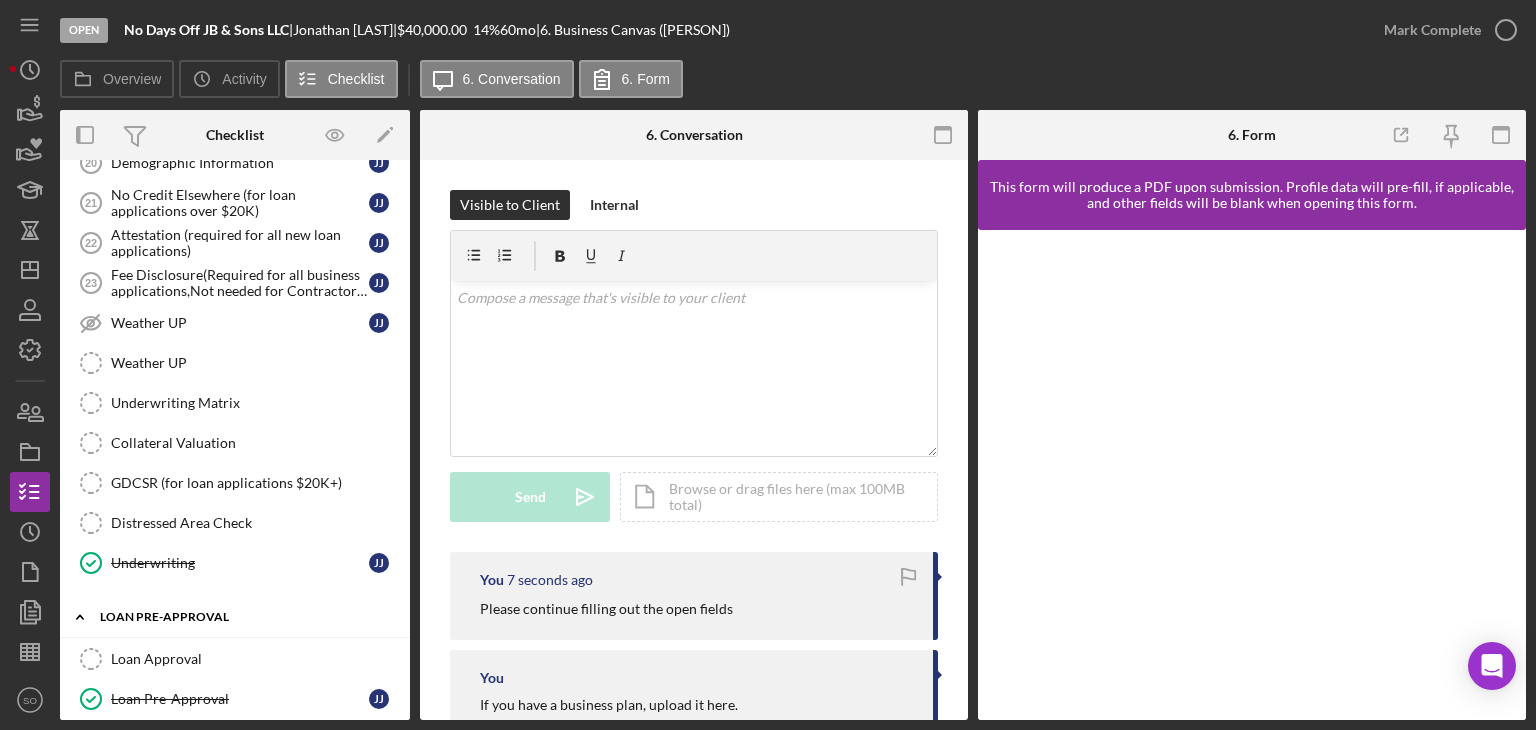 scroll, scrollTop: 1510, scrollLeft: 0, axis: vertical 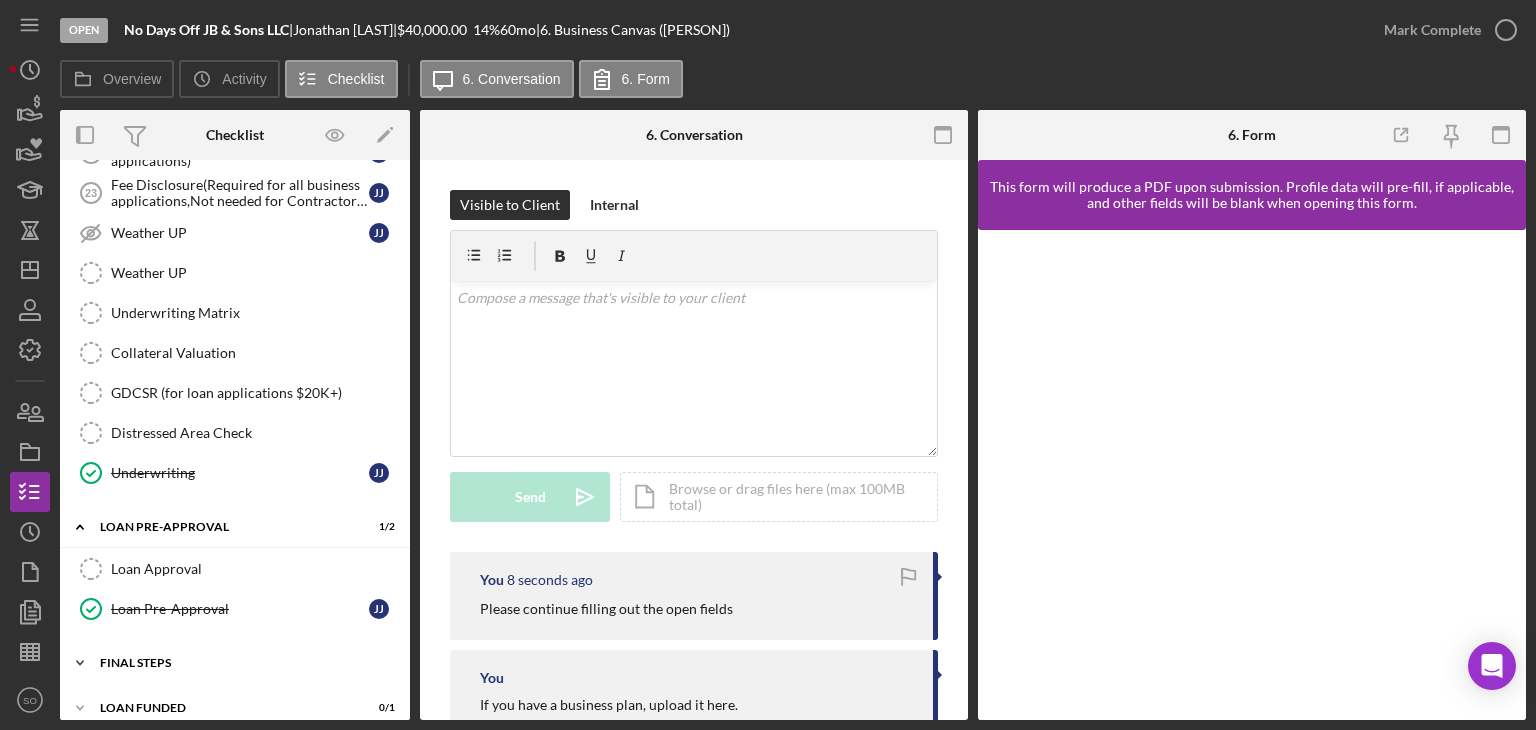 click on "FINAL STEPS" at bounding box center [242, 663] 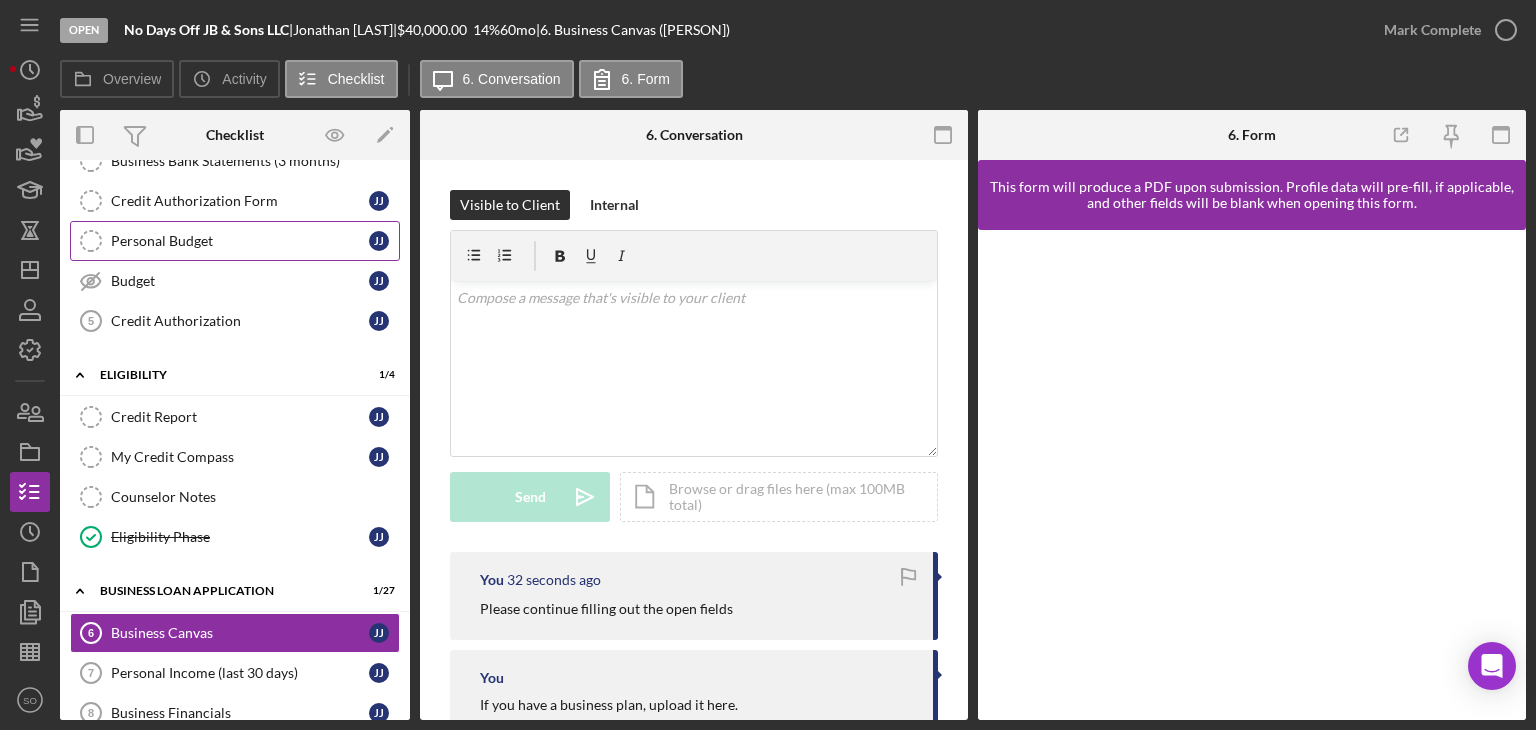 scroll, scrollTop: 0, scrollLeft: 0, axis: both 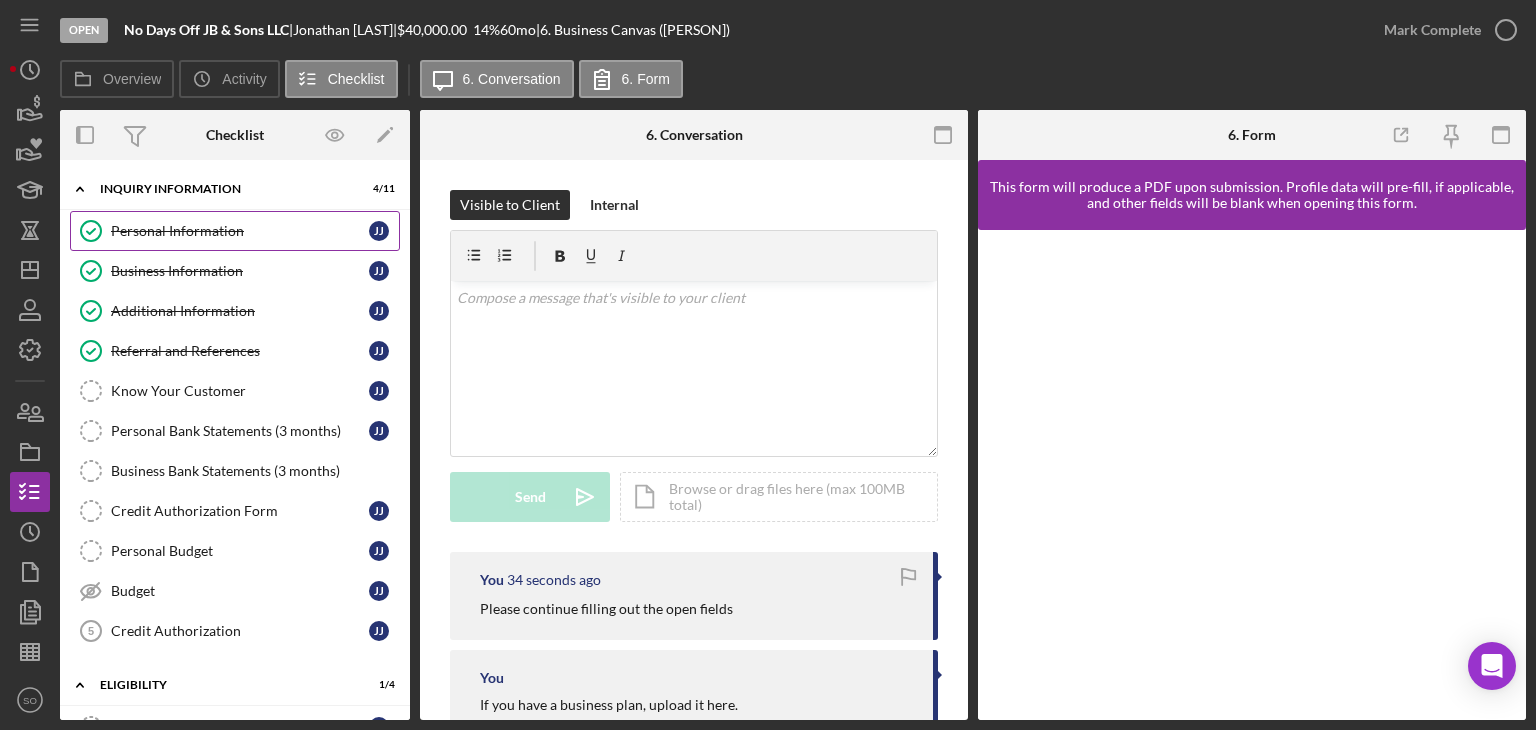 click on "Personal Information" at bounding box center (240, 231) 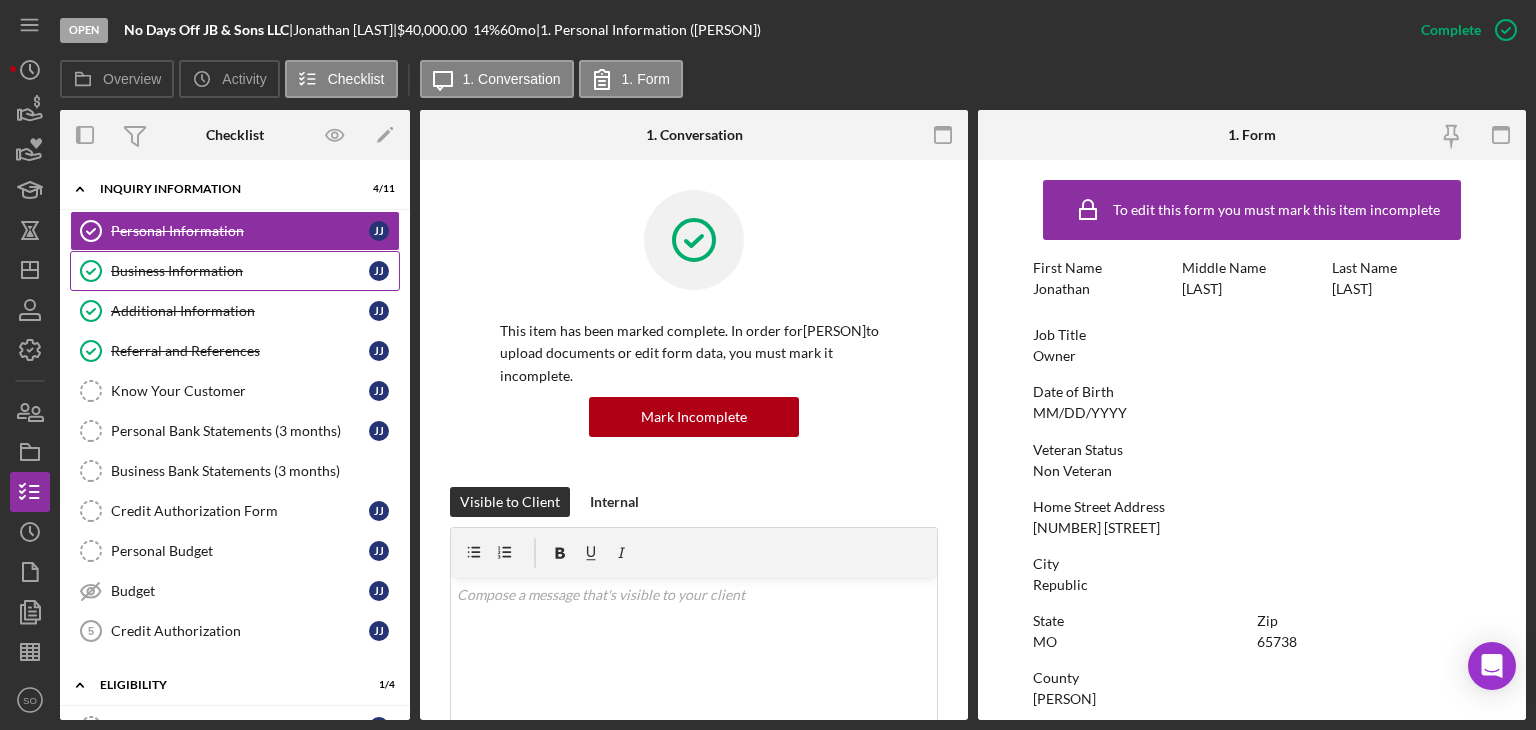 click on "Business Information Business Information J J" at bounding box center (235, 271) 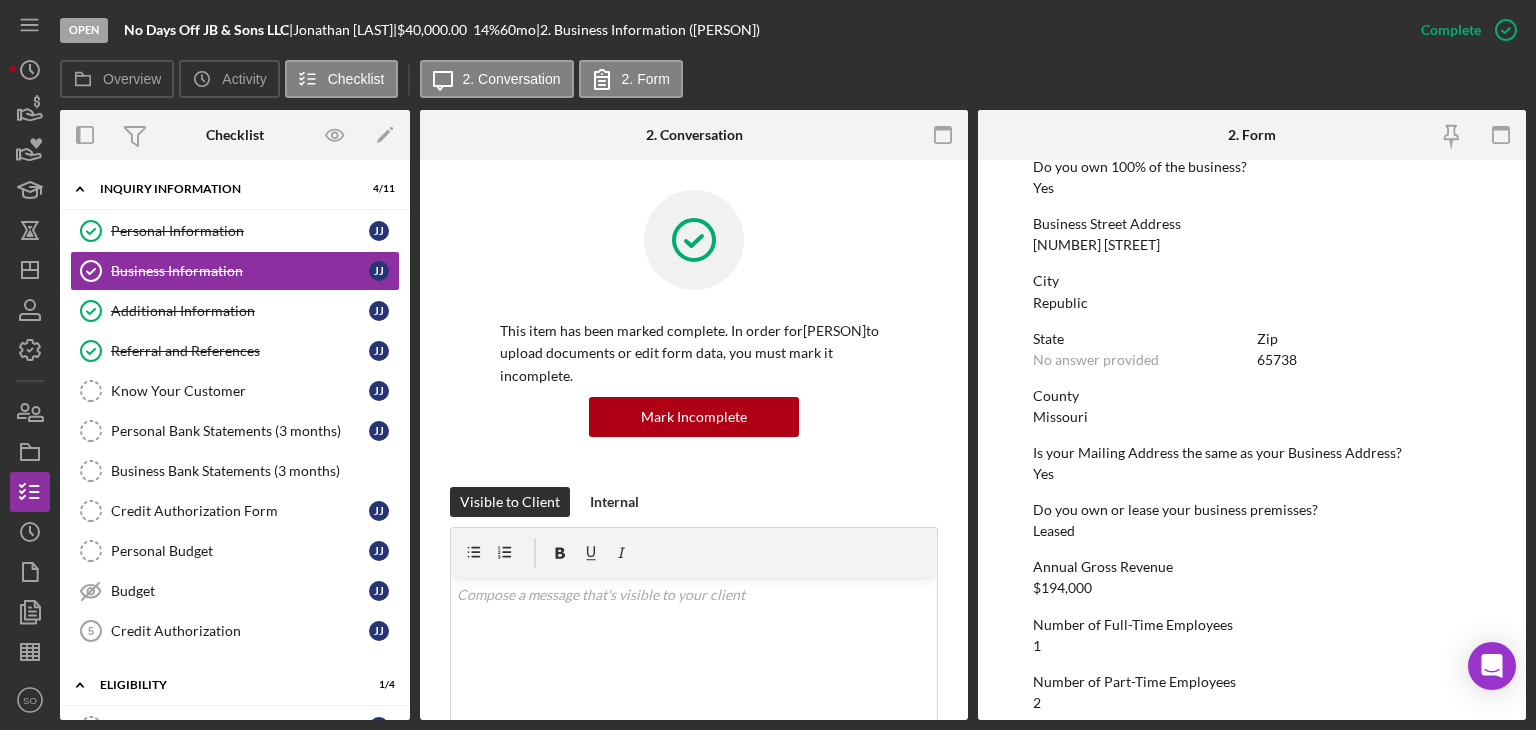 scroll, scrollTop: 700, scrollLeft: 0, axis: vertical 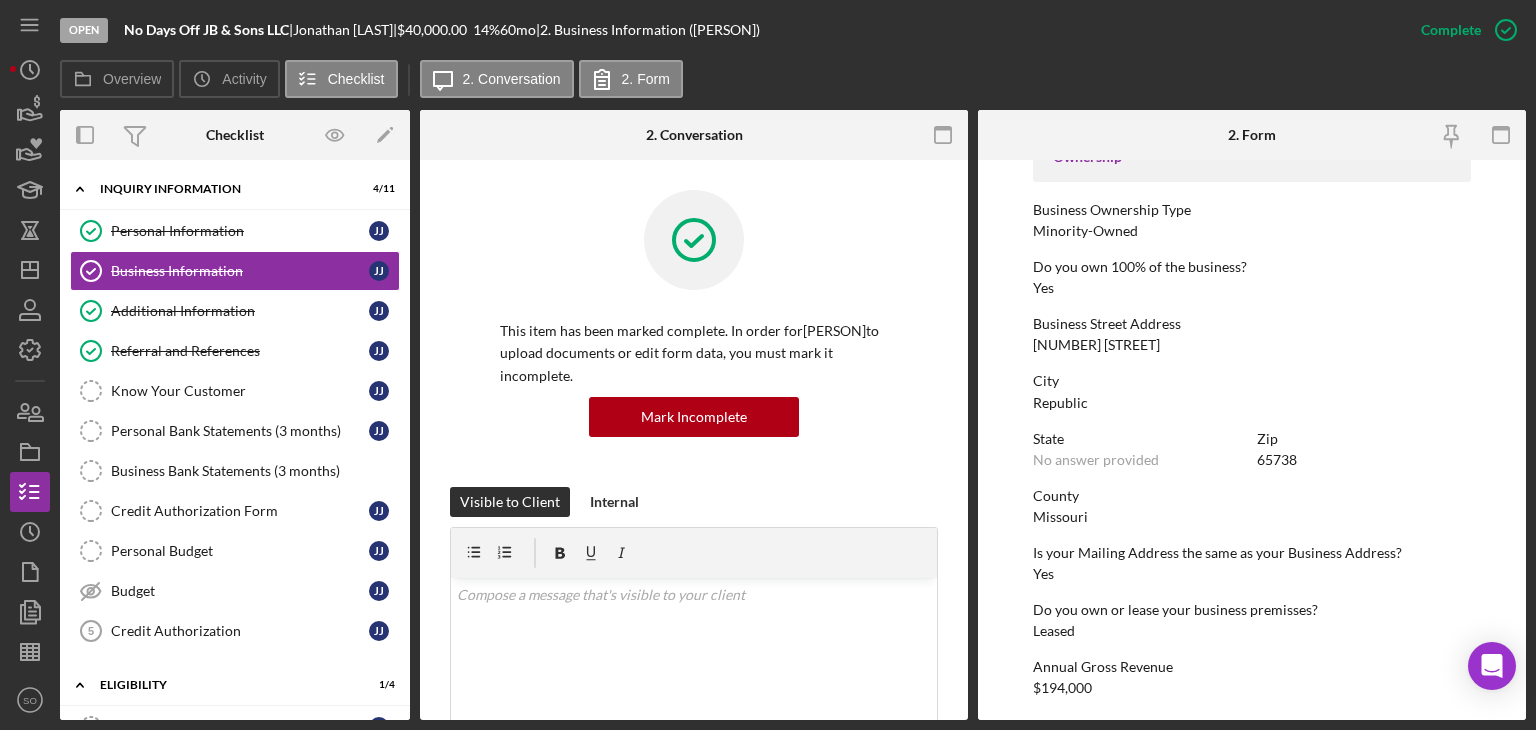 click on "To edit this form you must mark this item incomplete Business Name No Days Off JB & Sons LLC DBA No answer provided Business Start Date MM/DD/YYYY Legal Structure LLC Business Phone [PHONE] Business Email [EMAIL] Website https://www.jbnodaysoff.com/ Industry Construction Industry NAICS Code 2361 EIN 85-0736124 Ownership Business Ownership Type Minority-Owned Do you own 100% of the business? Yes Business Street Address [NUMBER] [STREET] City [CITY] State No answer provided Zip [ZIP] County [COUNTY] Is your Mailing Address the same as your Business Address? Yes Do you own or lease your business premisses? Leased Annual Gross Revenue $194,000 Number of Full-Time Employees 1 Number of Part-Time Employees 2 Additional Demographic Info Internal Only Low Income Owned No" at bounding box center (1252, 440) 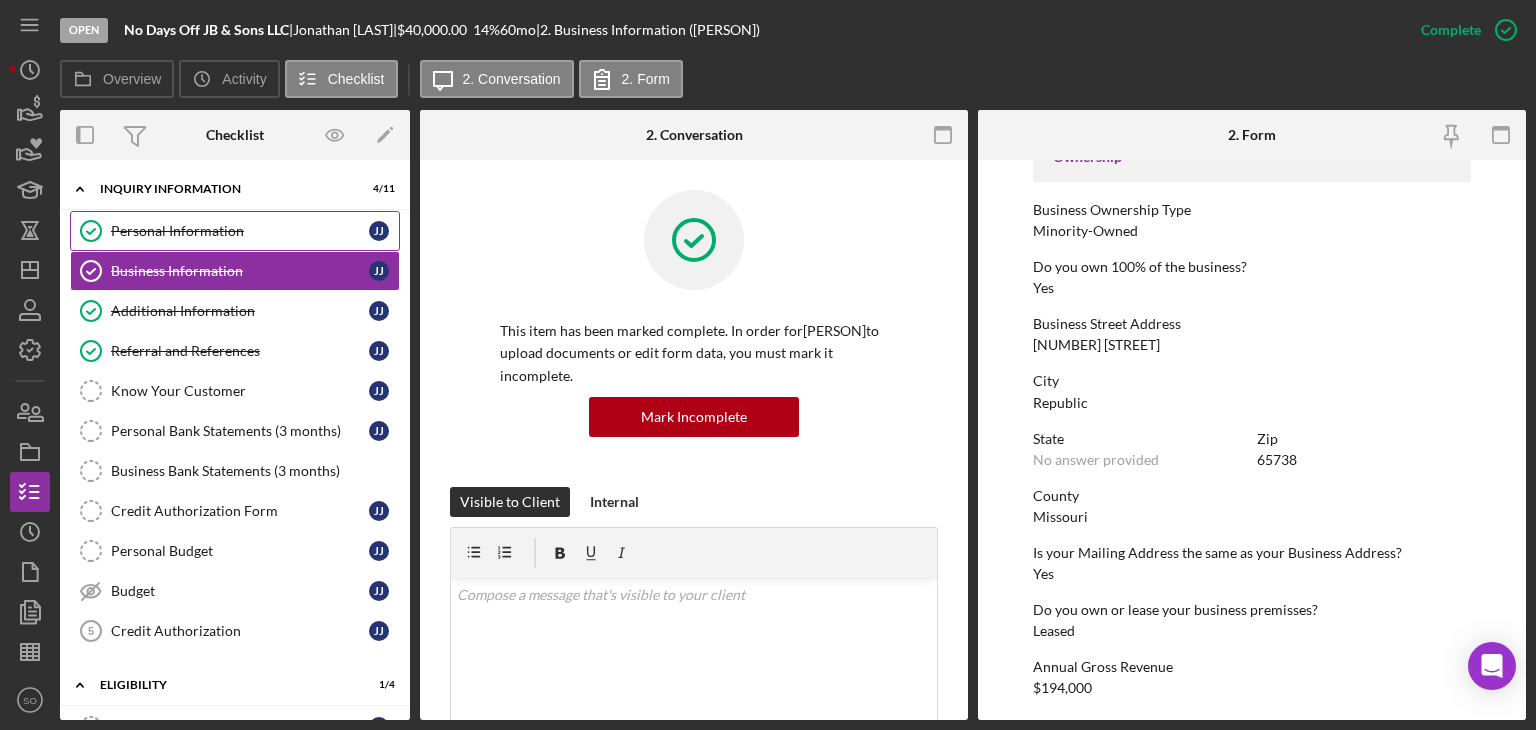 click on "Personal Information" at bounding box center (240, 231) 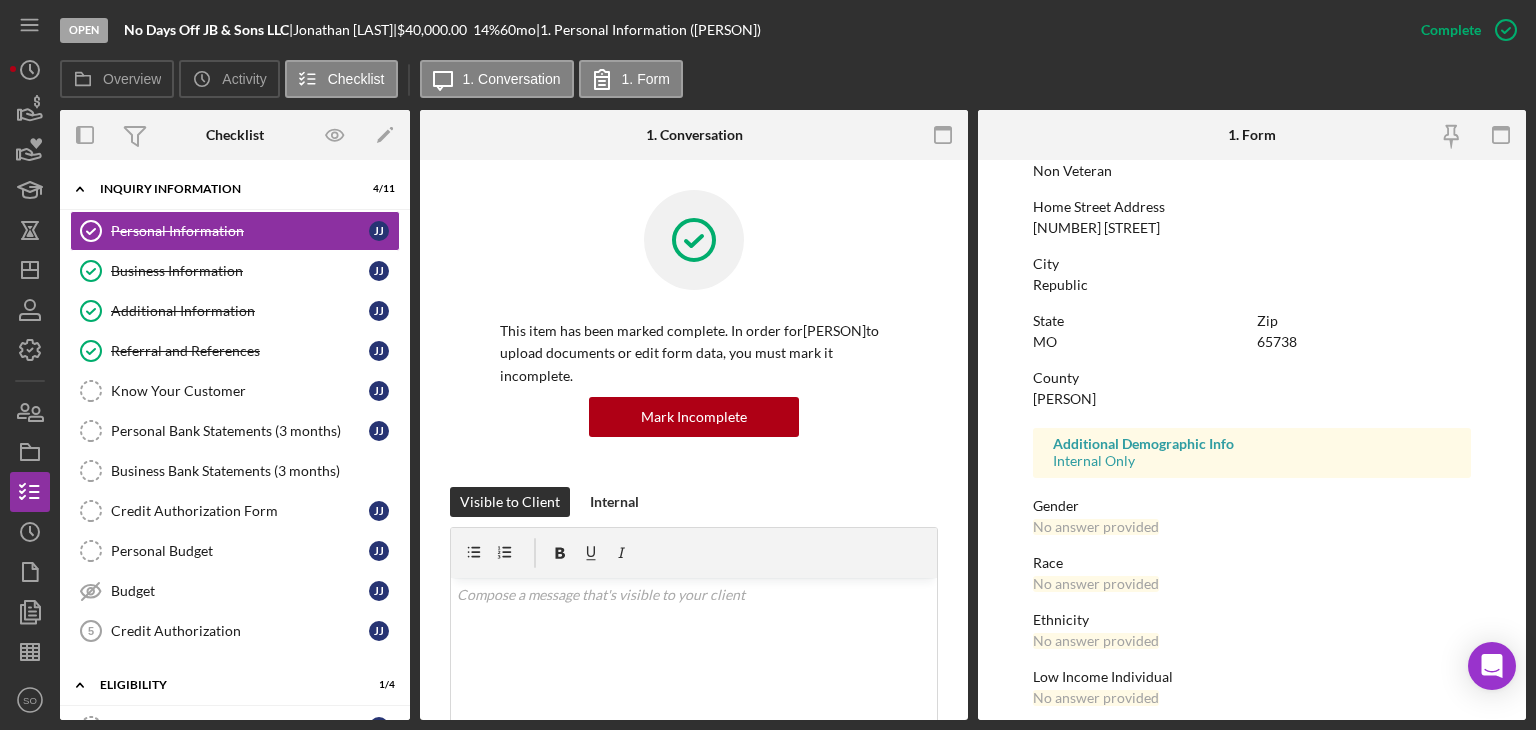 scroll, scrollTop: 0, scrollLeft: 0, axis: both 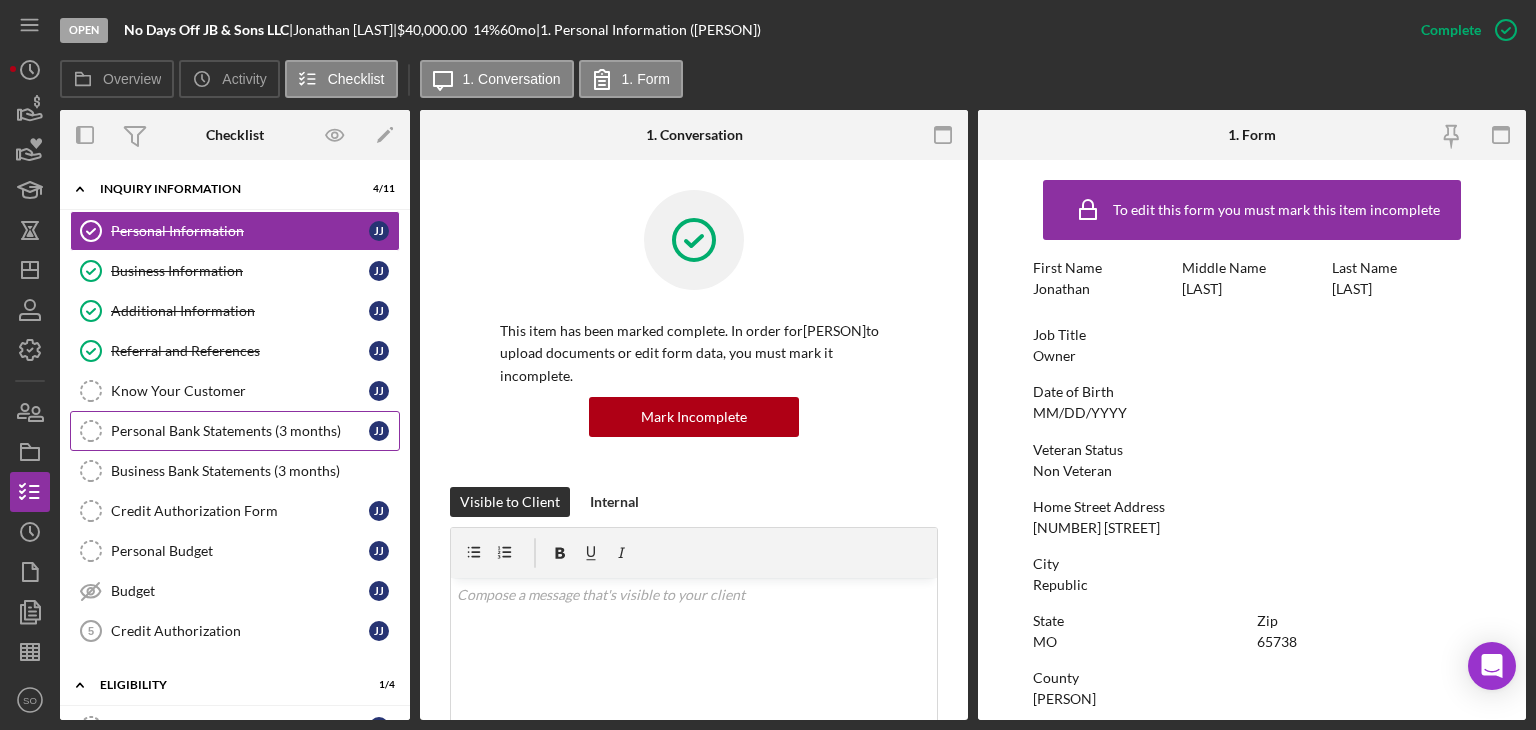drag, startPoint x: 147, startPoint y: 580, endPoint x: 302, endPoint y: 436, distance: 211.56796 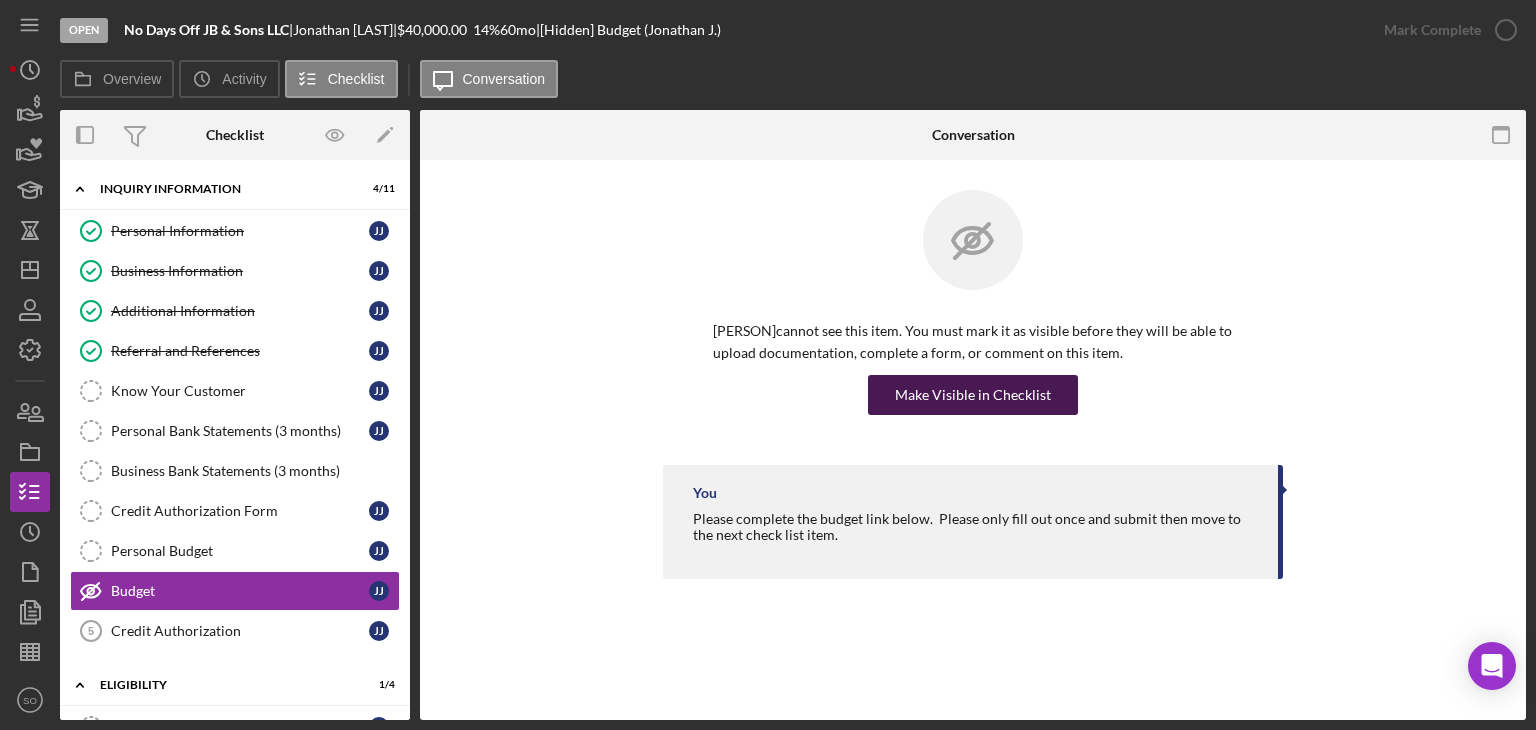 click on "Make Visible in Checklist" at bounding box center (973, 395) 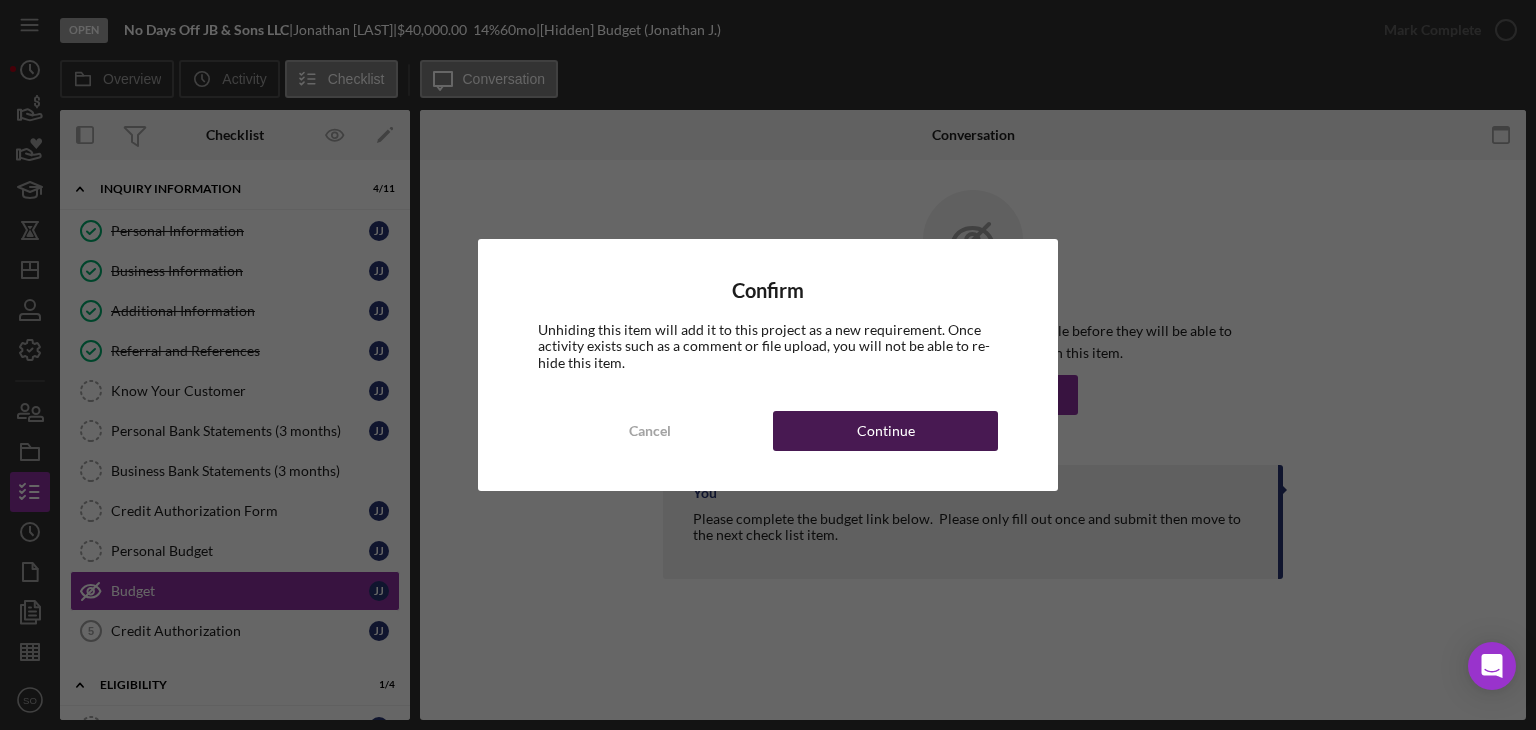 click on "Continue" at bounding box center [886, 431] 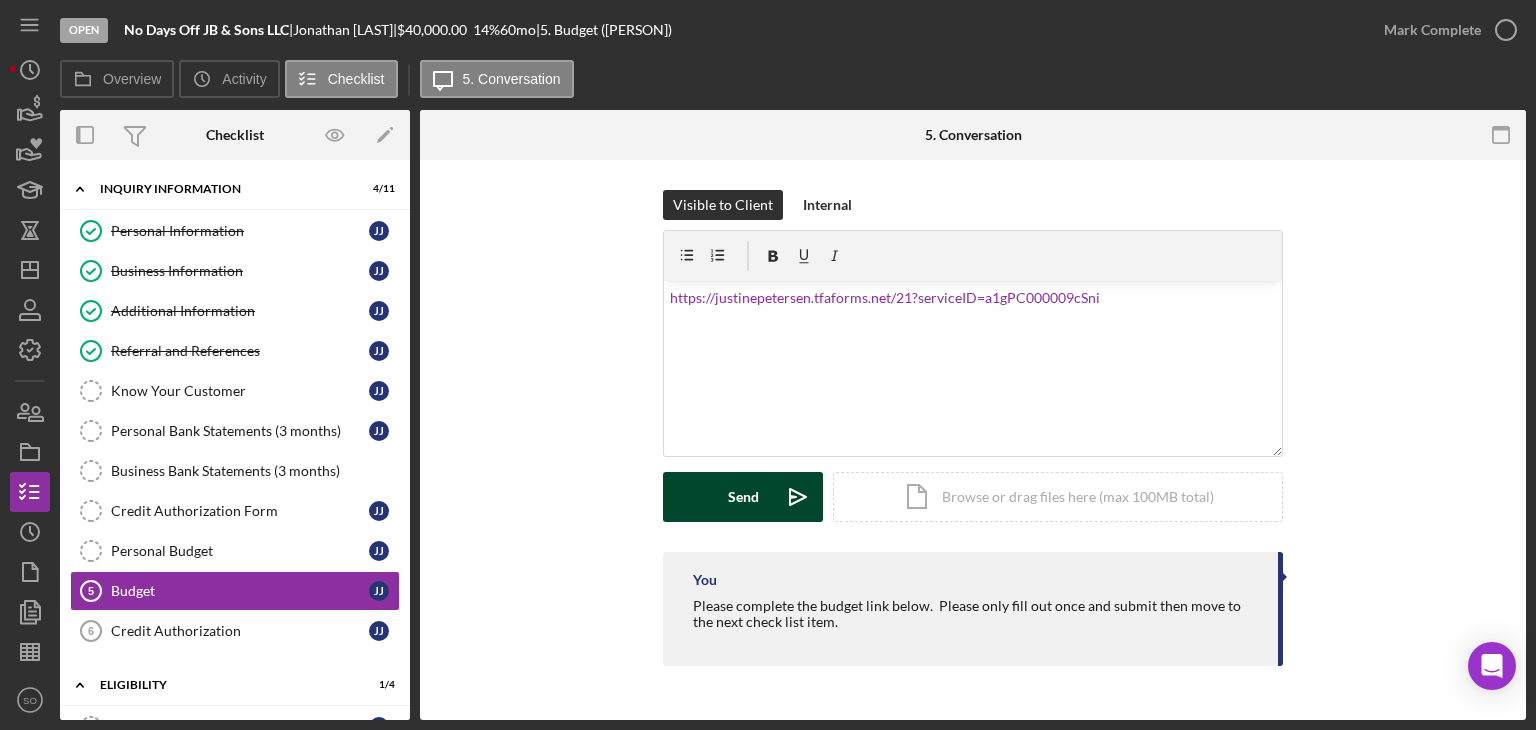 click on "Send" at bounding box center (743, 497) 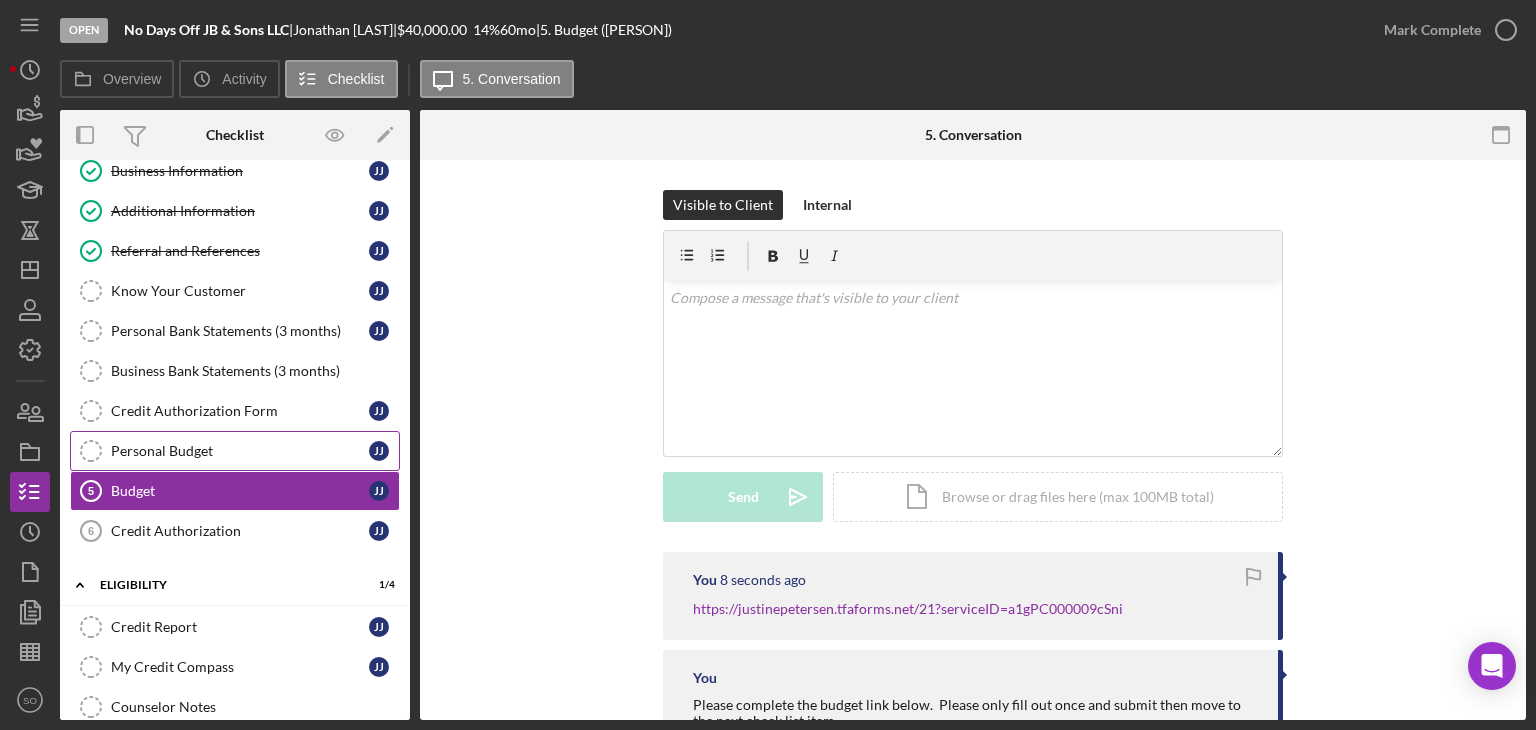 scroll, scrollTop: 0, scrollLeft: 0, axis: both 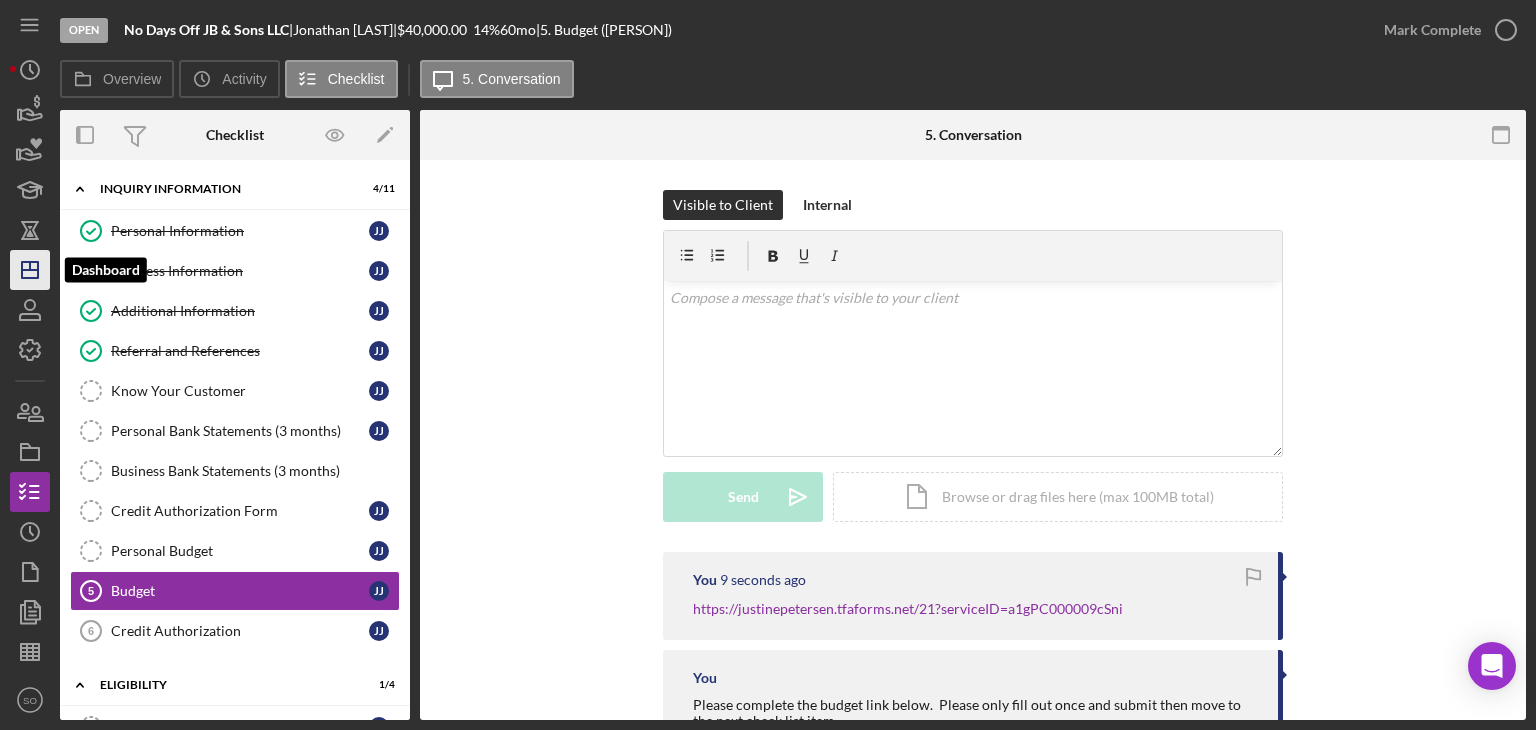 click on "Icon/Dashboard" 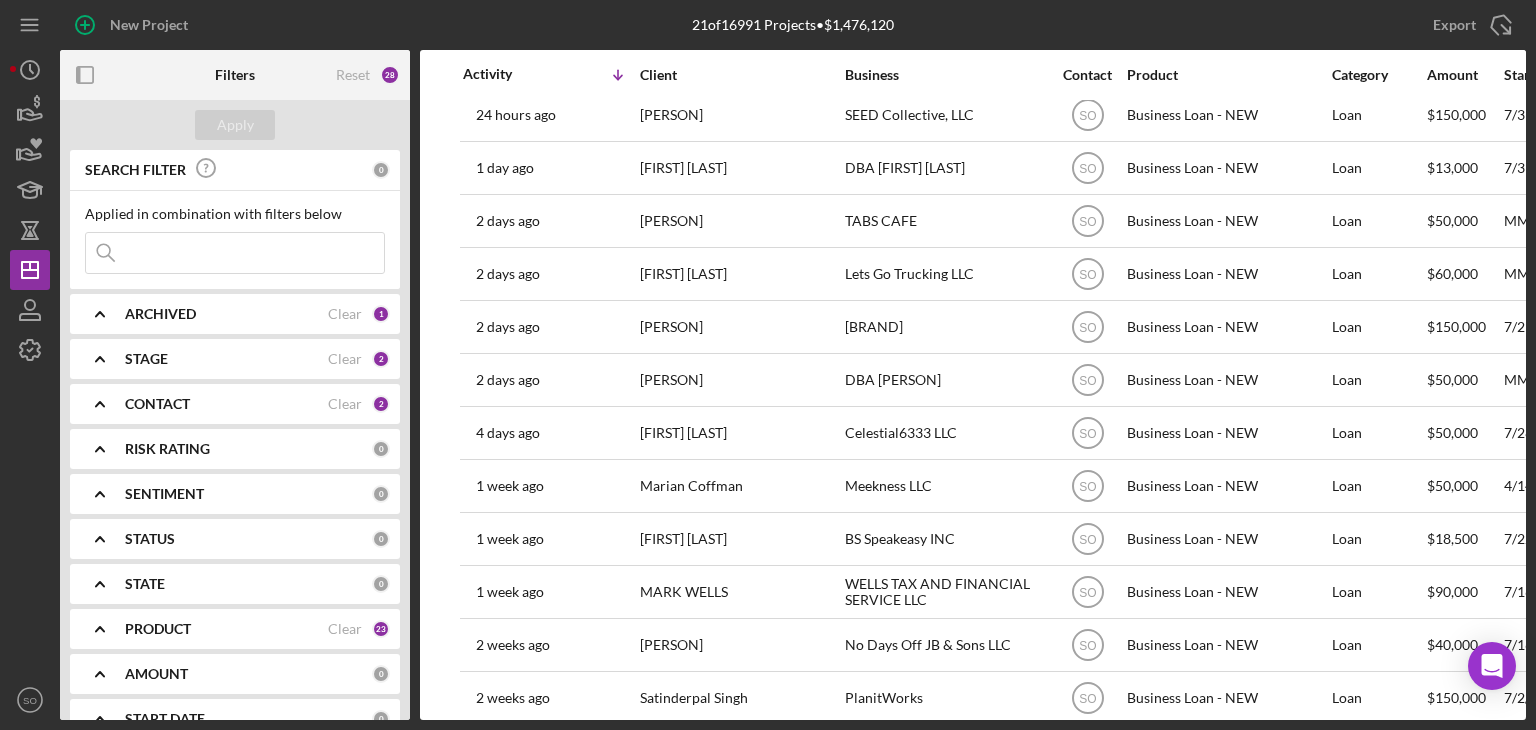 scroll, scrollTop: 124, scrollLeft: 0, axis: vertical 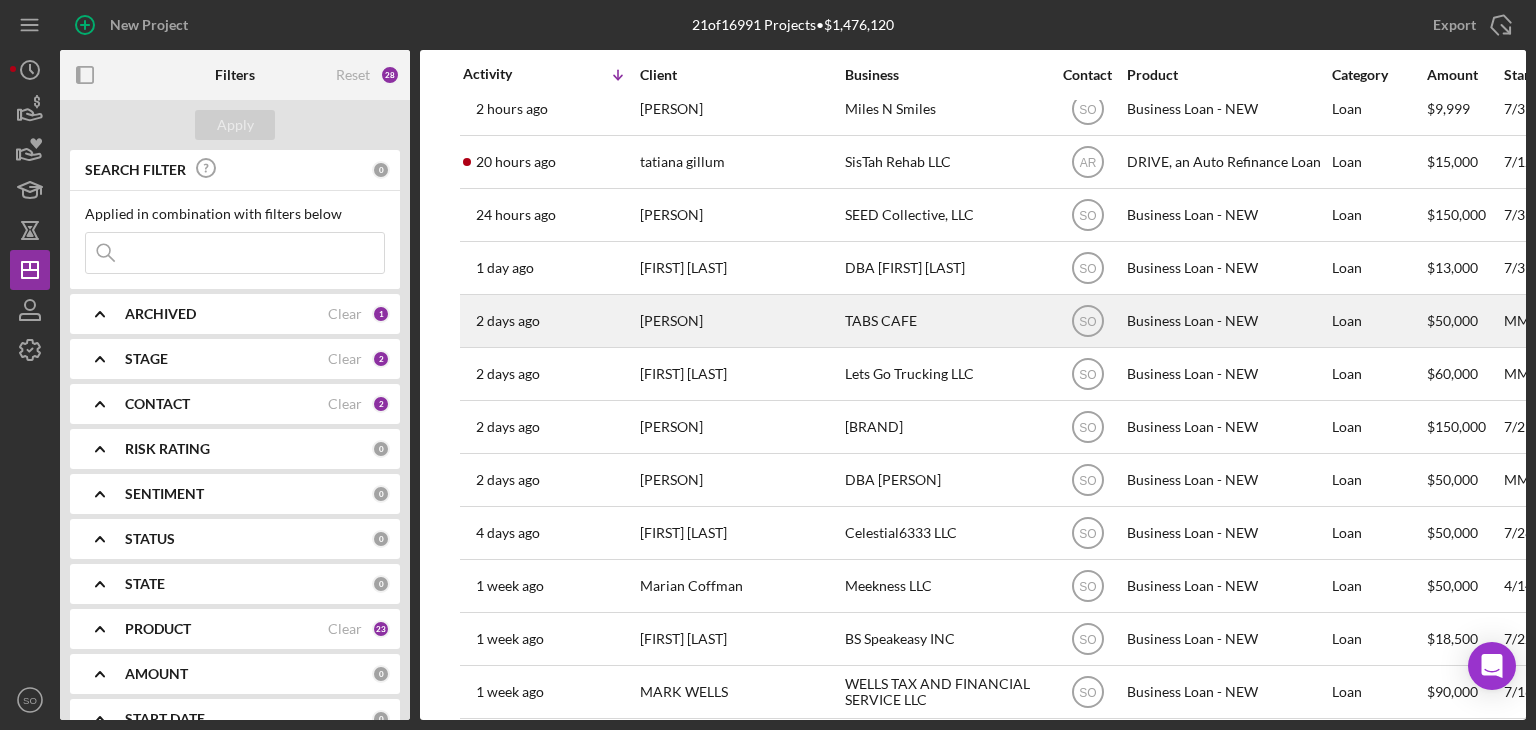 click on "[PERSON]" at bounding box center (740, 321) 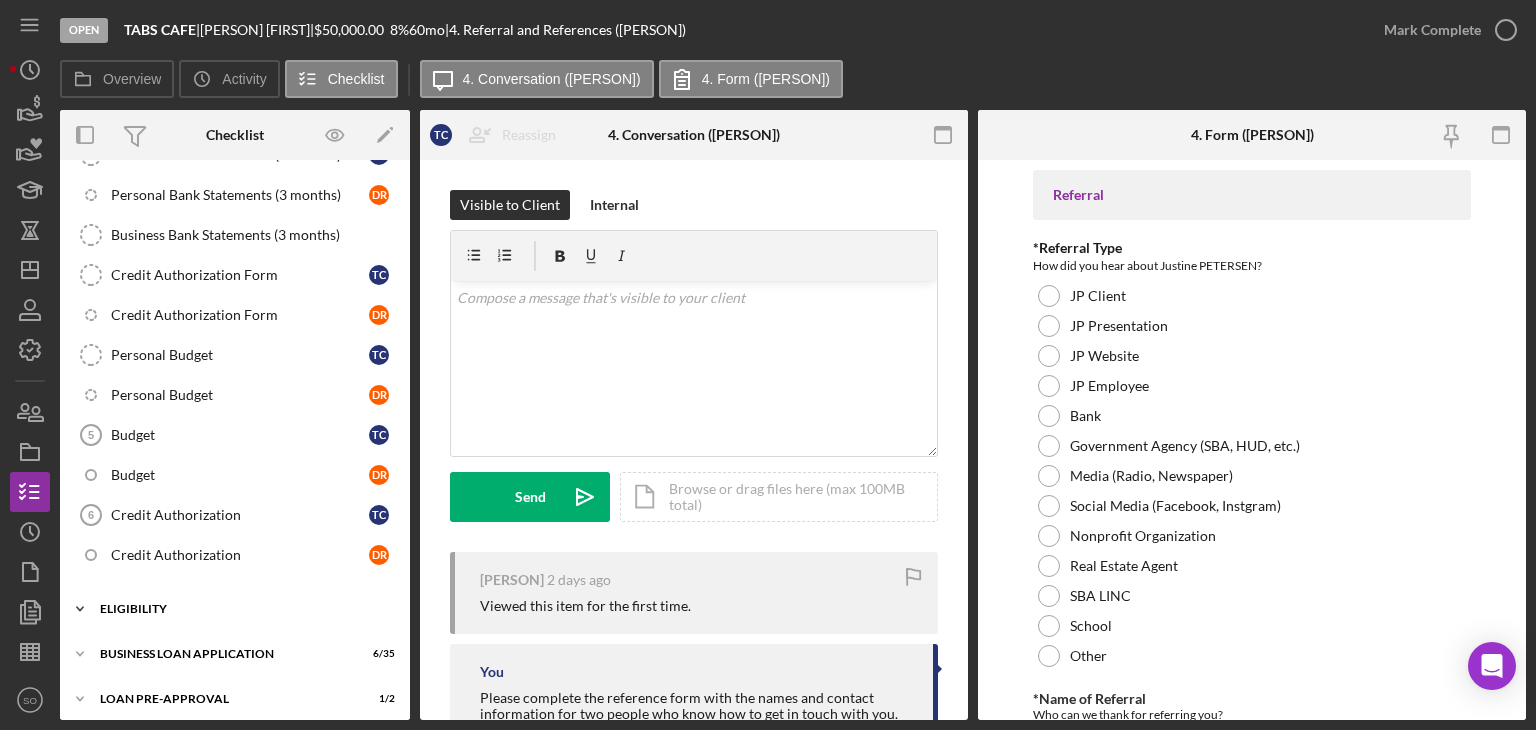 scroll, scrollTop: 491, scrollLeft: 0, axis: vertical 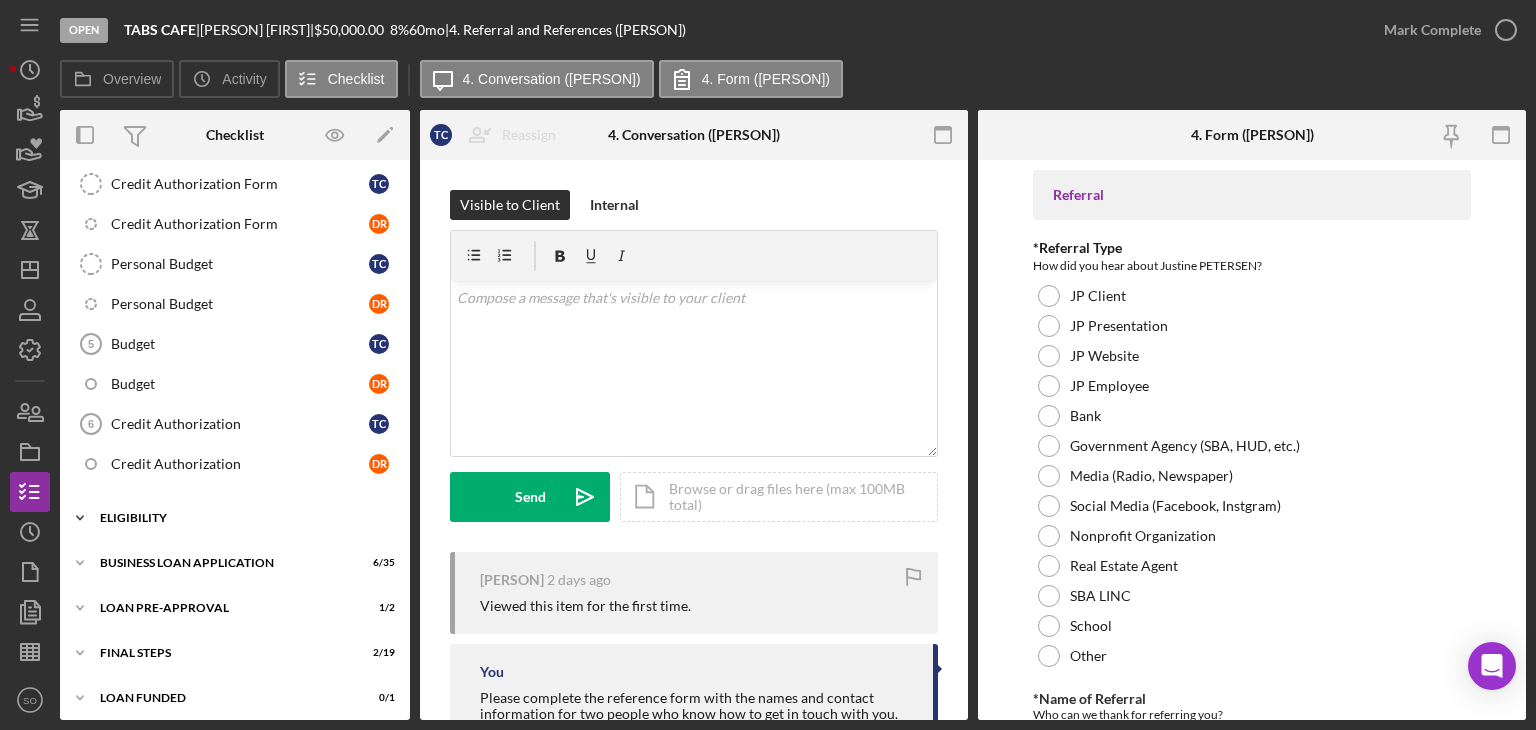click on "ELIGIBILITY" at bounding box center (242, 518) 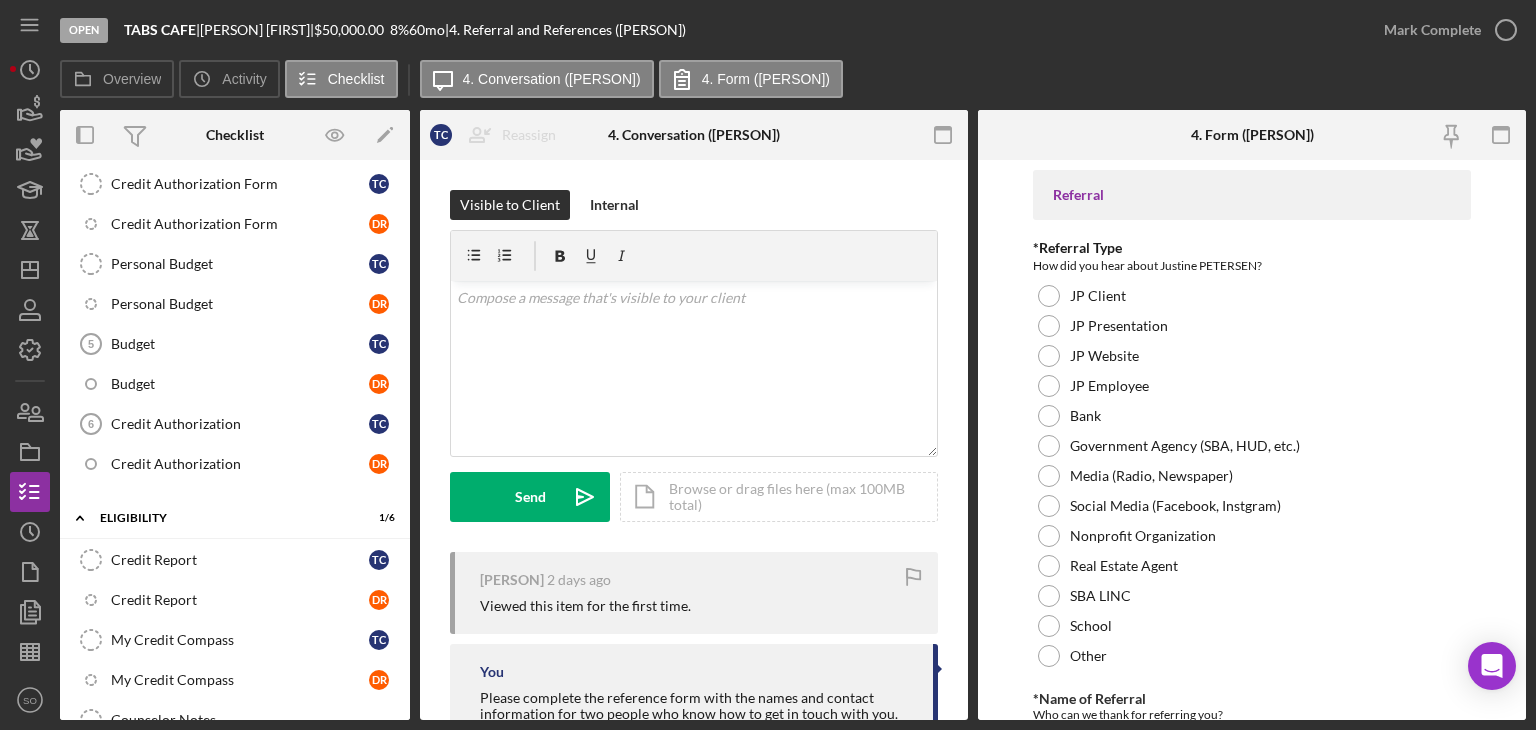 scroll, scrollTop: 740, scrollLeft: 0, axis: vertical 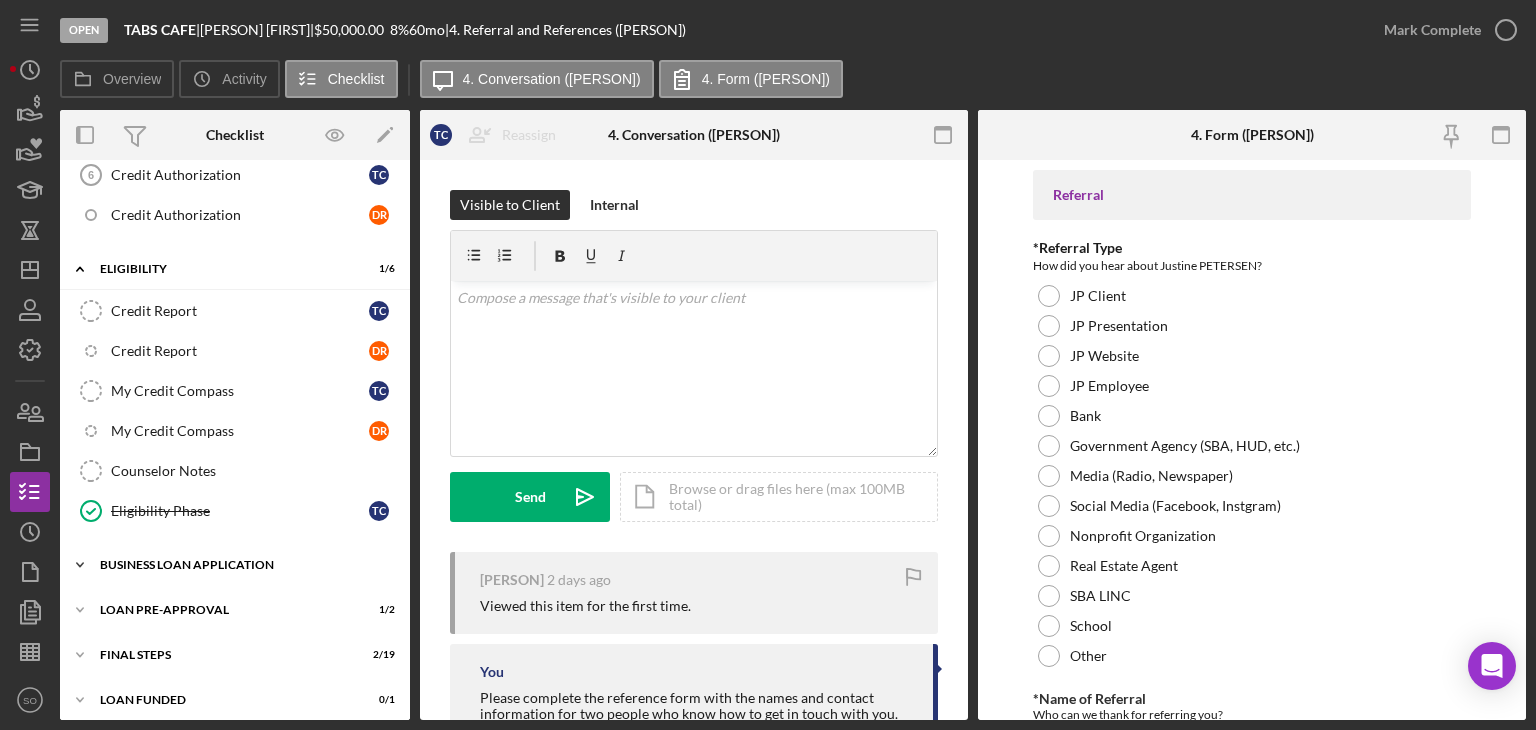 click on "Icon/Expander BUSINESS LOAN APPLICATION  6 / 35" at bounding box center [235, 565] 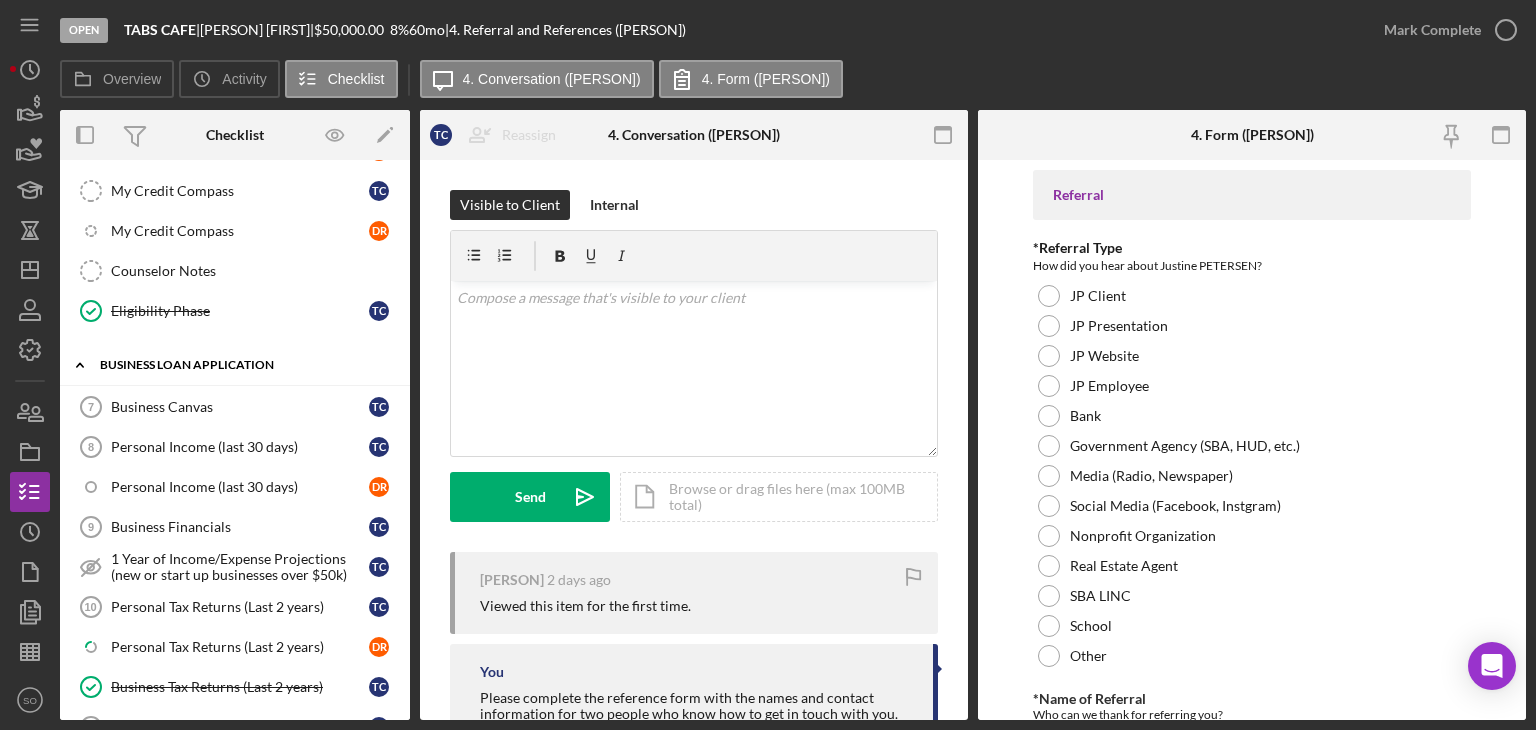 scroll, scrollTop: 1040, scrollLeft: 0, axis: vertical 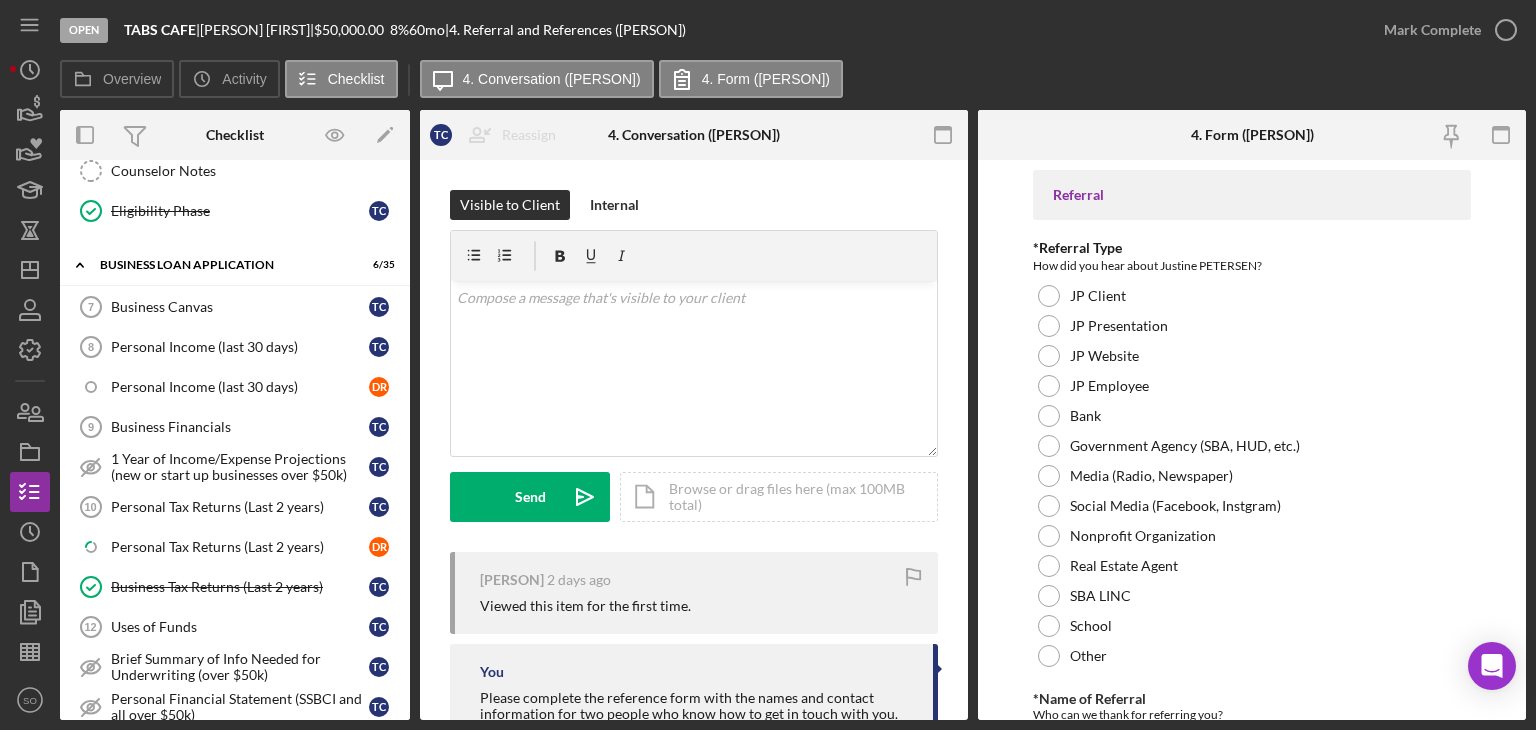 click on "Referral  *Referral Type How did you hear about [ORGANIZATION]? JP Client  JP Presentation  JP Website JP Employee Bank Government Agency (SBA, HUD, etc.) Media (Radio, Newspaper) Social Media (Facebook, Instgram) Nonprofit Organization  Real Estate Agent  SBA LINC School Other *Name of Referral Who can we thank for referring you? References Please complete this form with the names and contact information for two people who know how to get in touch with you. *Reference 1- Name *Reference 1: Address *Reference 1: City, State, Zip *Reference 1: Phone *Reference 2:  Name *Reference 2: Address *Reference 2: City, State, Zip *Reference 2:  Phone Save Save" at bounding box center [1252, 440] 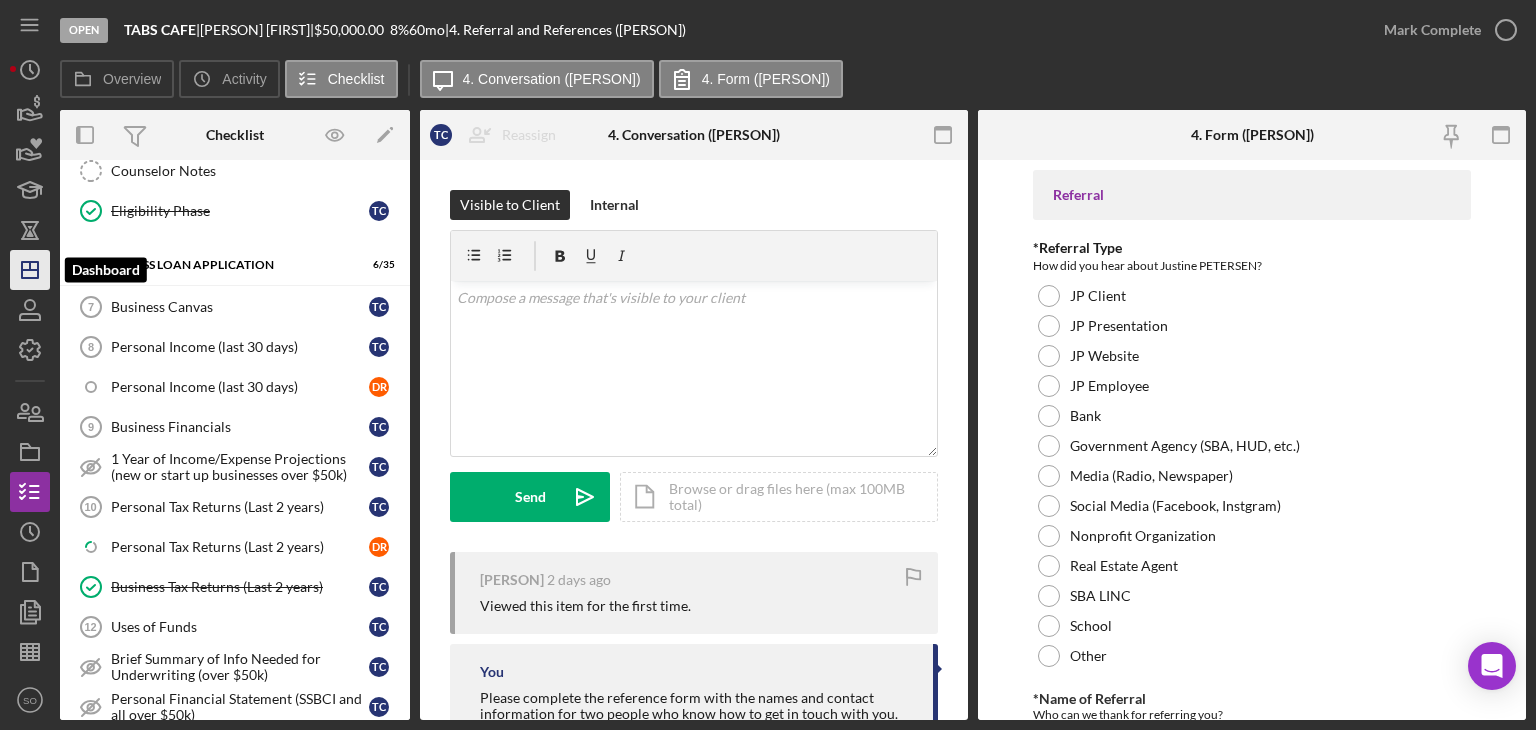 click on "Icon/Dashboard" 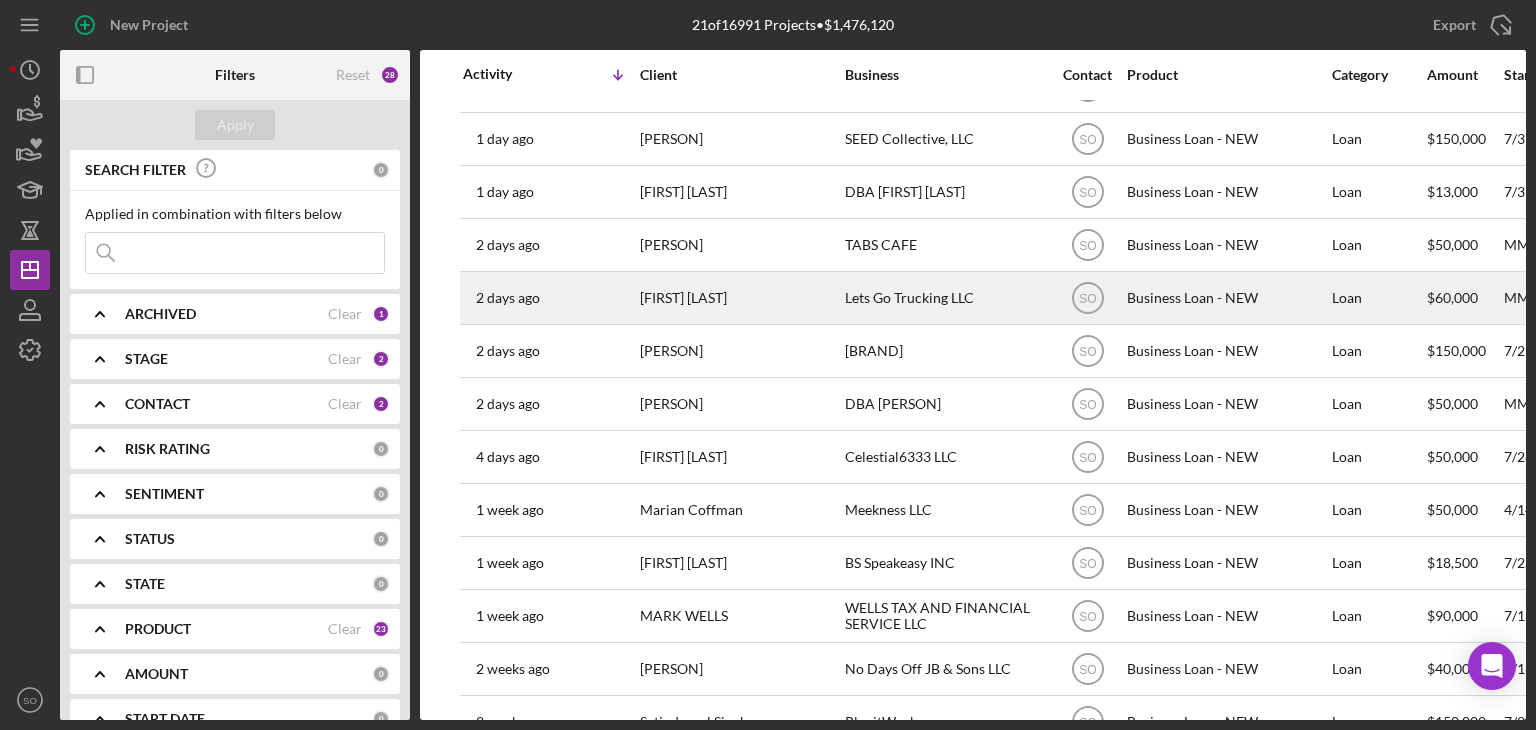 scroll, scrollTop: 300, scrollLeft: 0, axis: vertical 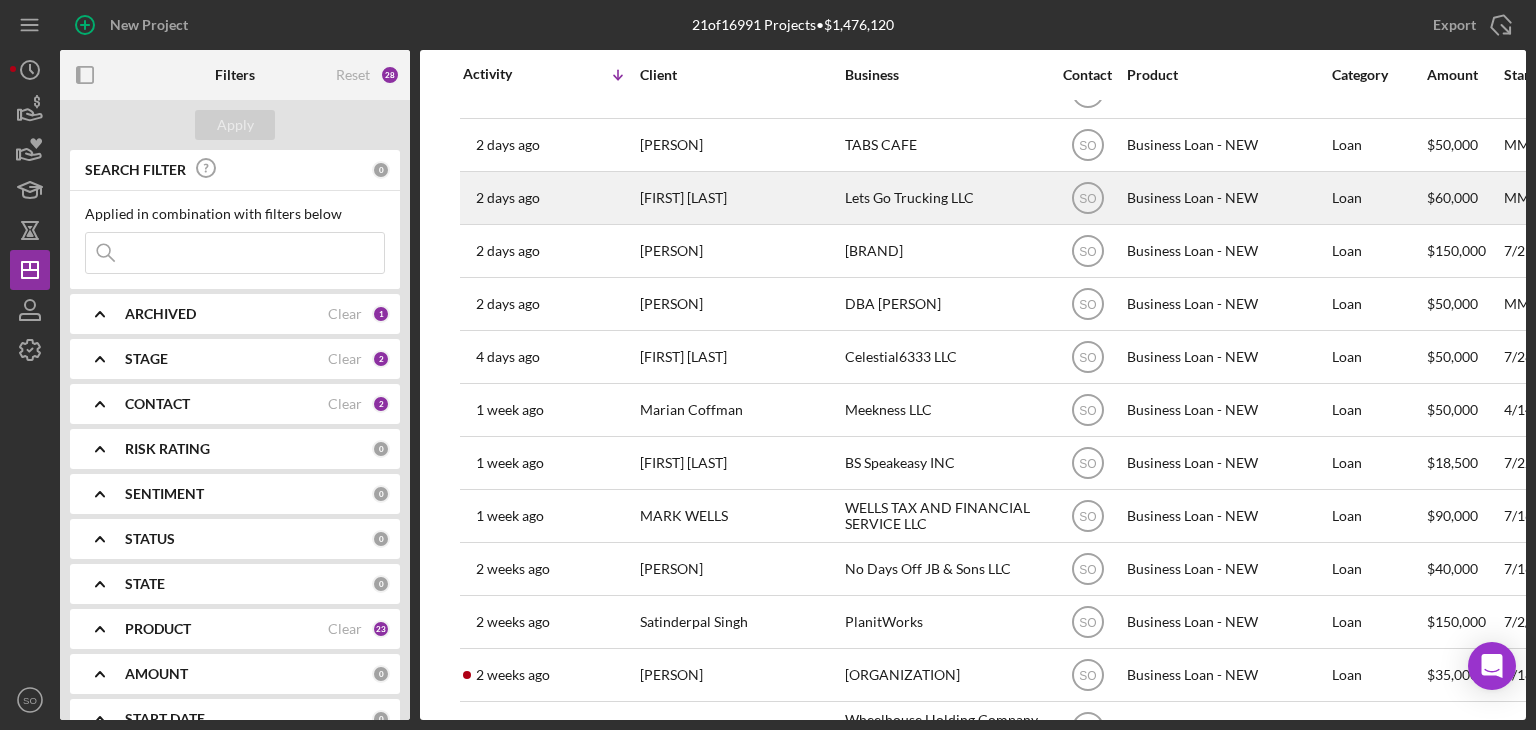 click on "MARK WELLS" at bounding box center [740, 516] 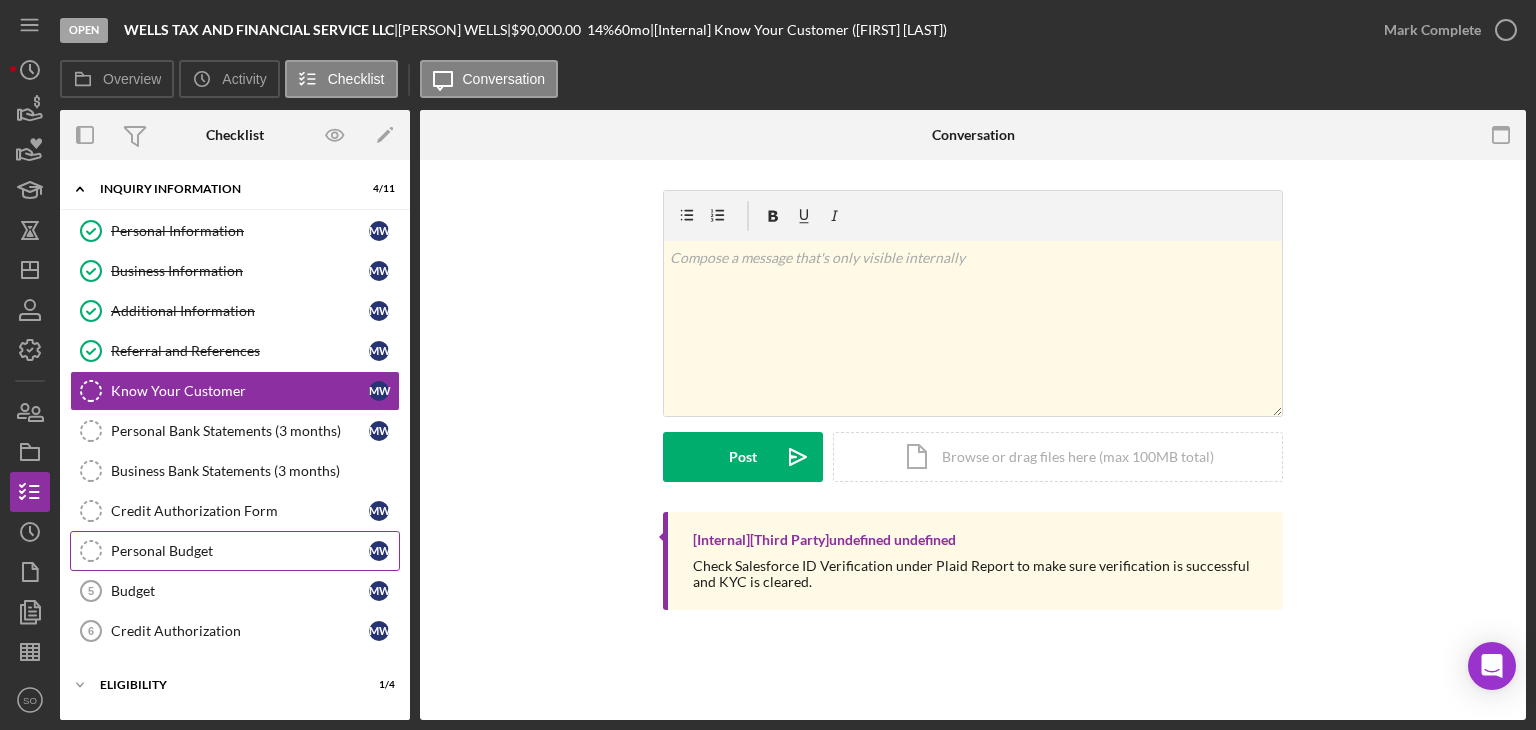 scroll, scrollTop: 171, scrollLeft: 0, axis: vertical 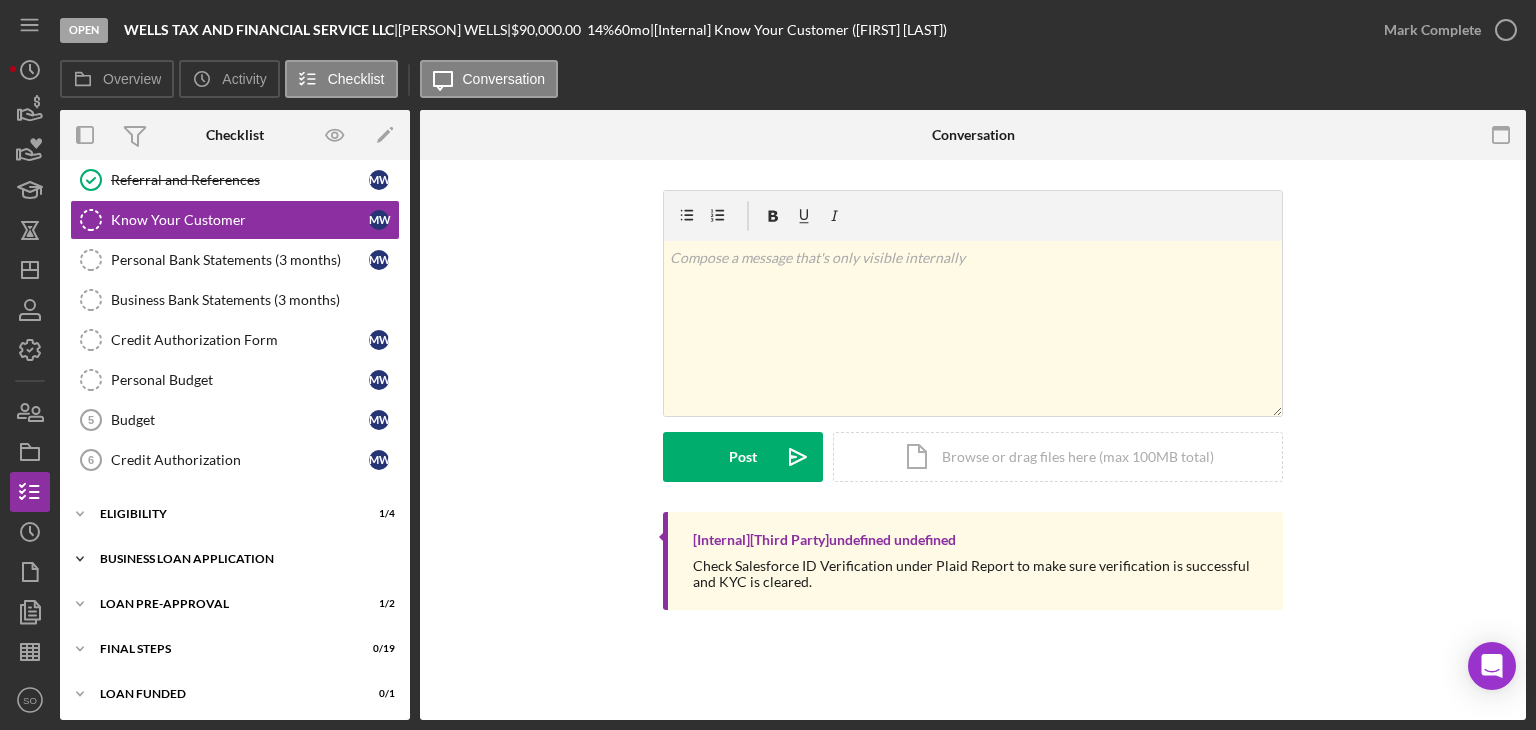 click on "BUSINESS LOAN APPLICATION" at bounding box center [242, 559] 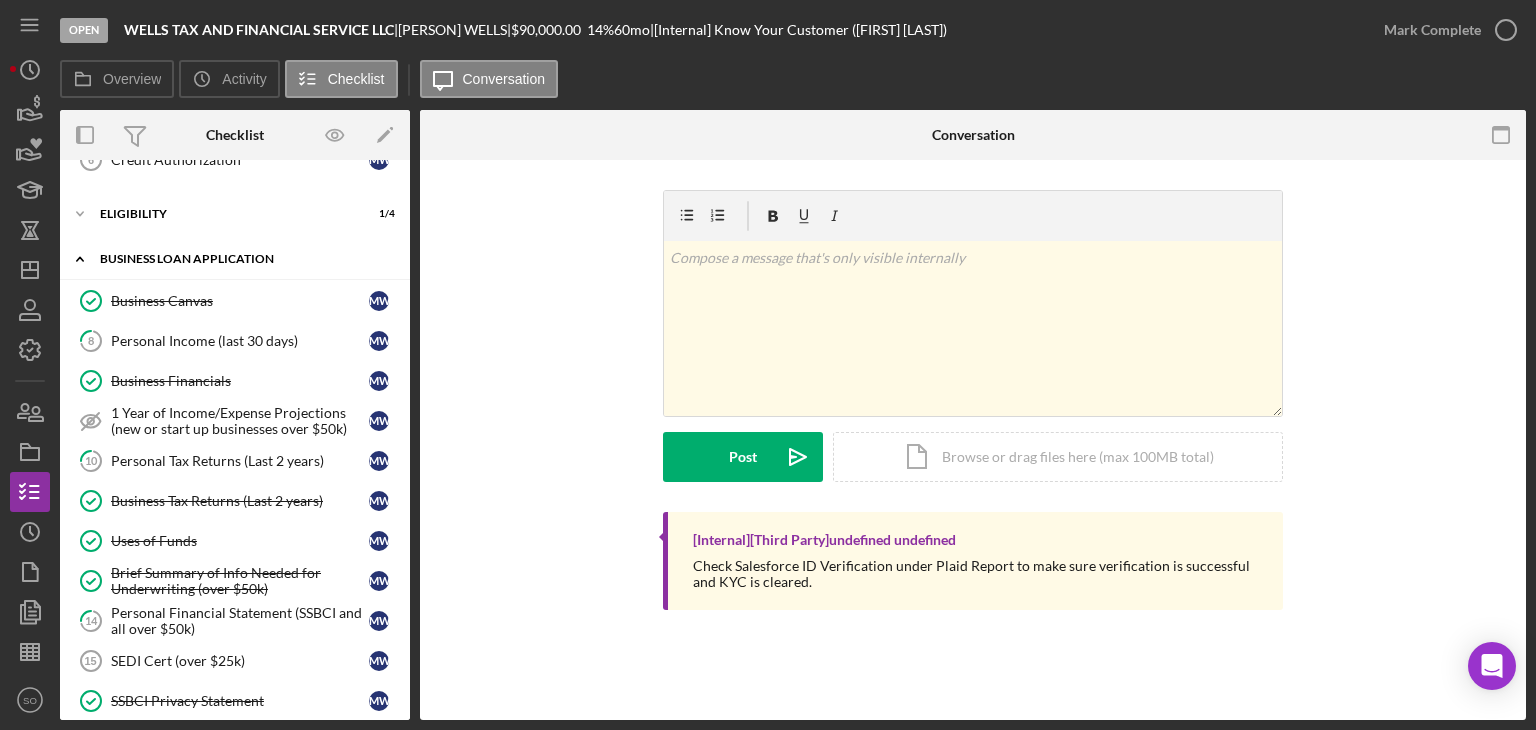 scroll, scrollTop: 671, scrollLeft: 0, axis: vertical 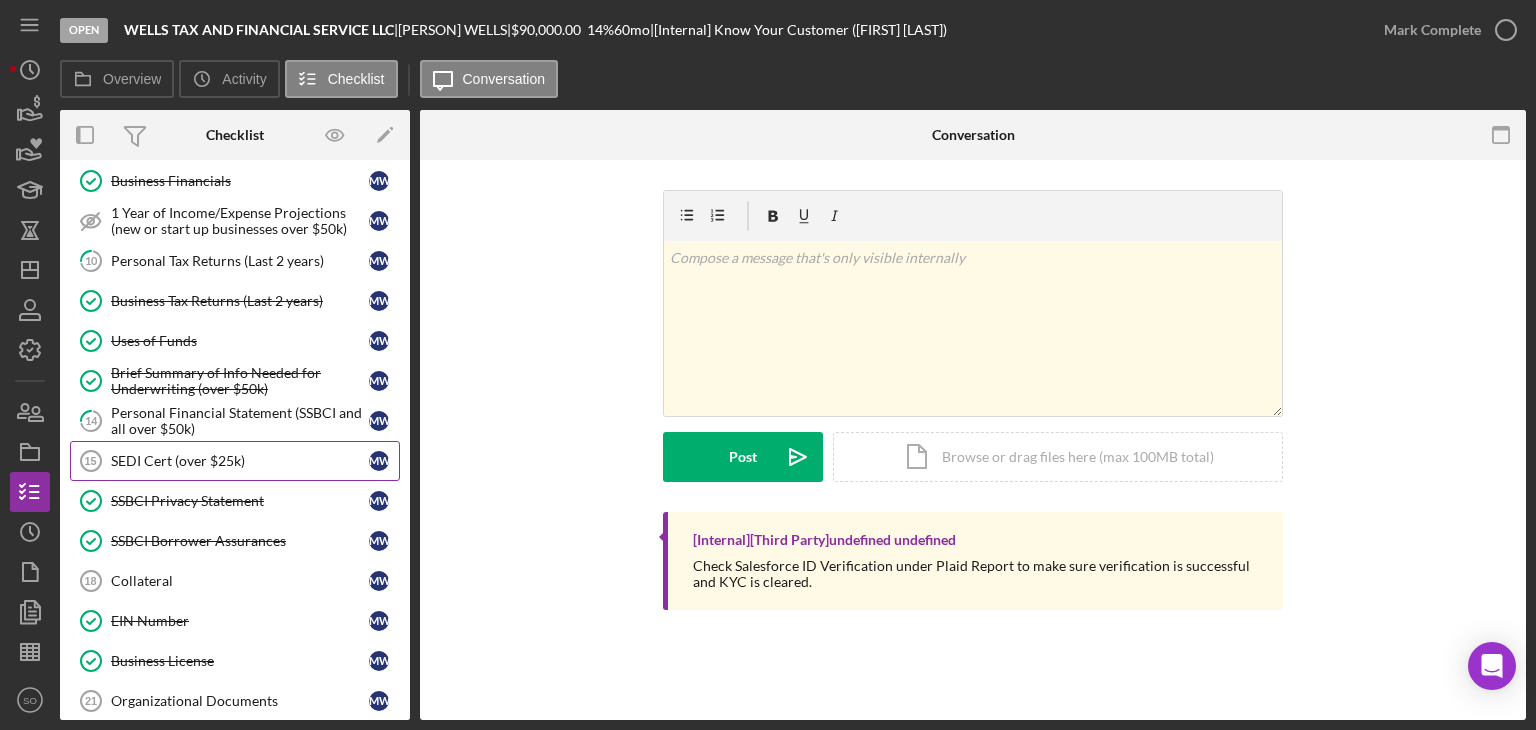 click on "SEDI Cert (over $25k)" at bounding box center [240, 461] 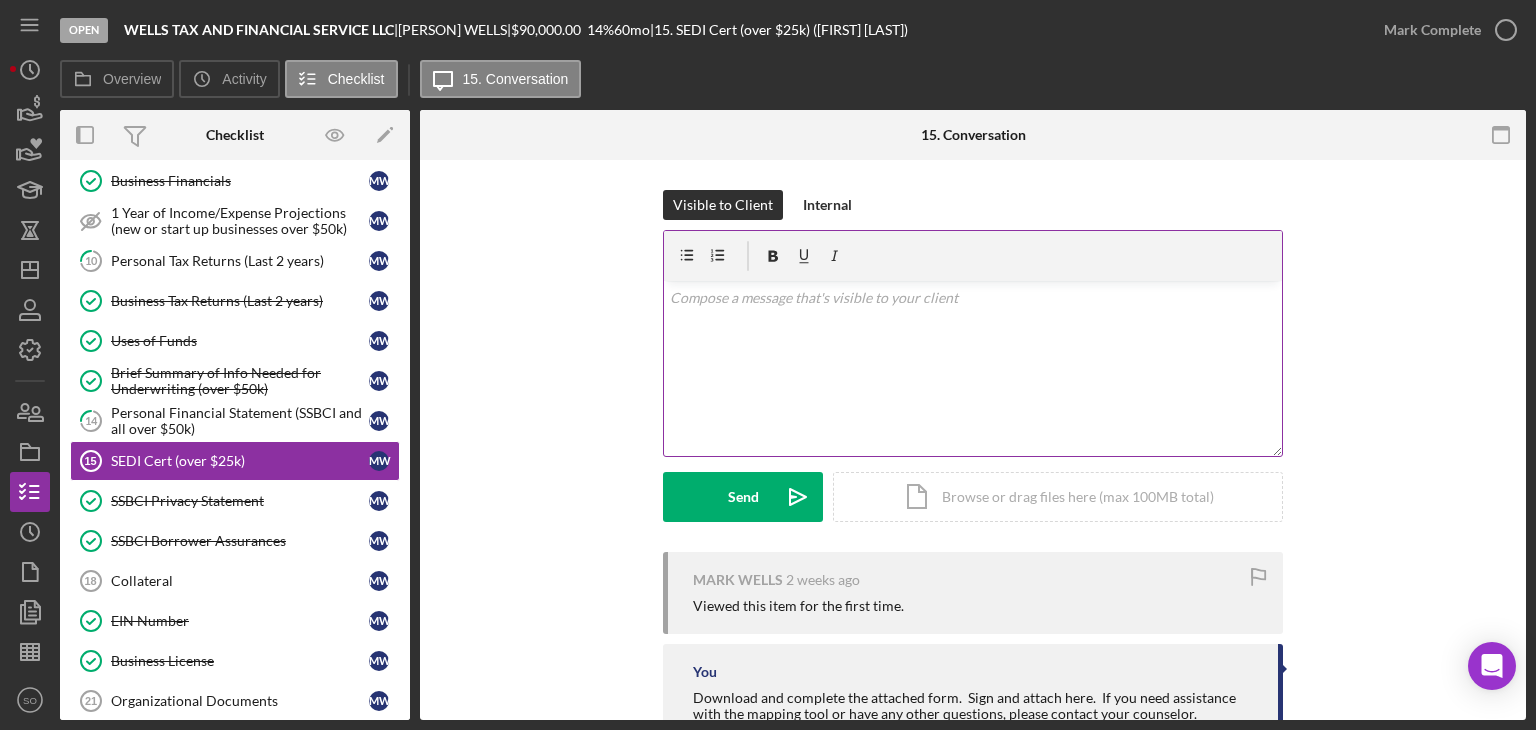 click on "v Color teal Color pink Remove color Add row above Add row below Add column before Add column after Merge cells Split cells Remove column Remove row Remove table" at bounding box center (973, 368) 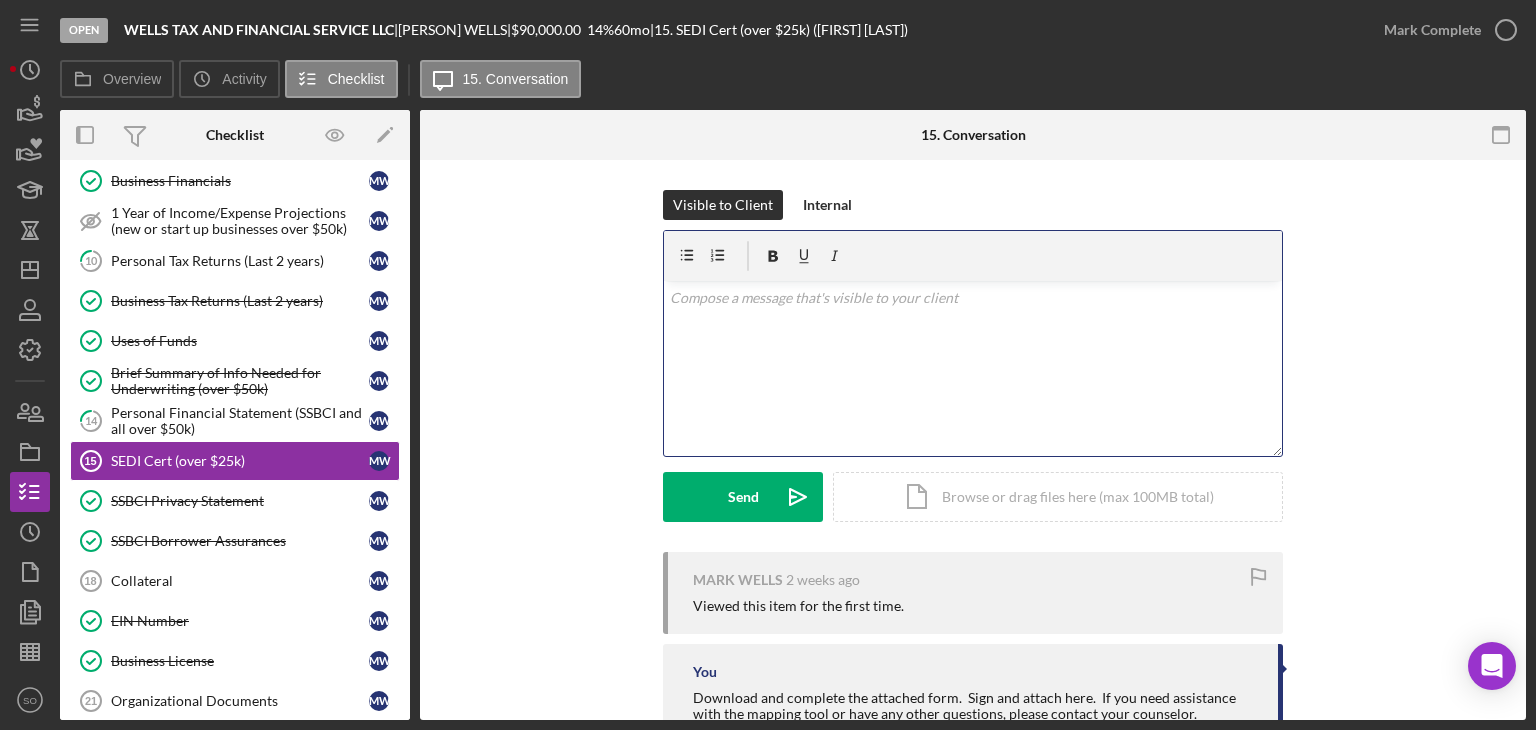 type 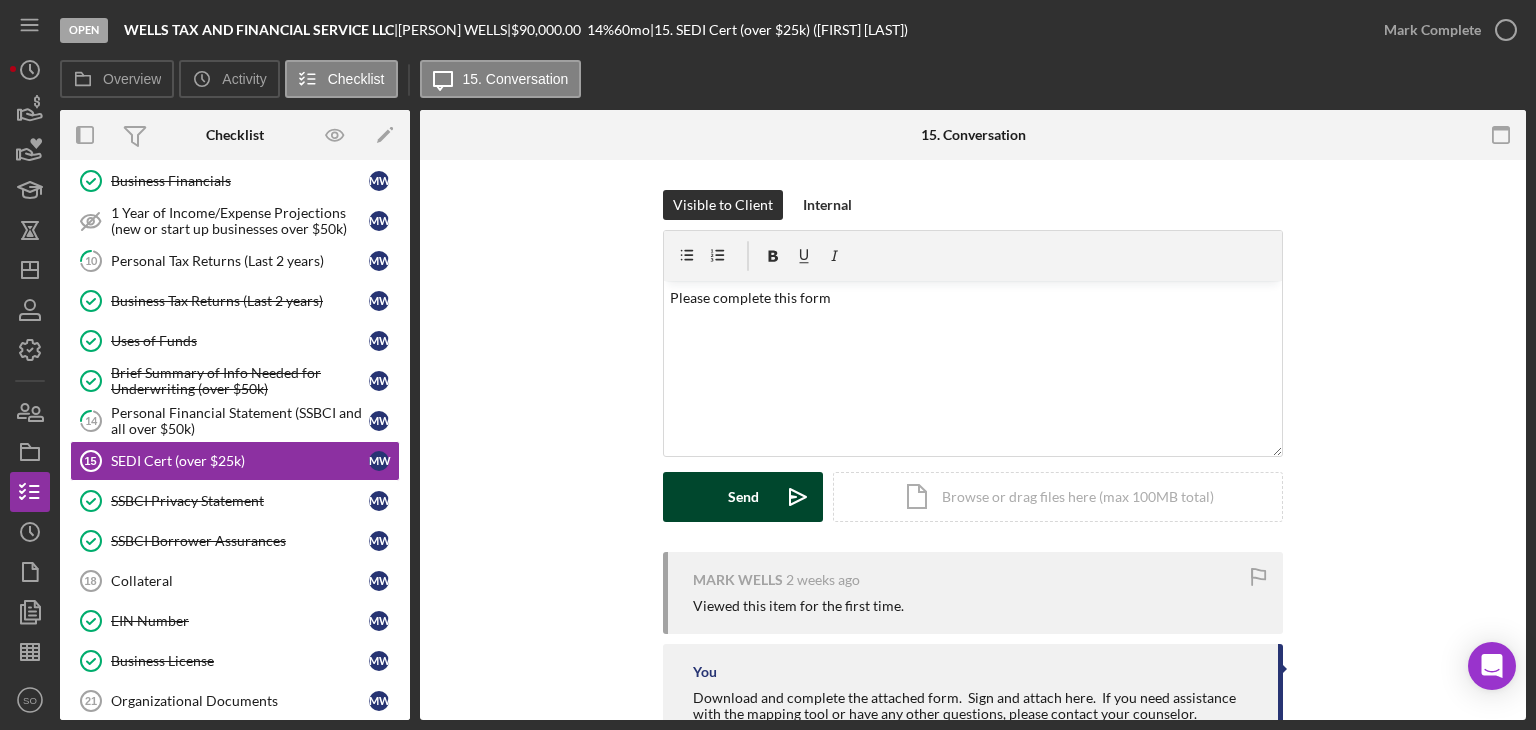 click on "Send Icon/icon-invite-send" at bounding box center (743, 497) 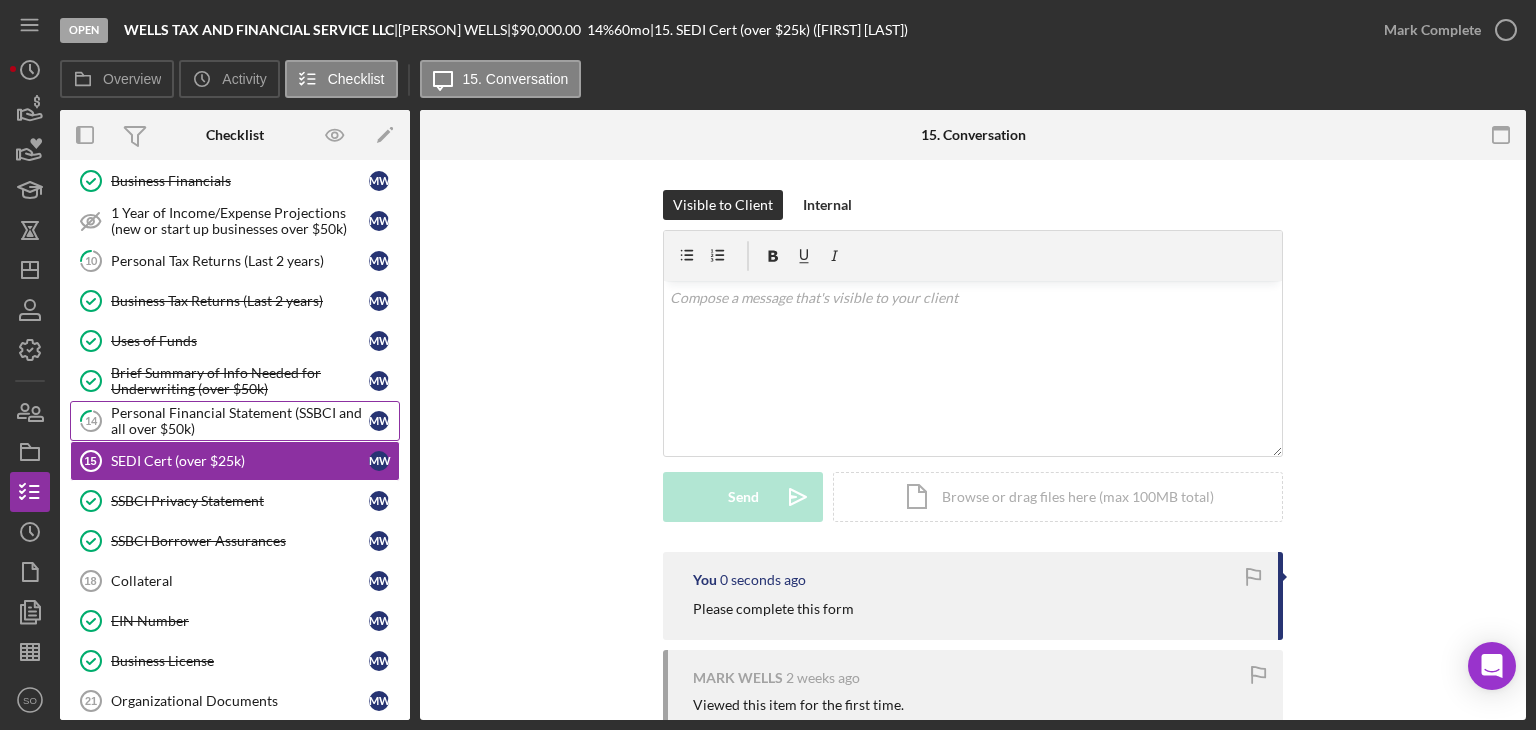 click on "Personal Financial Statement (SSBCI and all over $50k)" at bounding box center [240, 421] 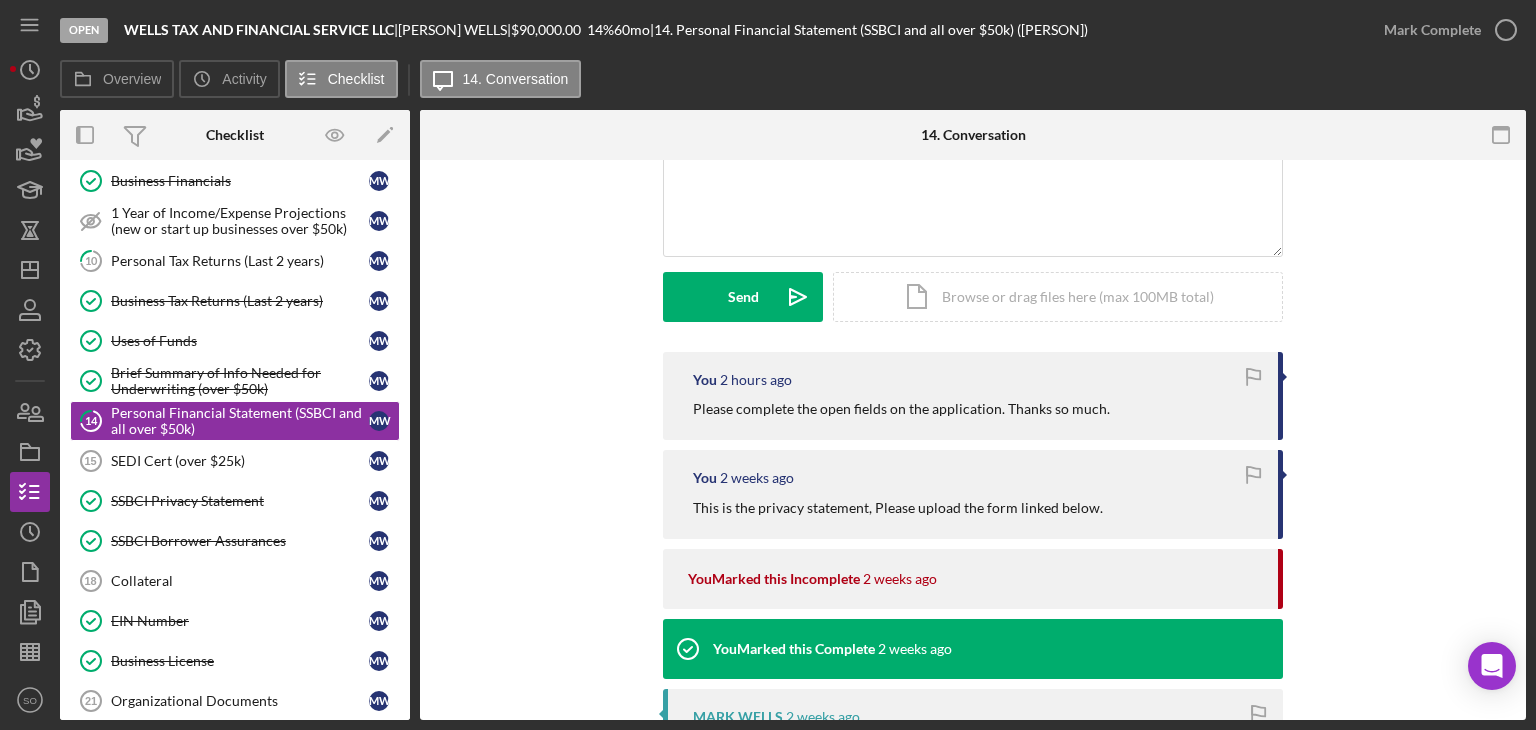 scroll, scrollTop: 300, scrollLeft: 0, axis: vertical 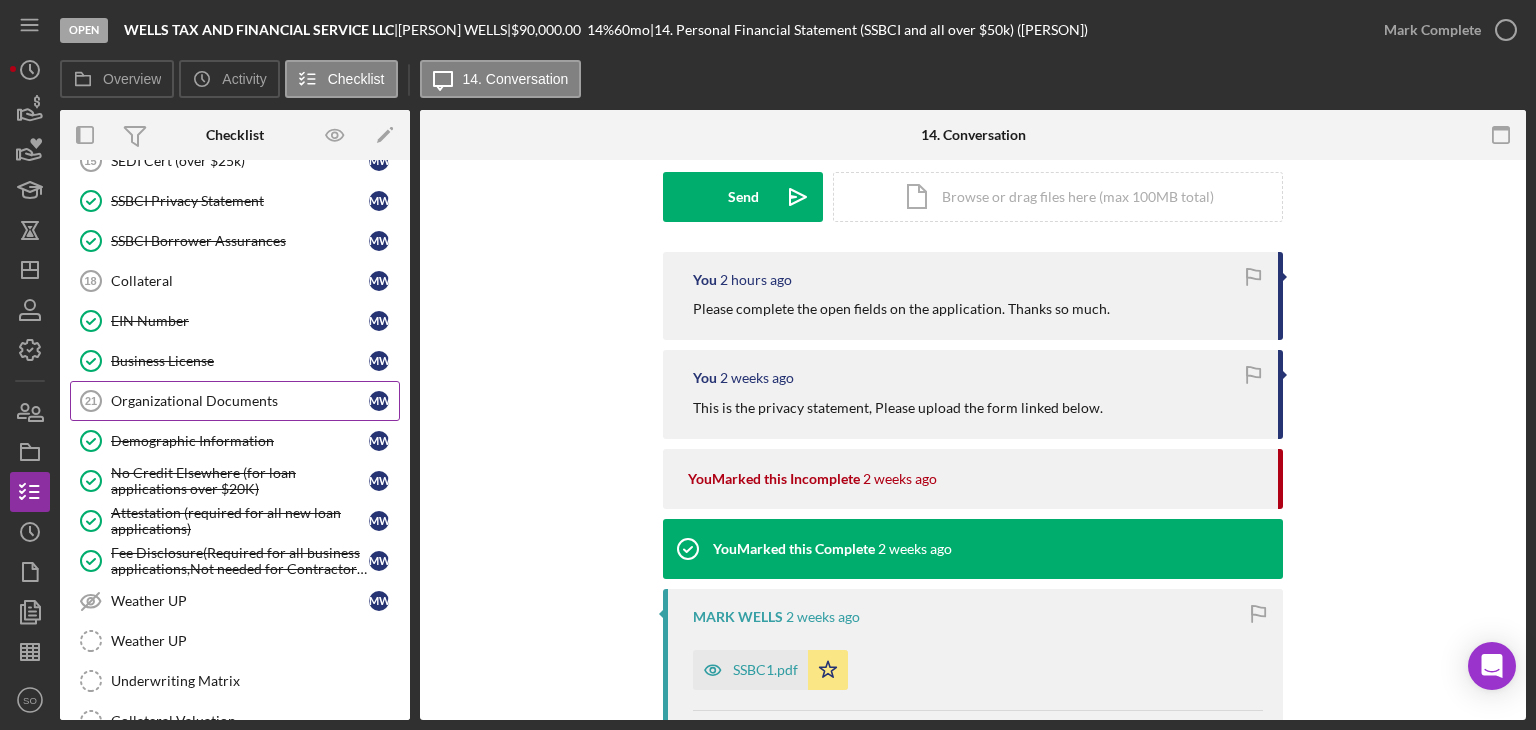click on "Organizational Documents" at bounding box center [240, 401] 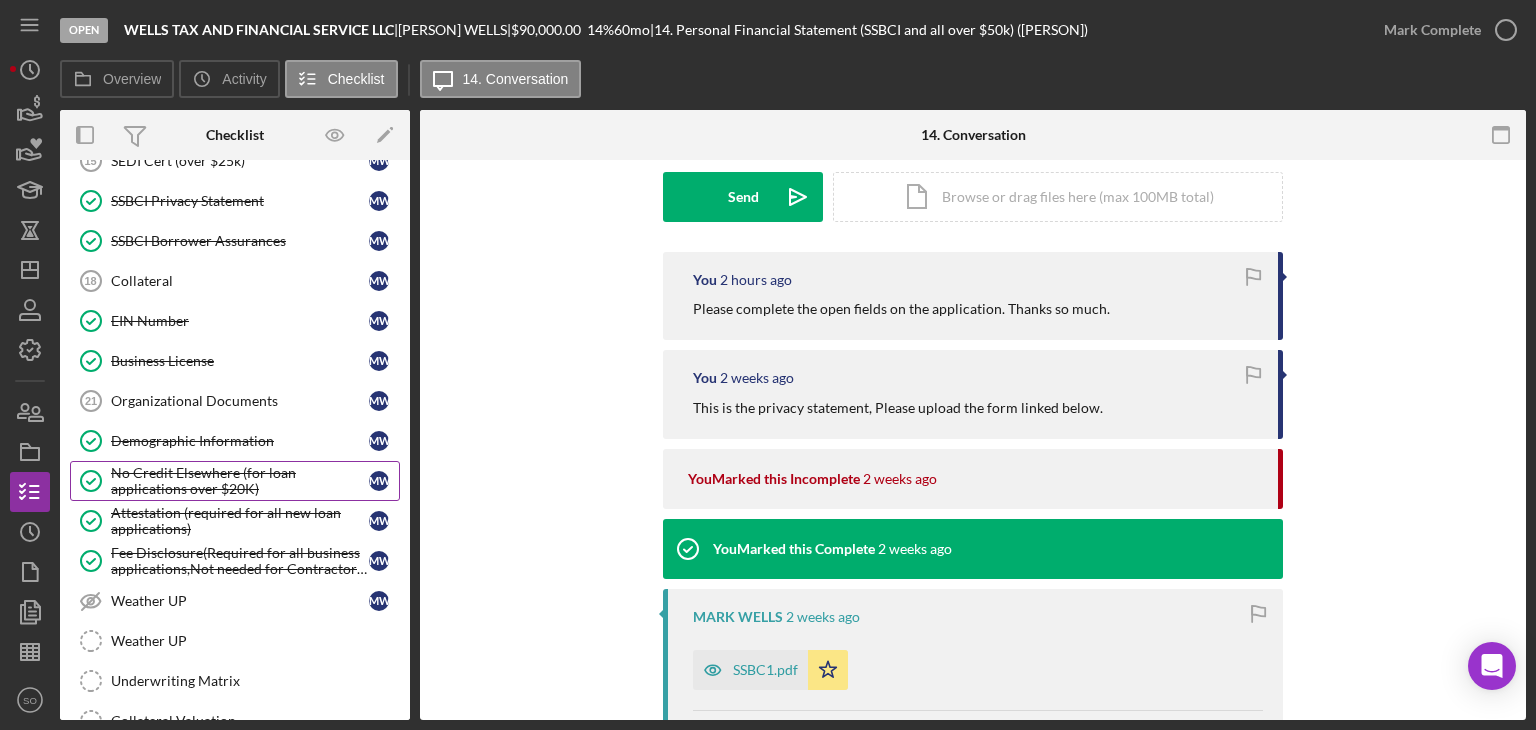 scroll, scrollTop: 0, scrollLeft: 0, axis: both 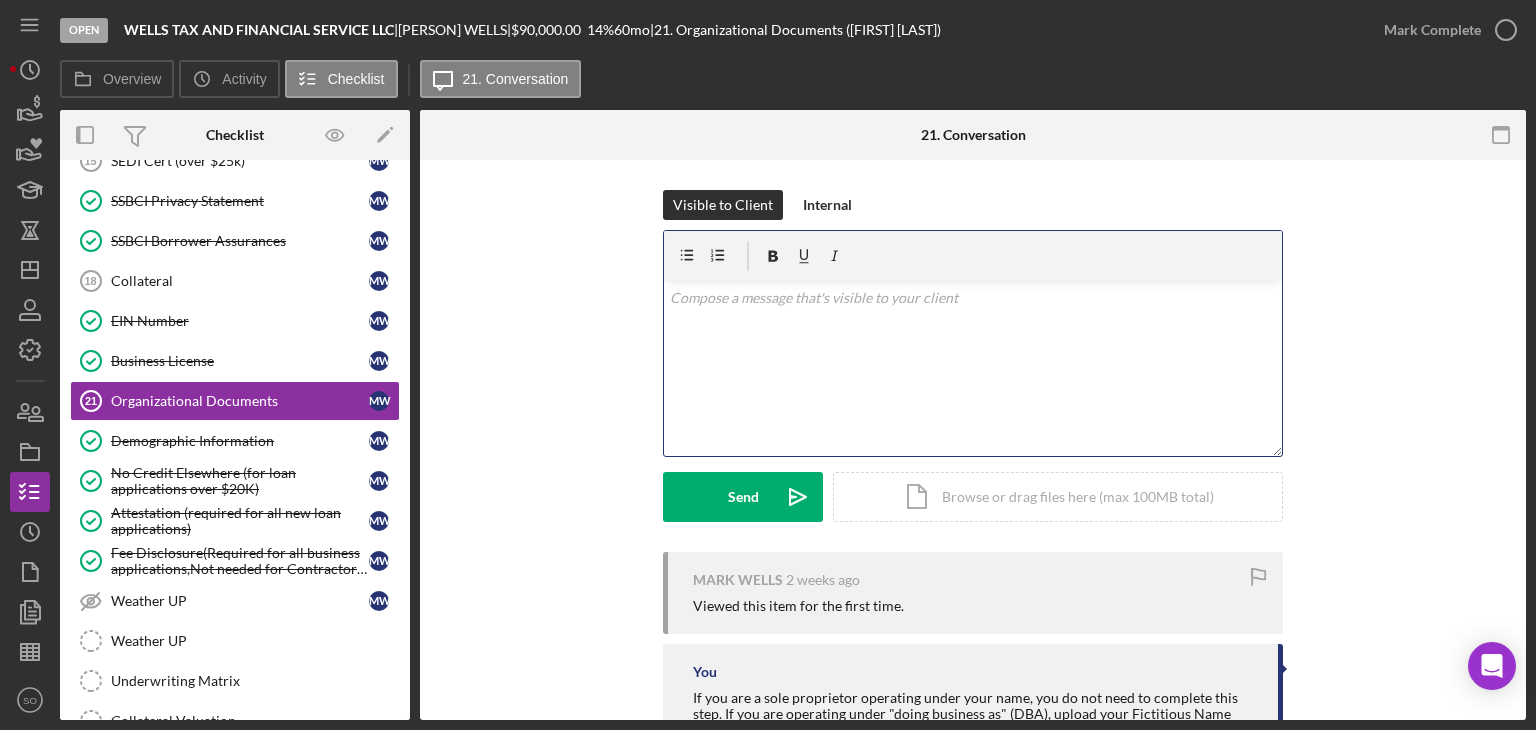 click on "v Color teal Color pink Remove color Add row above Add row below Add column before Add column after Merge cells Split cells Remove column Remove row Remove table" at bounding box center [973, 368] 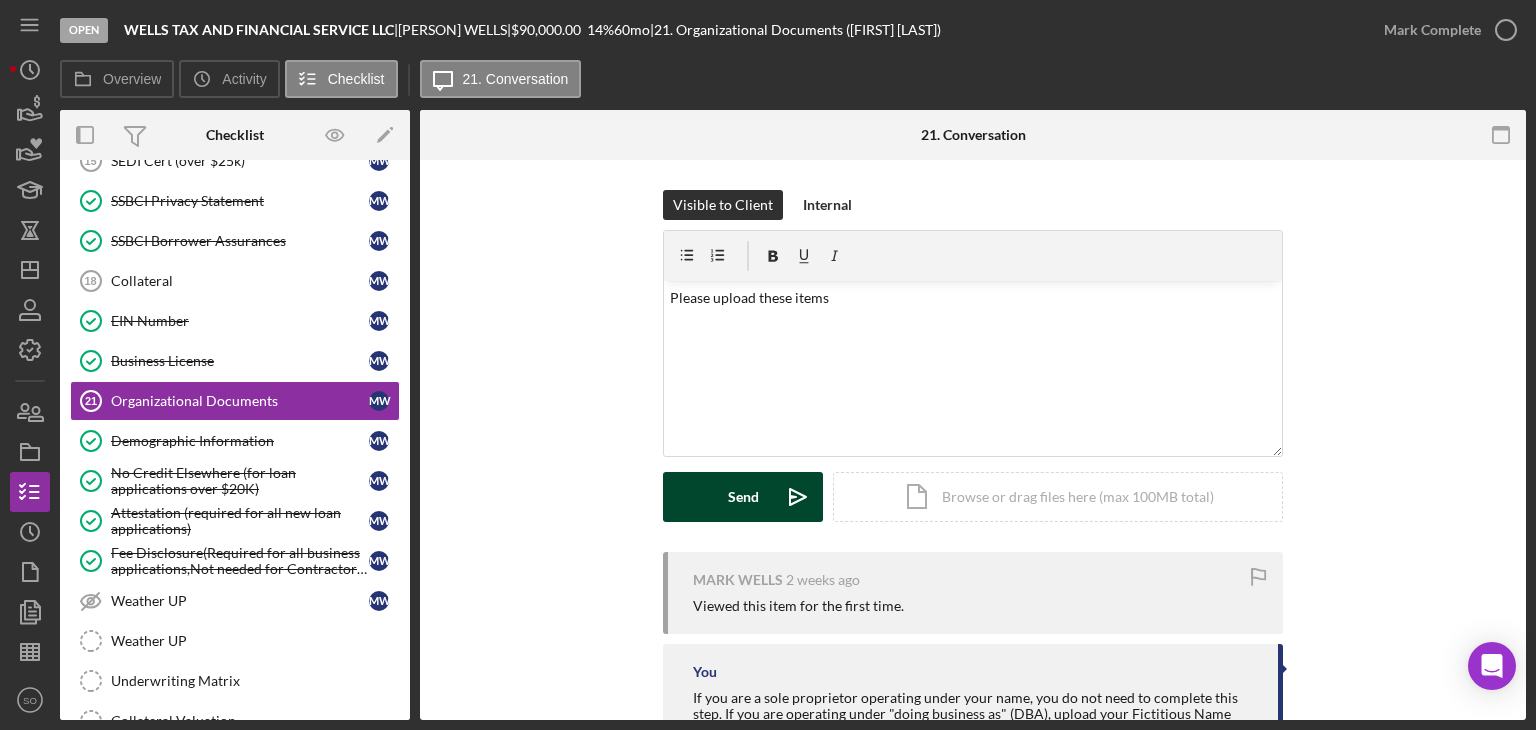 click on "Send" at bounding box center [743, 497] 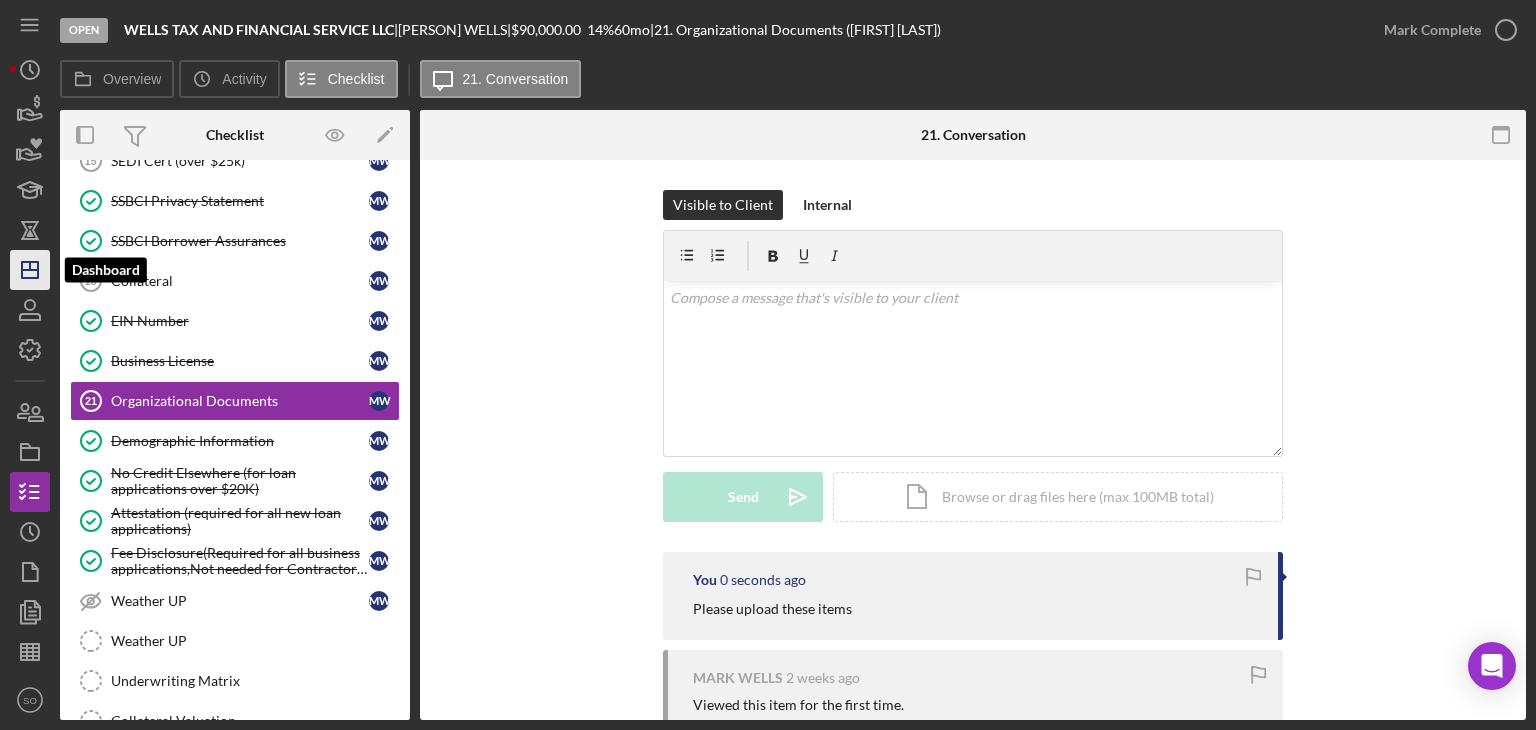 click on "Icon/Dashboard" 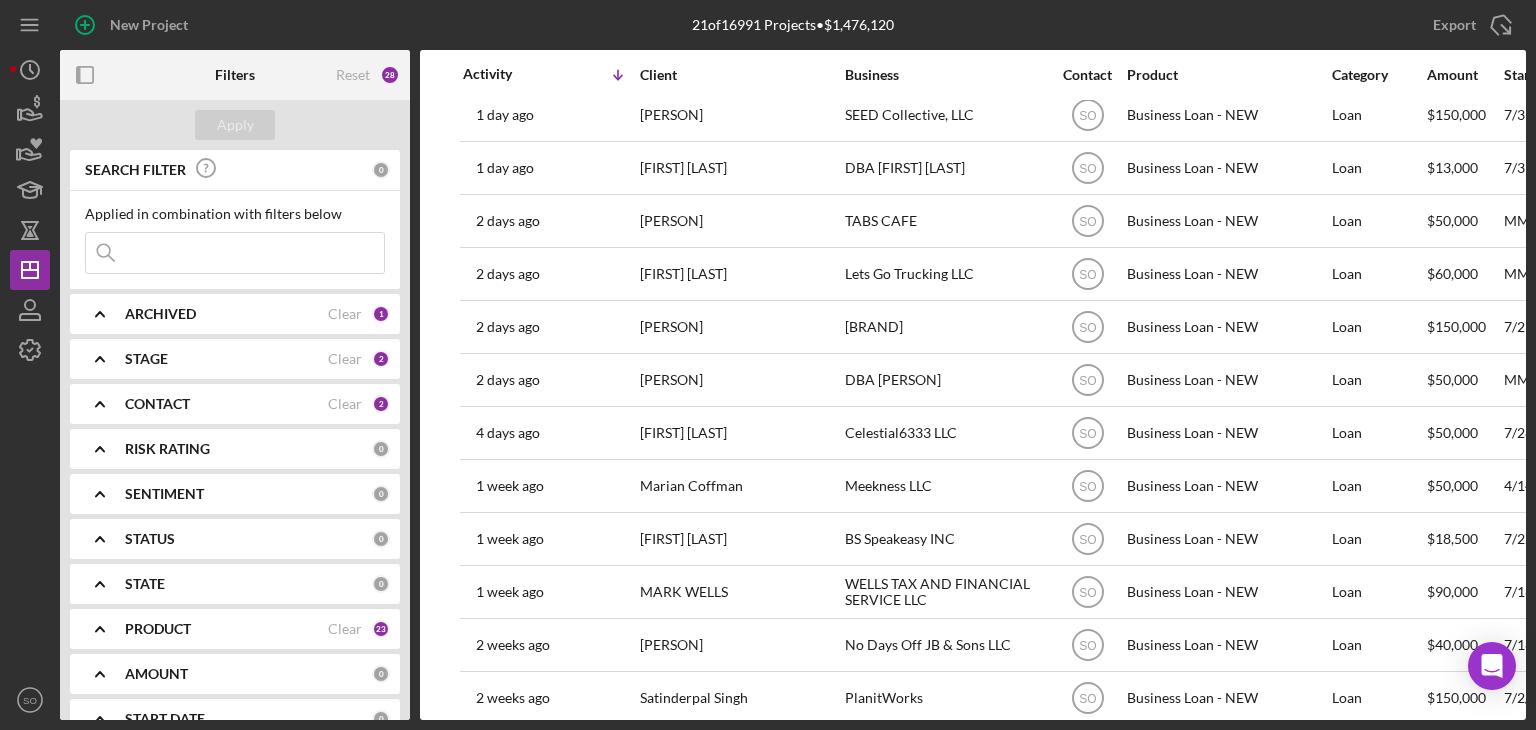 scroll, scrollTop: 0, scrollLeft: 0, axis: both 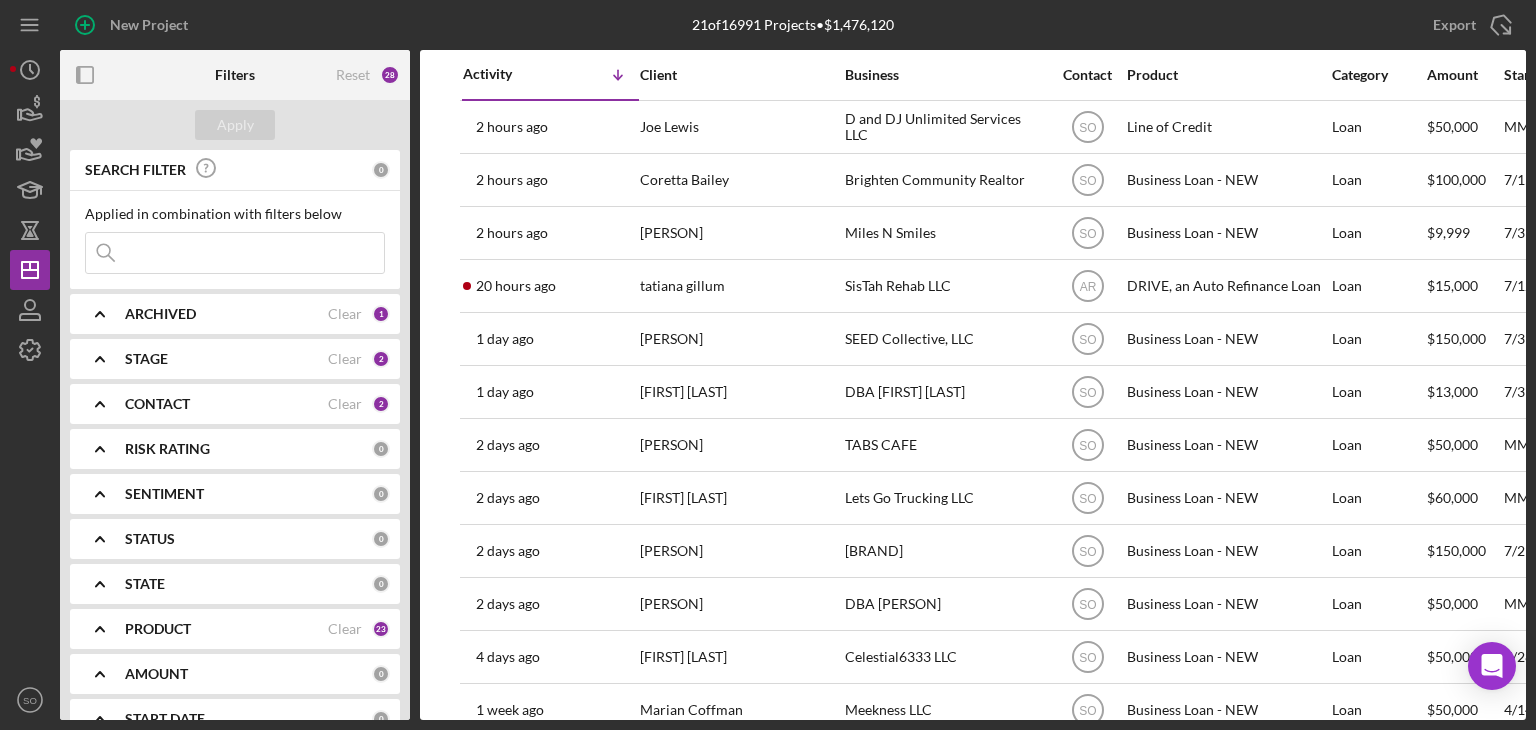 click on "STAGE   Clear 2" at bounding box center (257, 359) 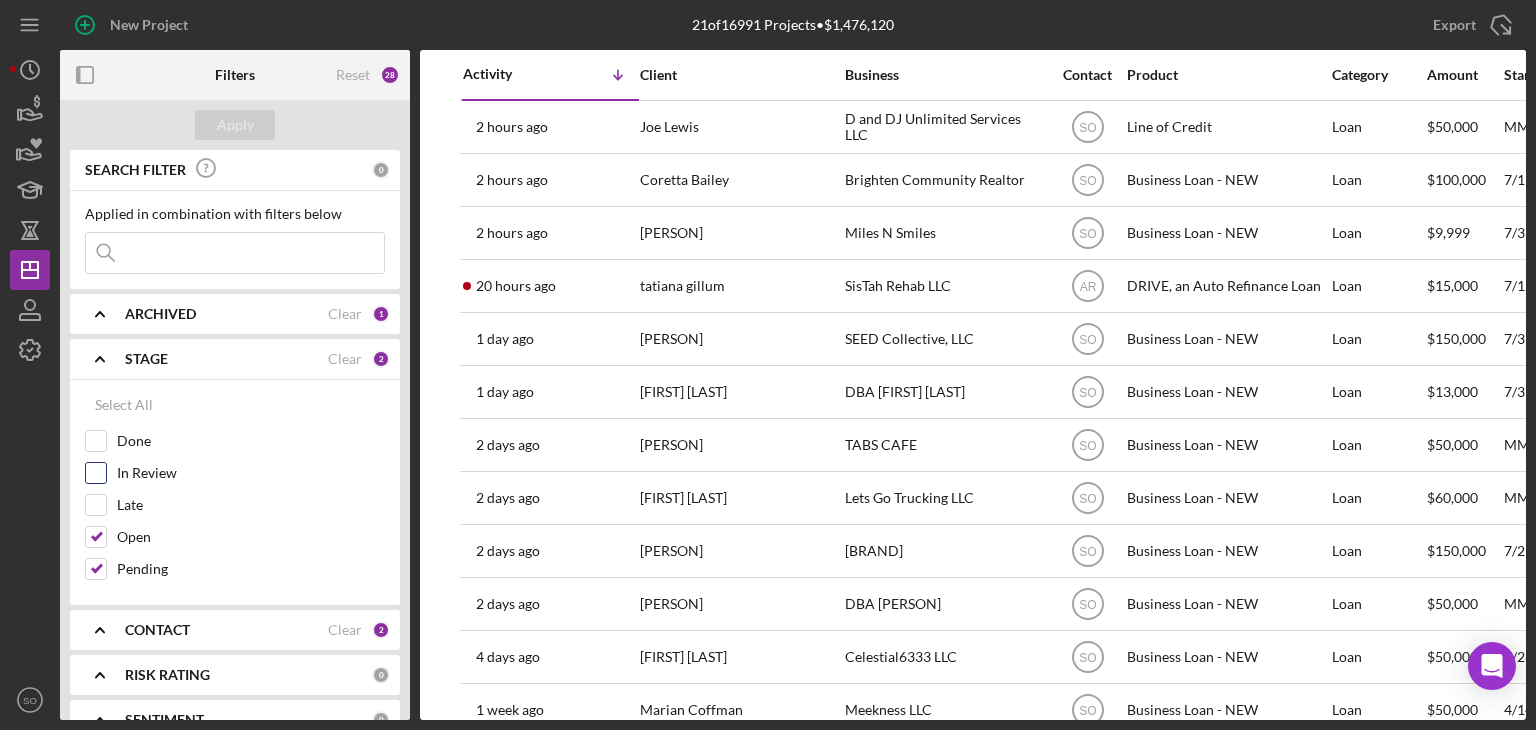 click on "In Review" at bounding box center (96, 473) 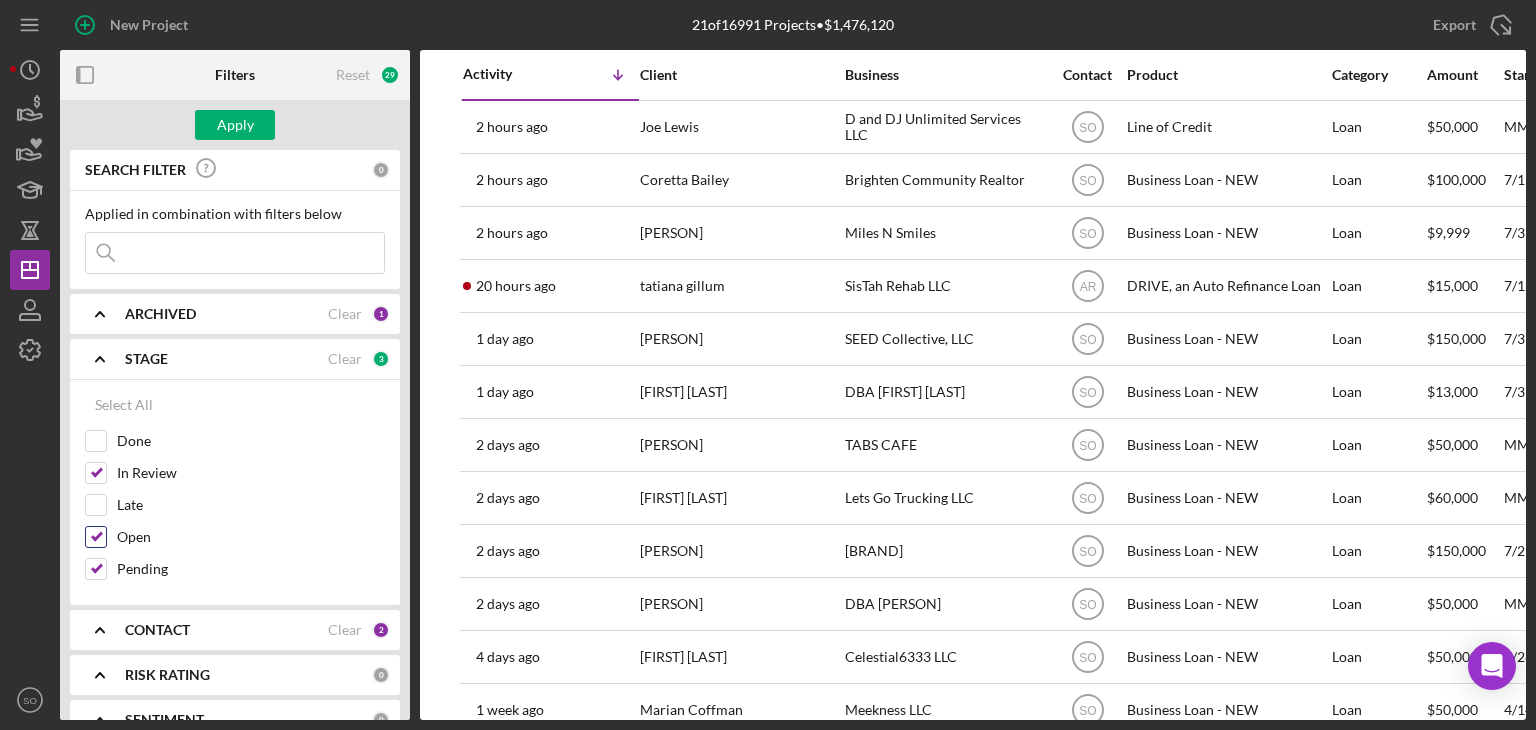 click on "Open" at bounding box center (96, 537) 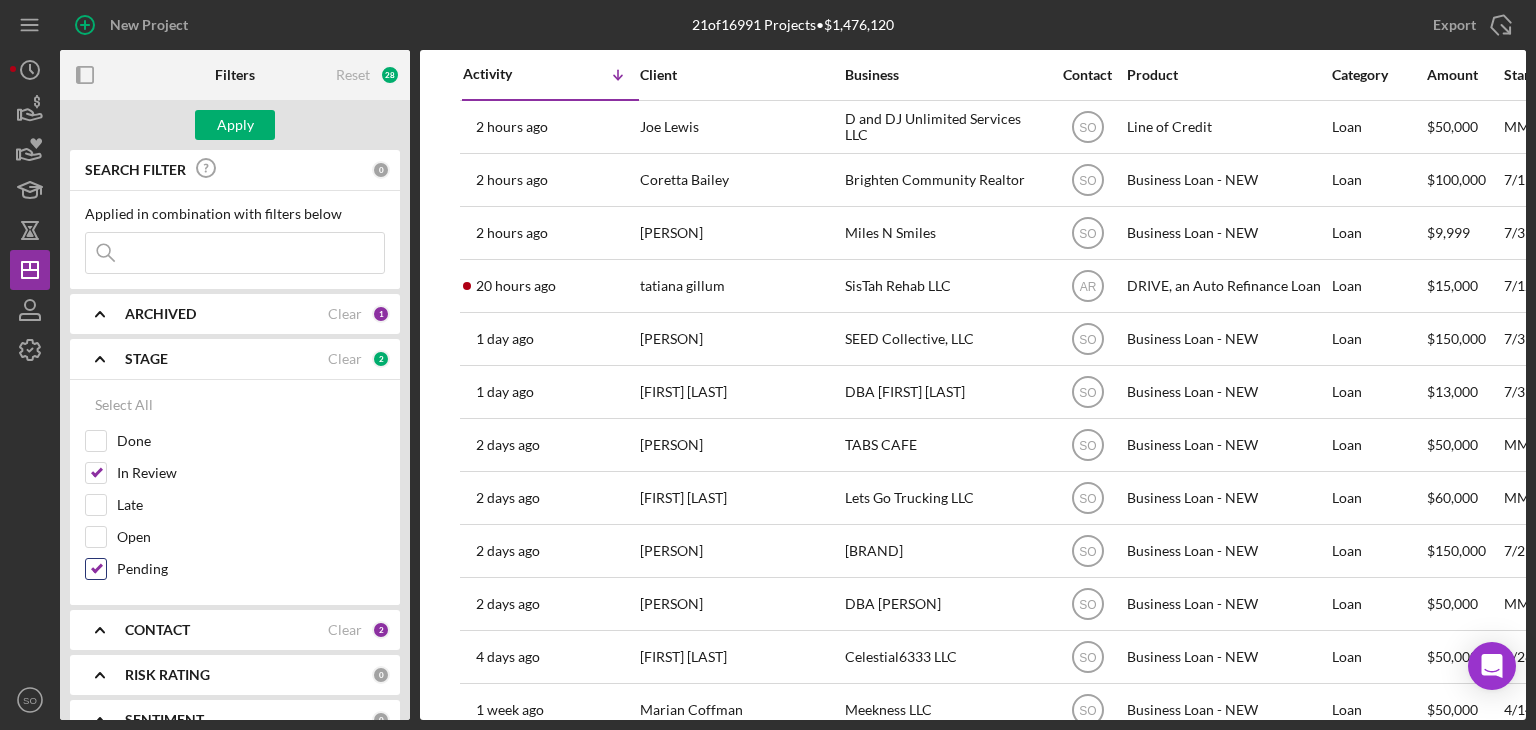 click on "Pending" at bounding box center [235, 574] 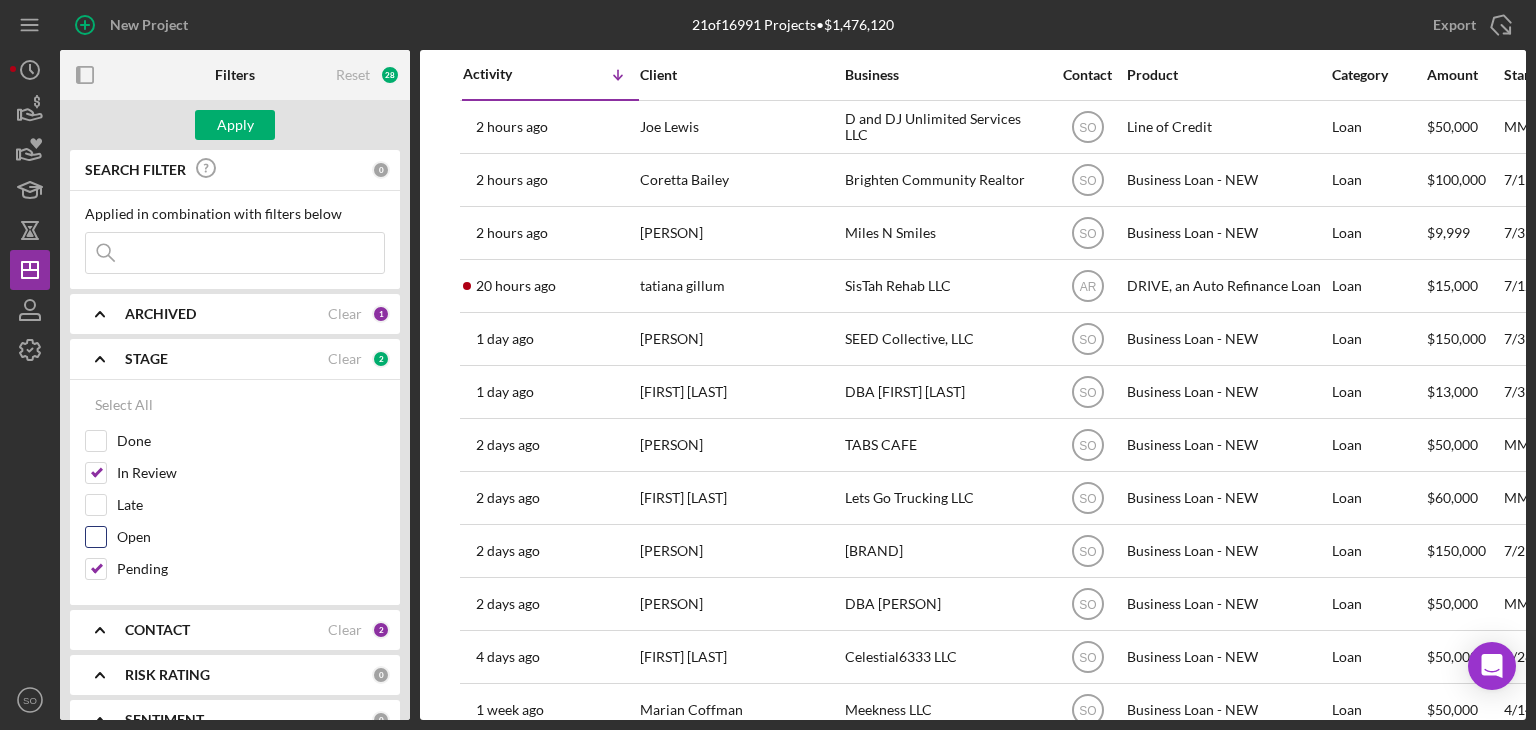 click on "Pending" at bounding box center (96, 569) 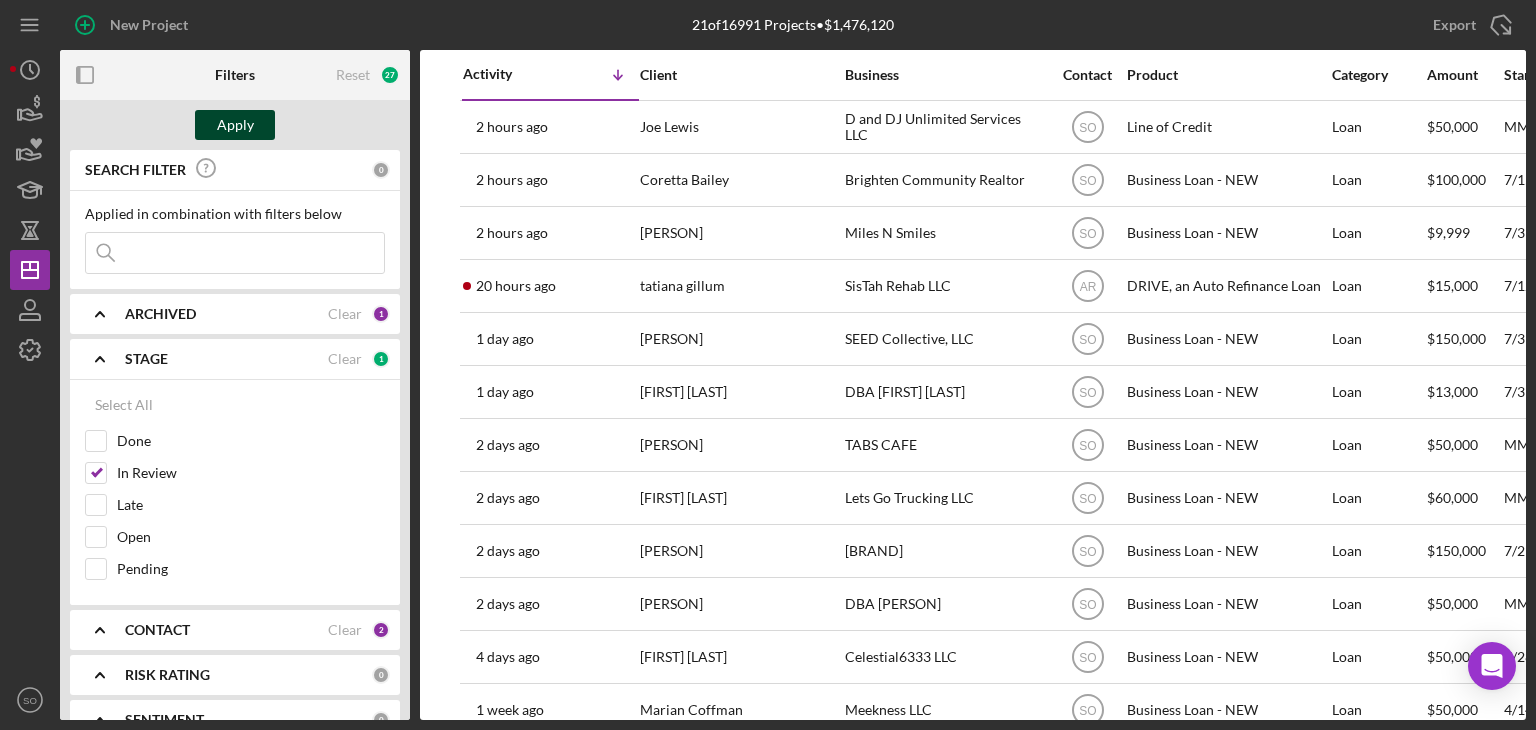 click on "Apply" at bounding box center [235, 125] 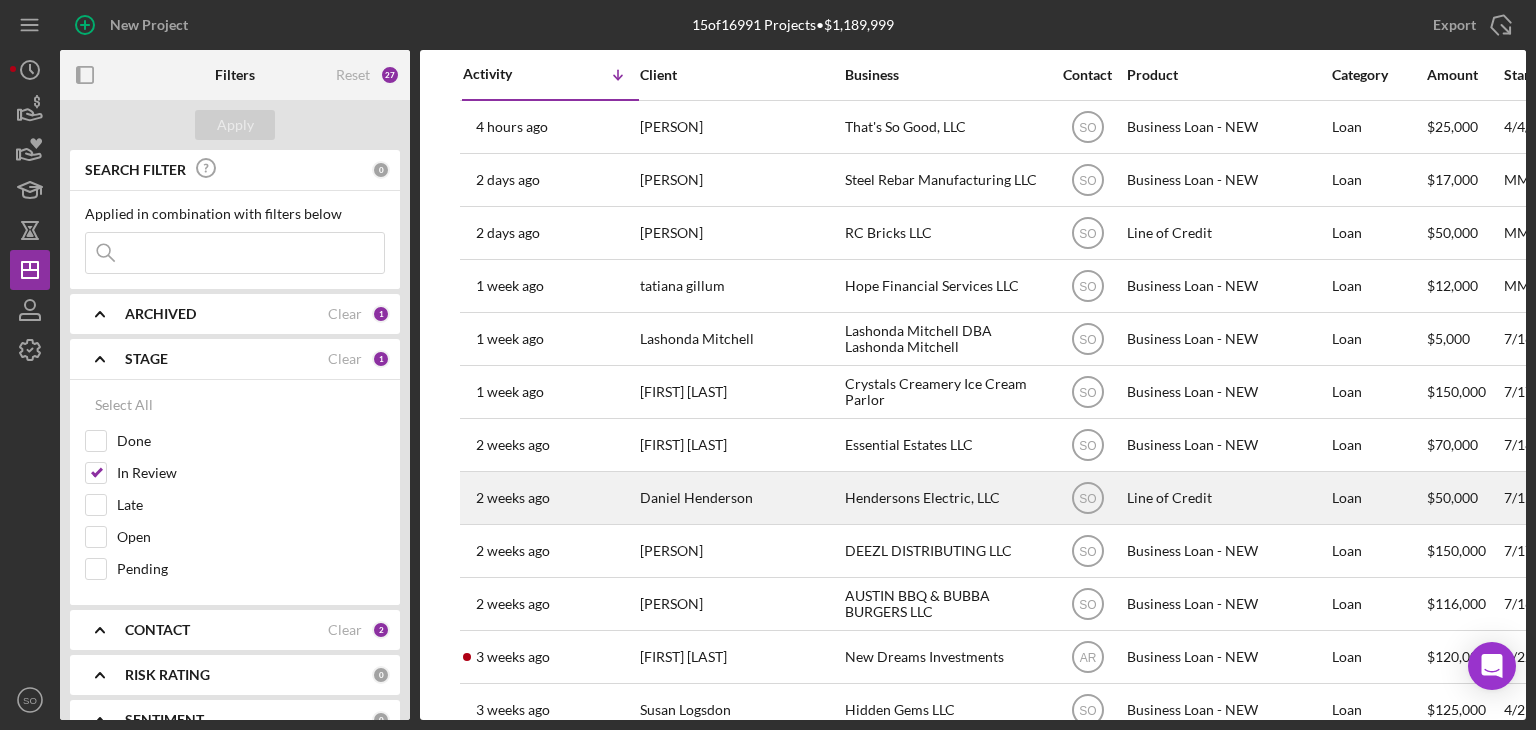 scroll, scrollTop: 208, scrollLeft: 0, axis: vertical 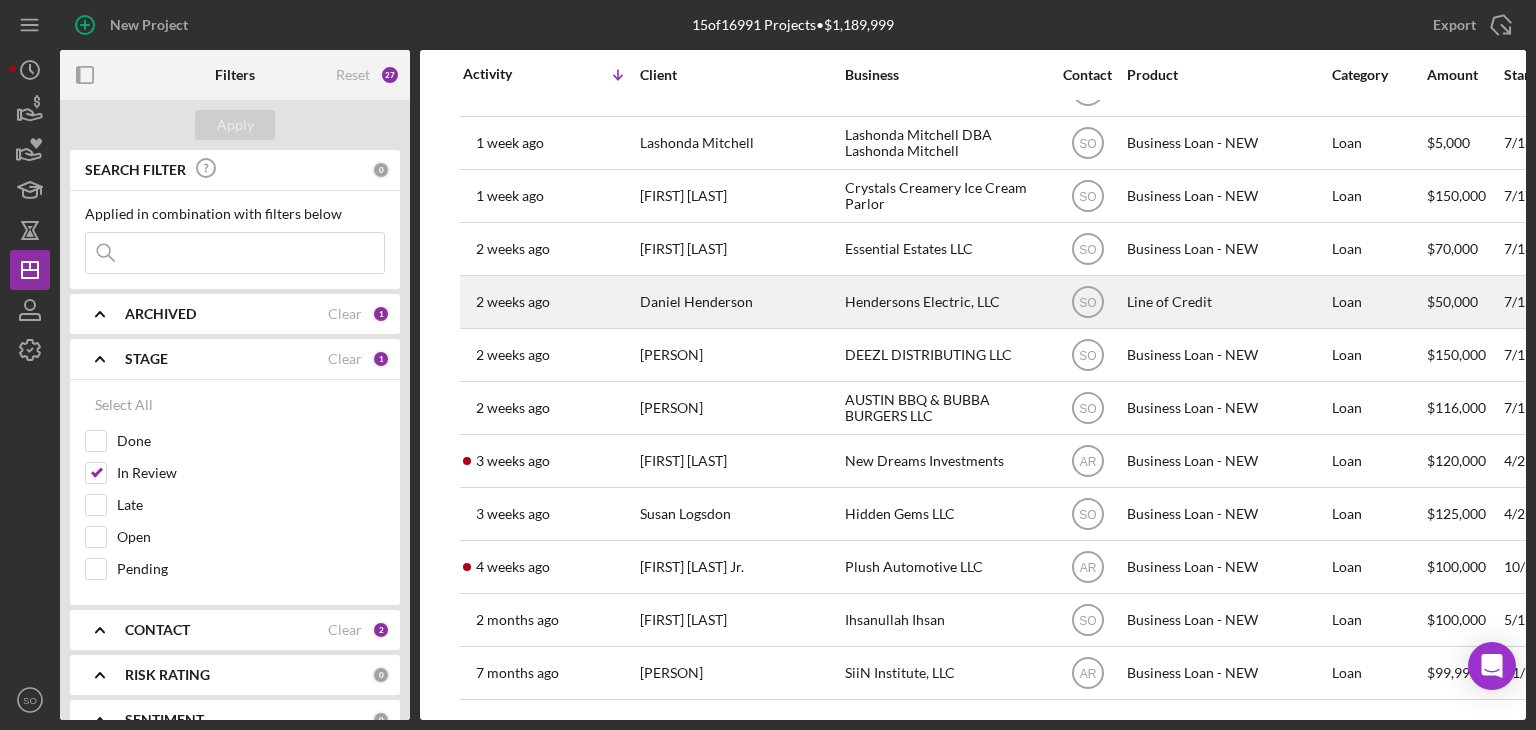 click on "2 weeks ago [PERSON]" at bounding box center [550, 302] 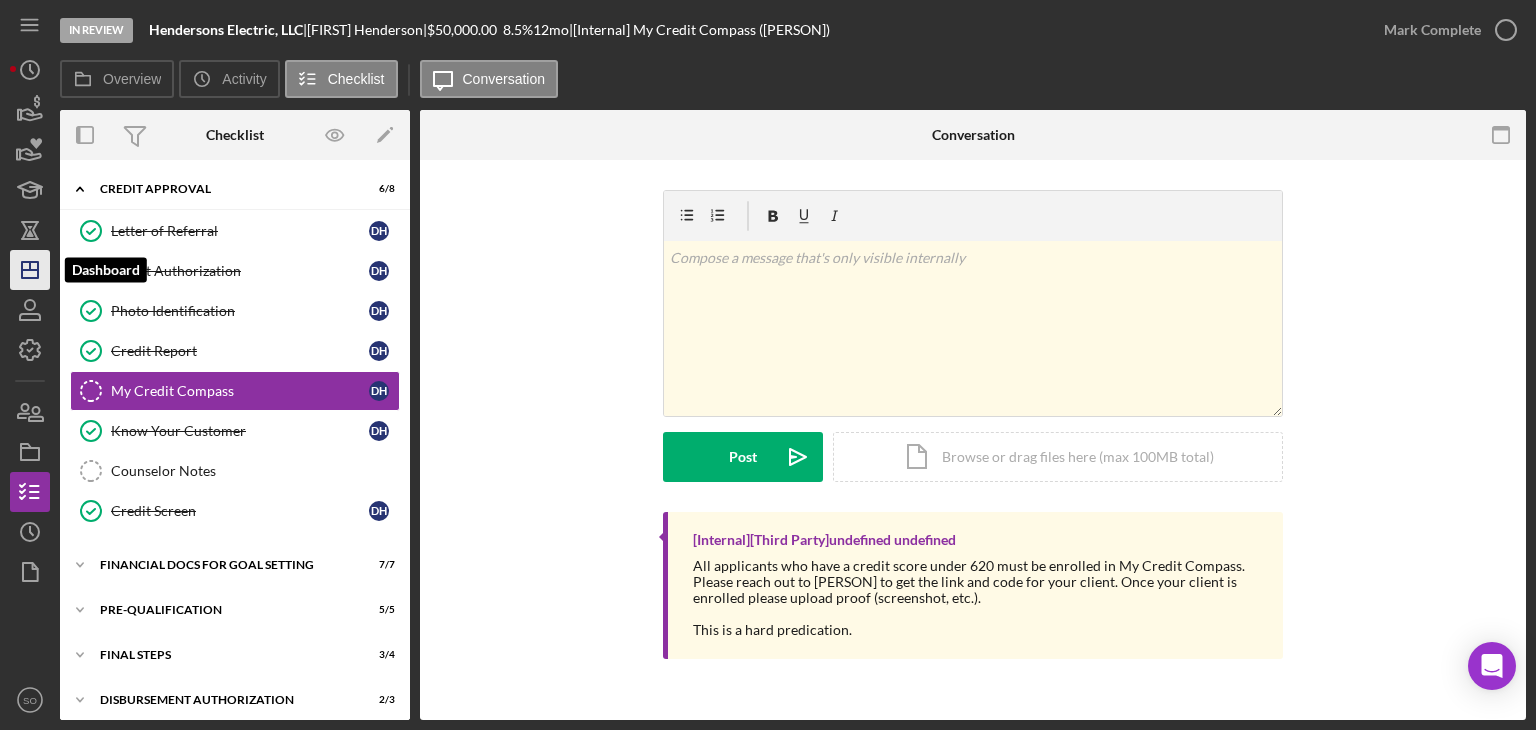click on "Icon/Dashboard" 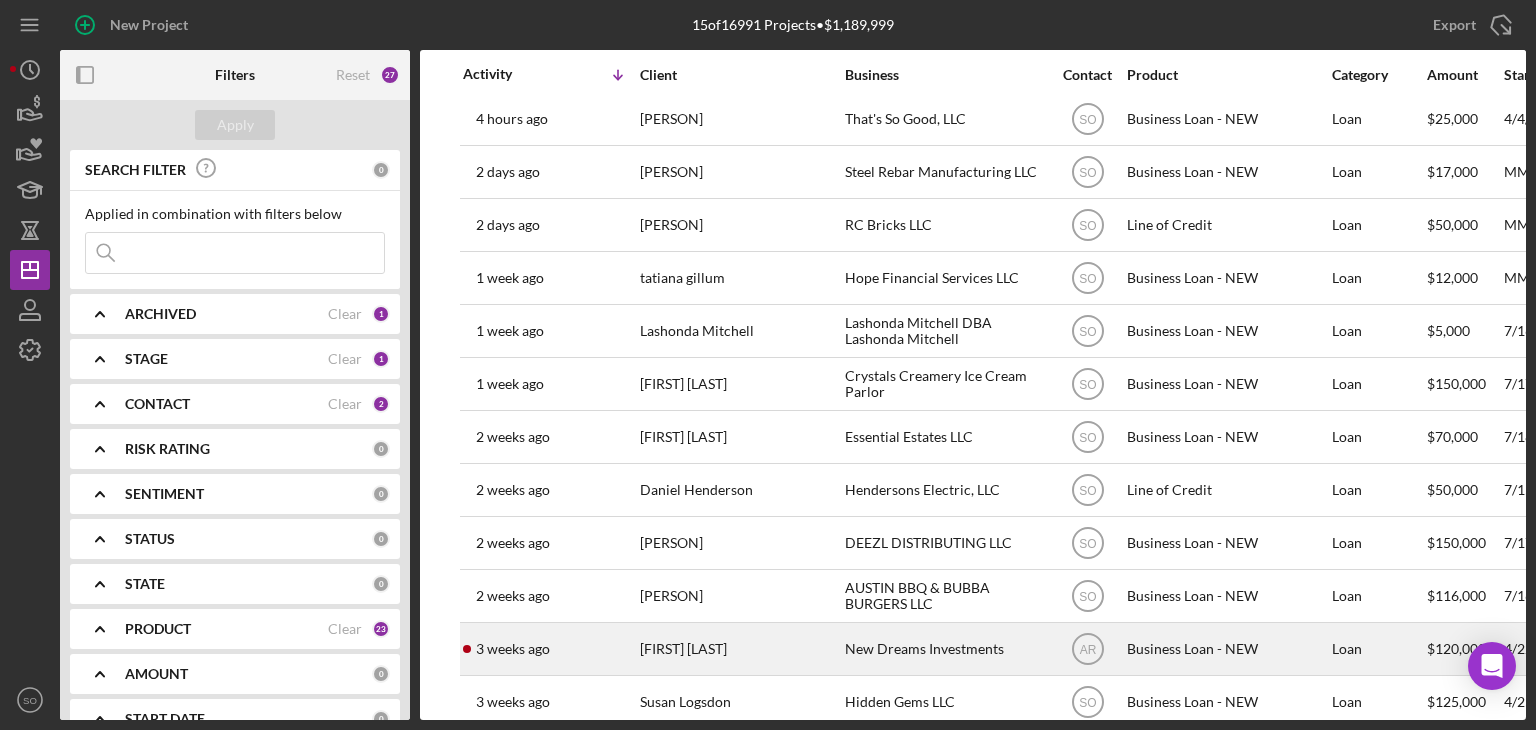 scroll, scrollTop: 0, scrollLeft: 0, axis: both 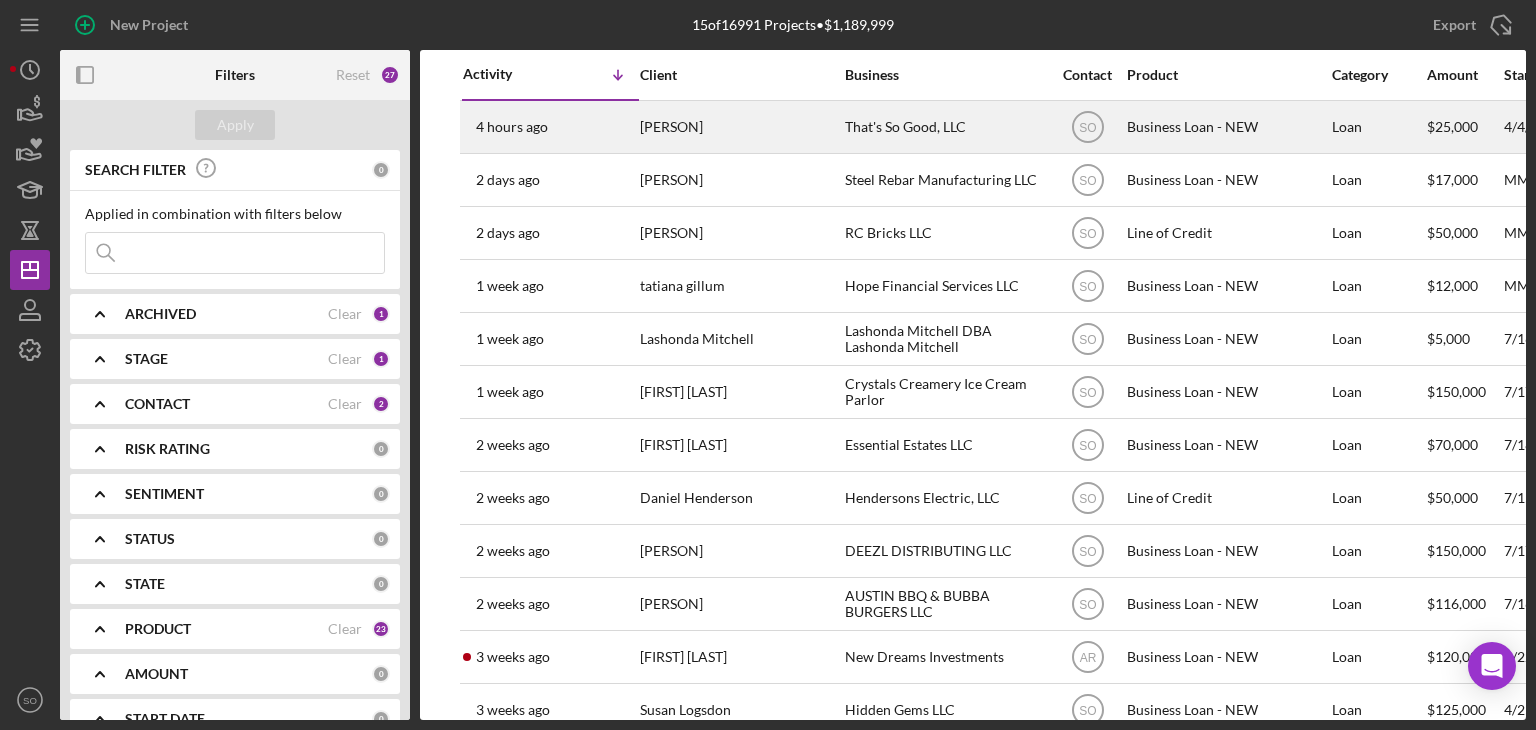 click on "4 hours ago [PERSON]" at bounding box center (550, 127) 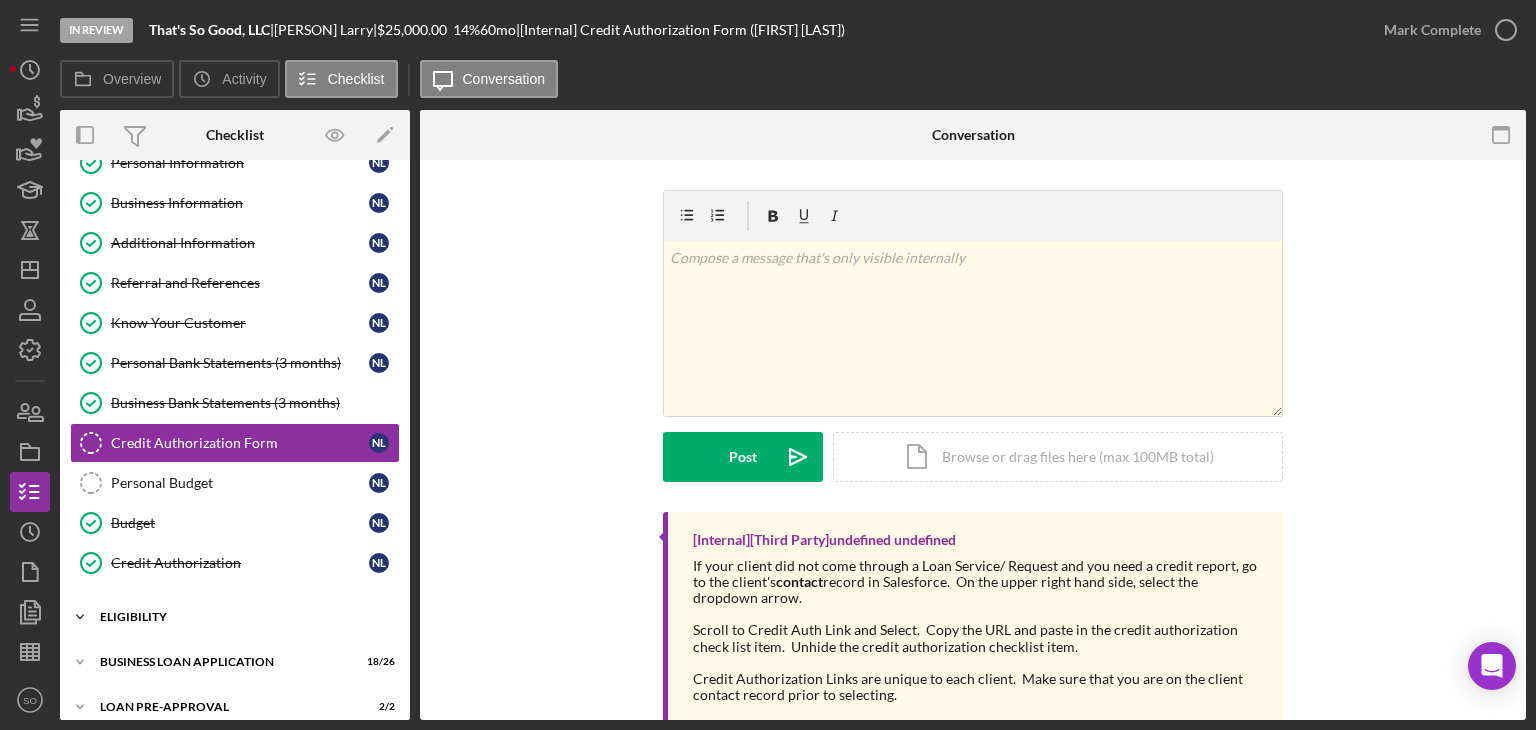 scroll, scrollTop: 171, scrollLeft: 0, axis: vertical 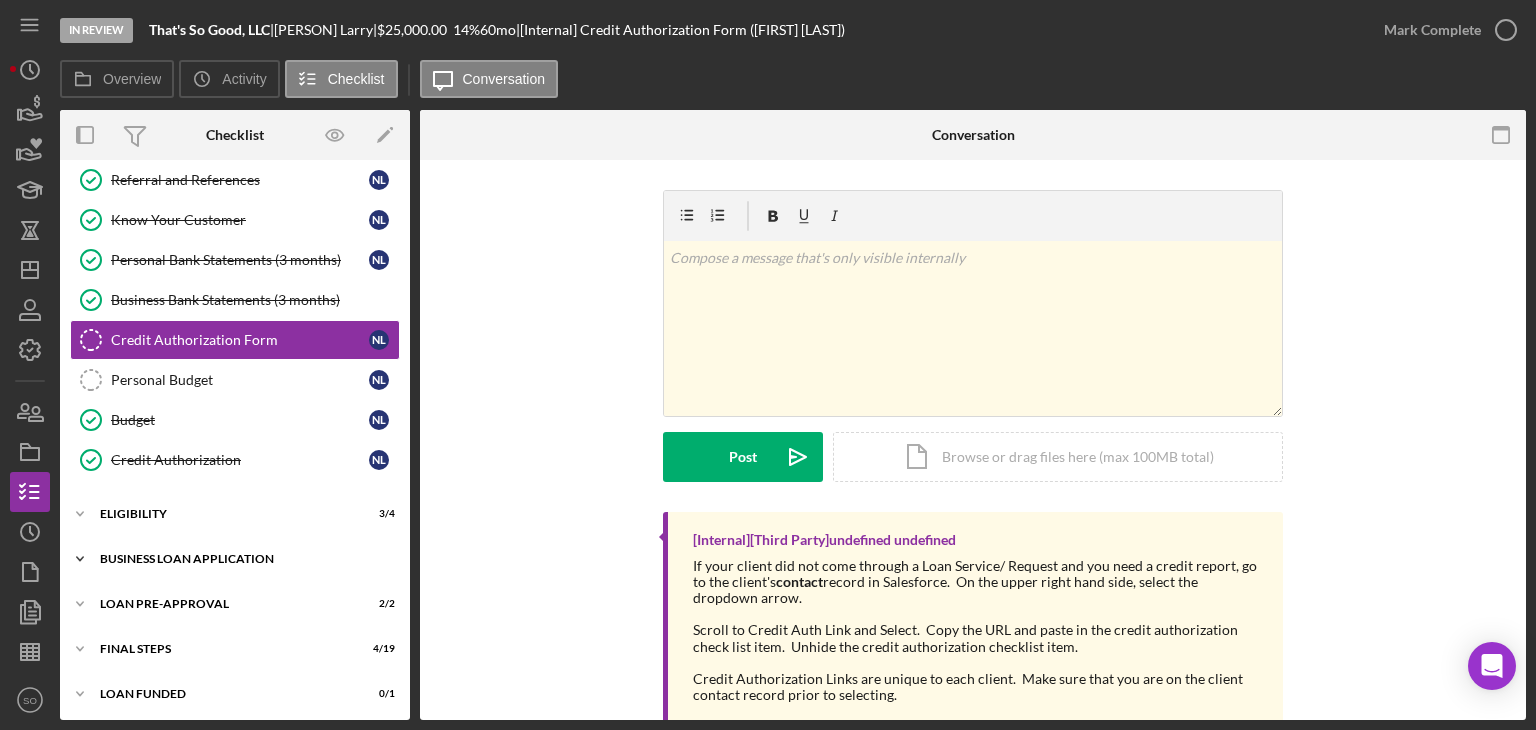 click on "BUSINESS LOAN APPLICATION" at bounding box center (242, 559) 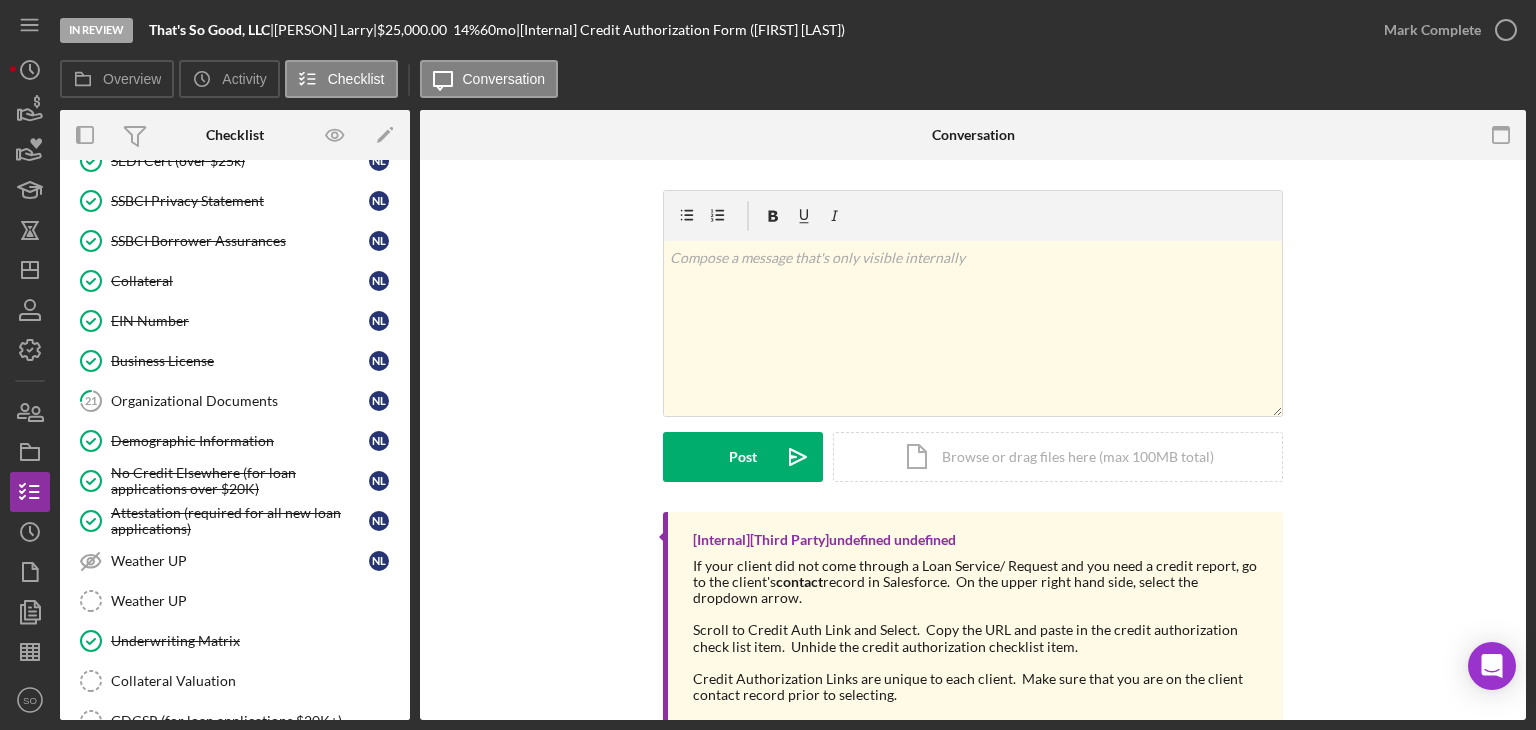 scroll, scrollTop: 1212, scrollLeft: 0, axis: vertical 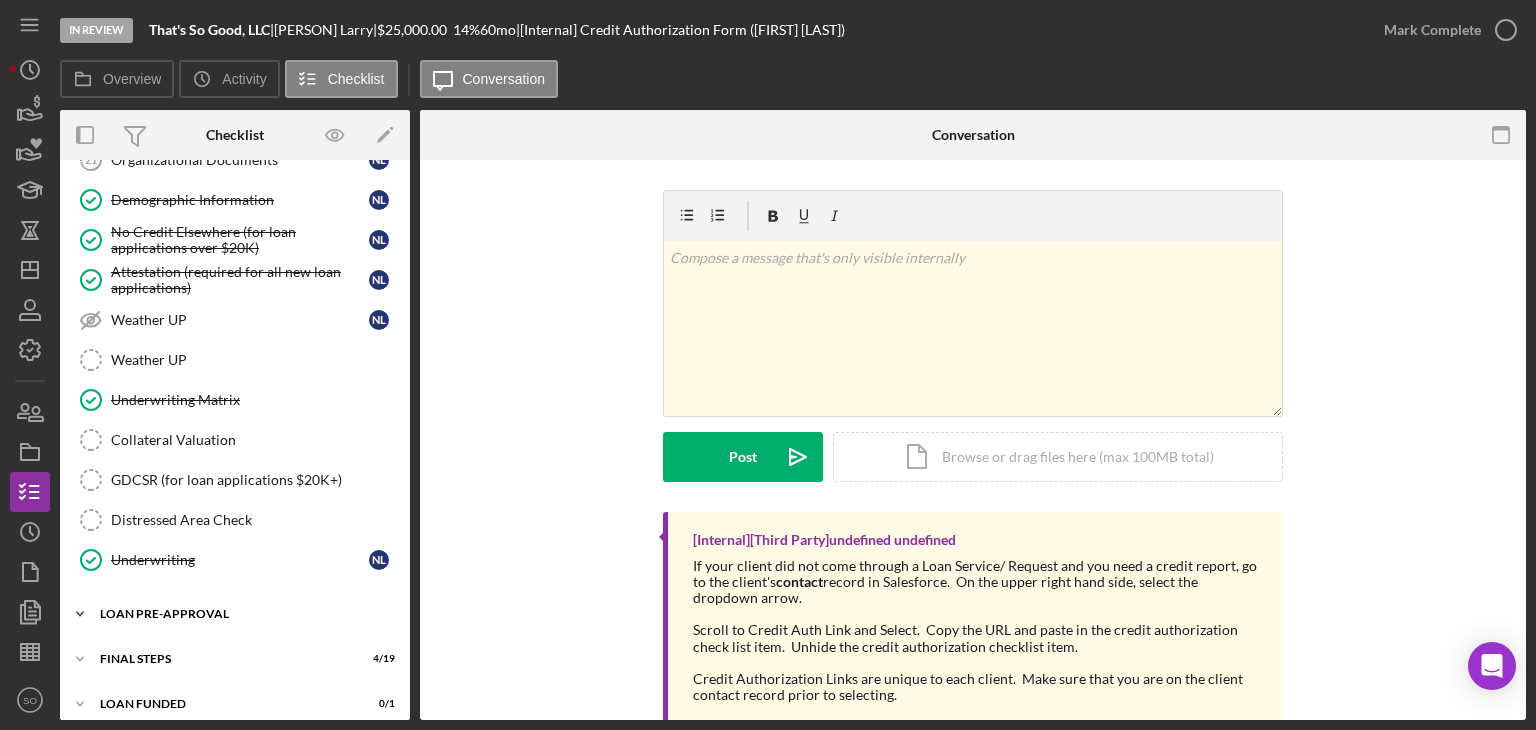 click on "LOAN PRE-APPROVAL" at bounding box center [242, 614] 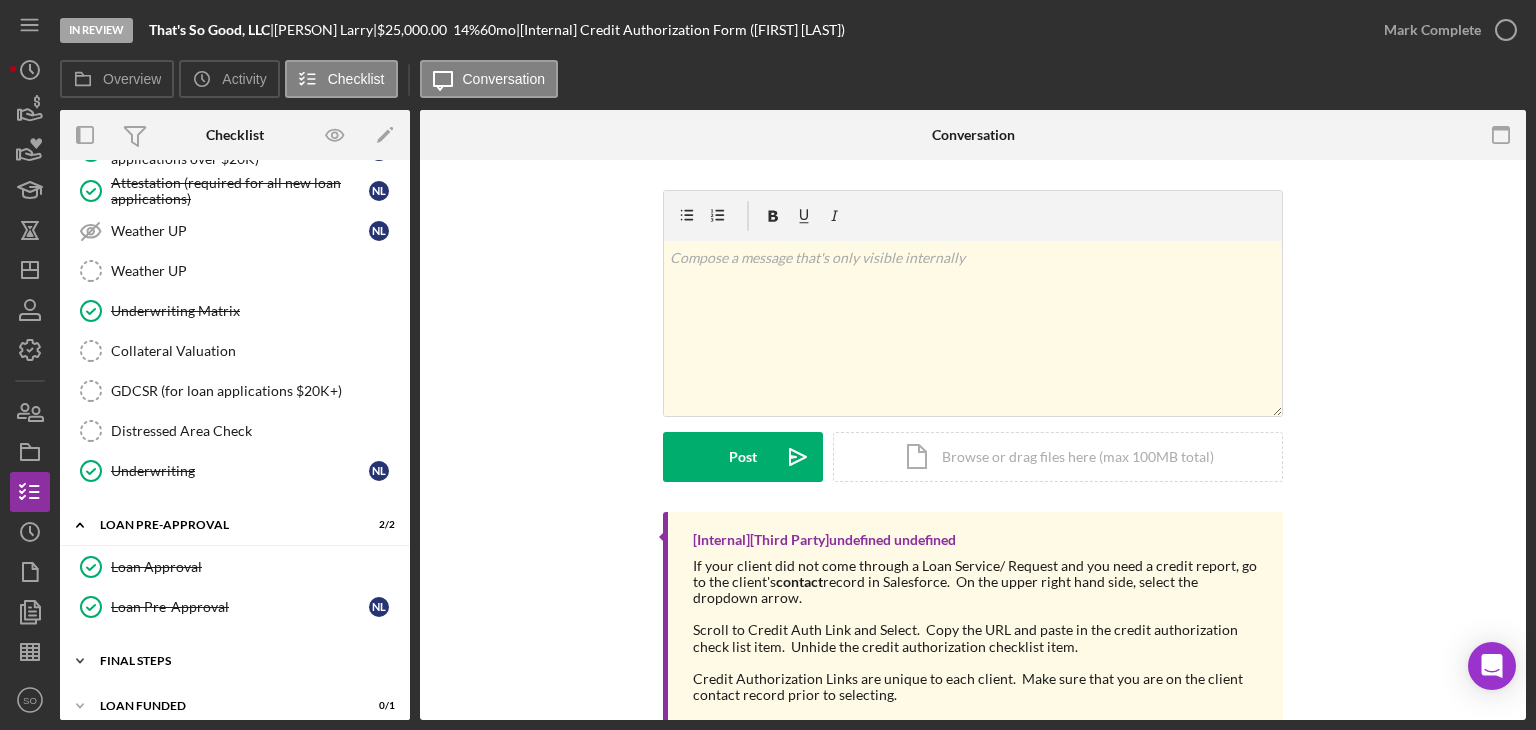 click on "FINAL STEPS" at bounding box center (242, 661) 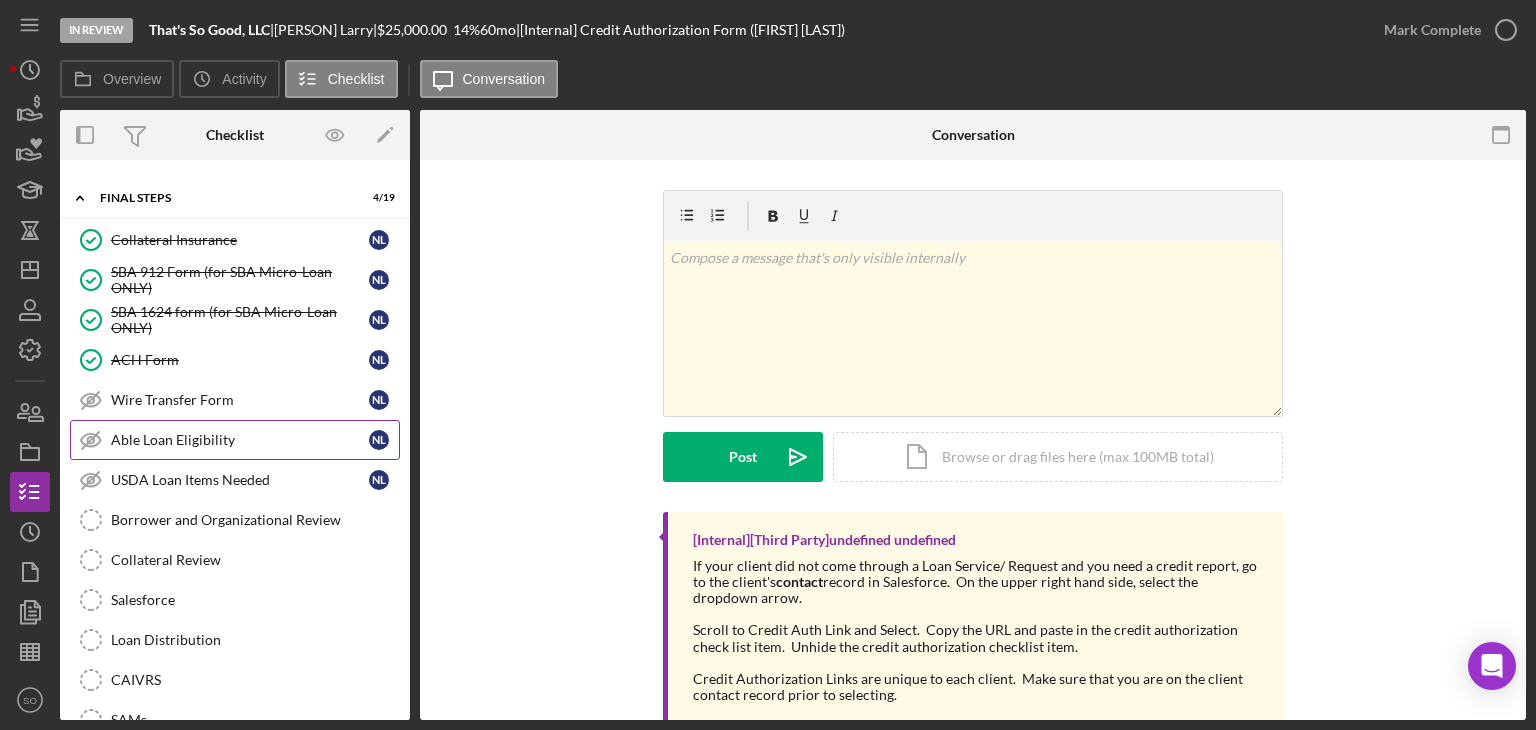 scroll, scrollTop: 1564, scrollLeft: 0, axis: vertical 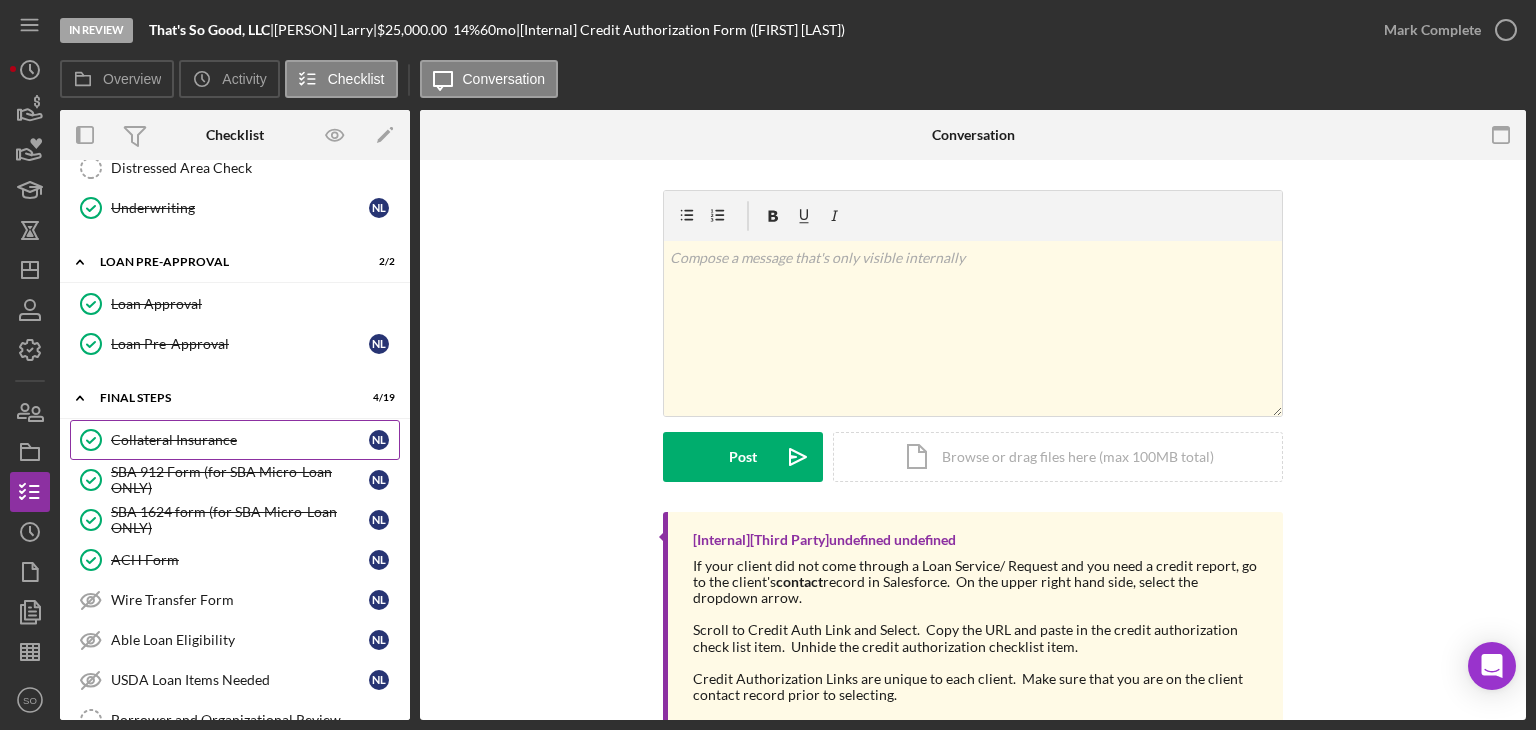 click on "Collateral Insurance" at bounding box center [240, 440] 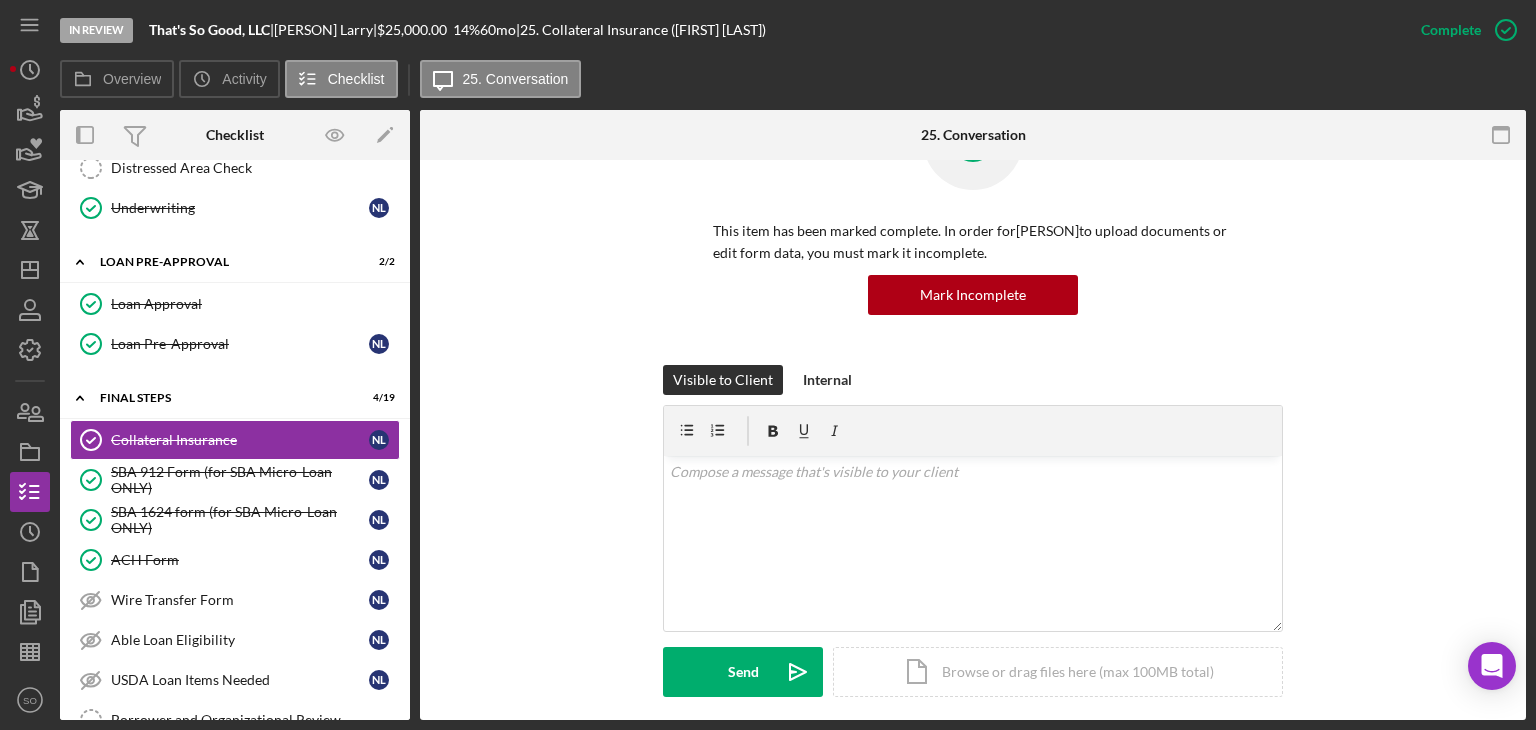 scroll, scrollTop: 0, scrollLeft: 0, axis: both 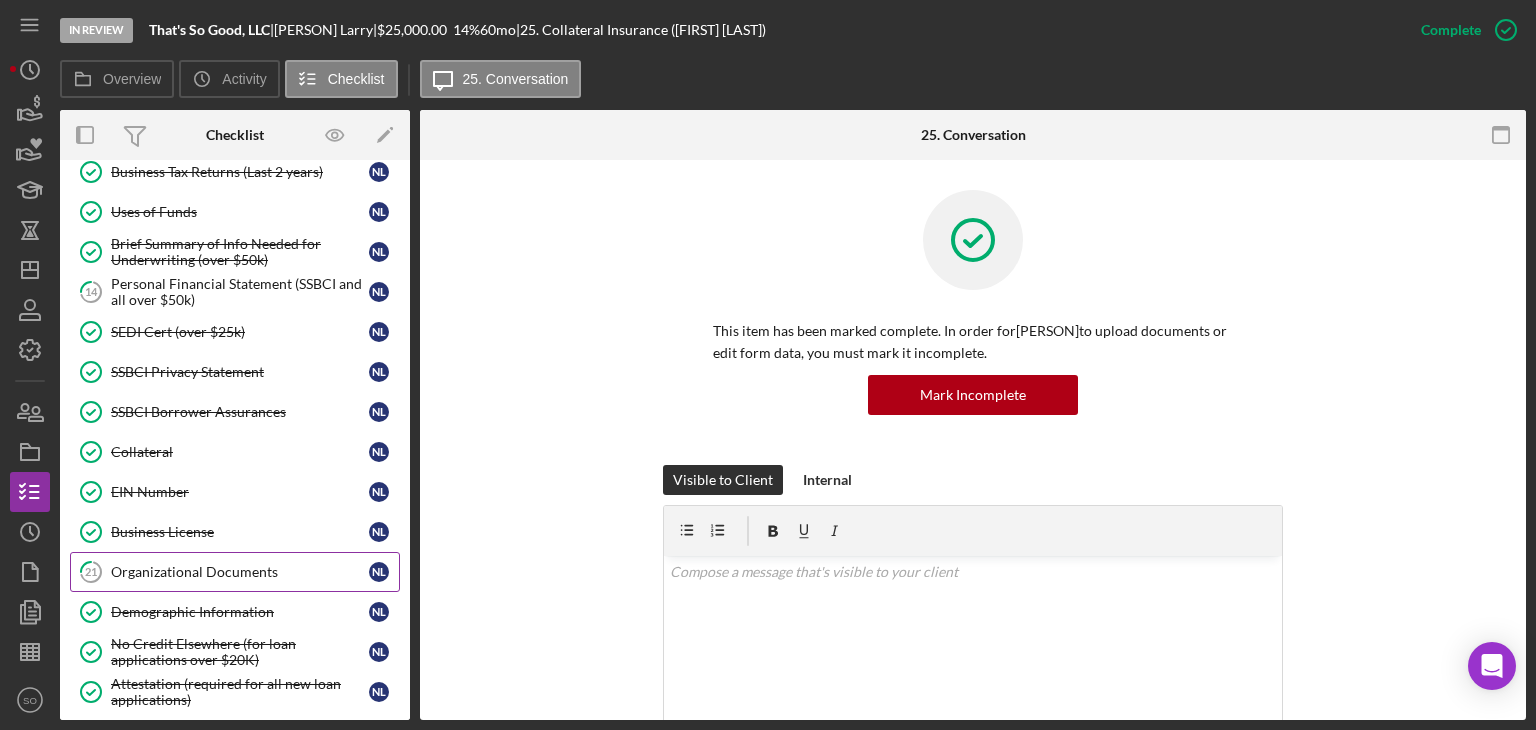 click on "21 Organizational Documents N L" at bounding box center (235, 572) 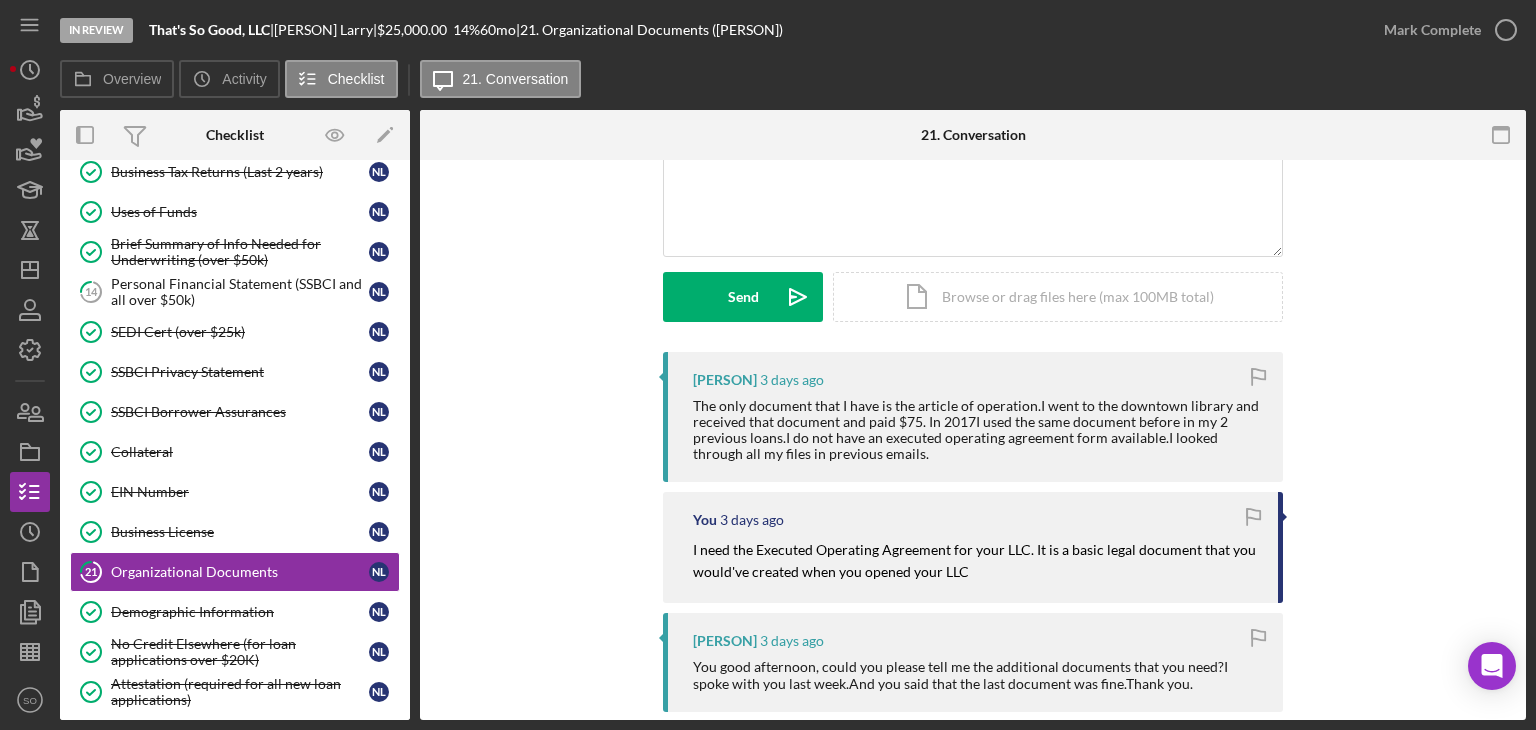 scroll, scrollTop: 0, scrollLeft: 0, axis: both 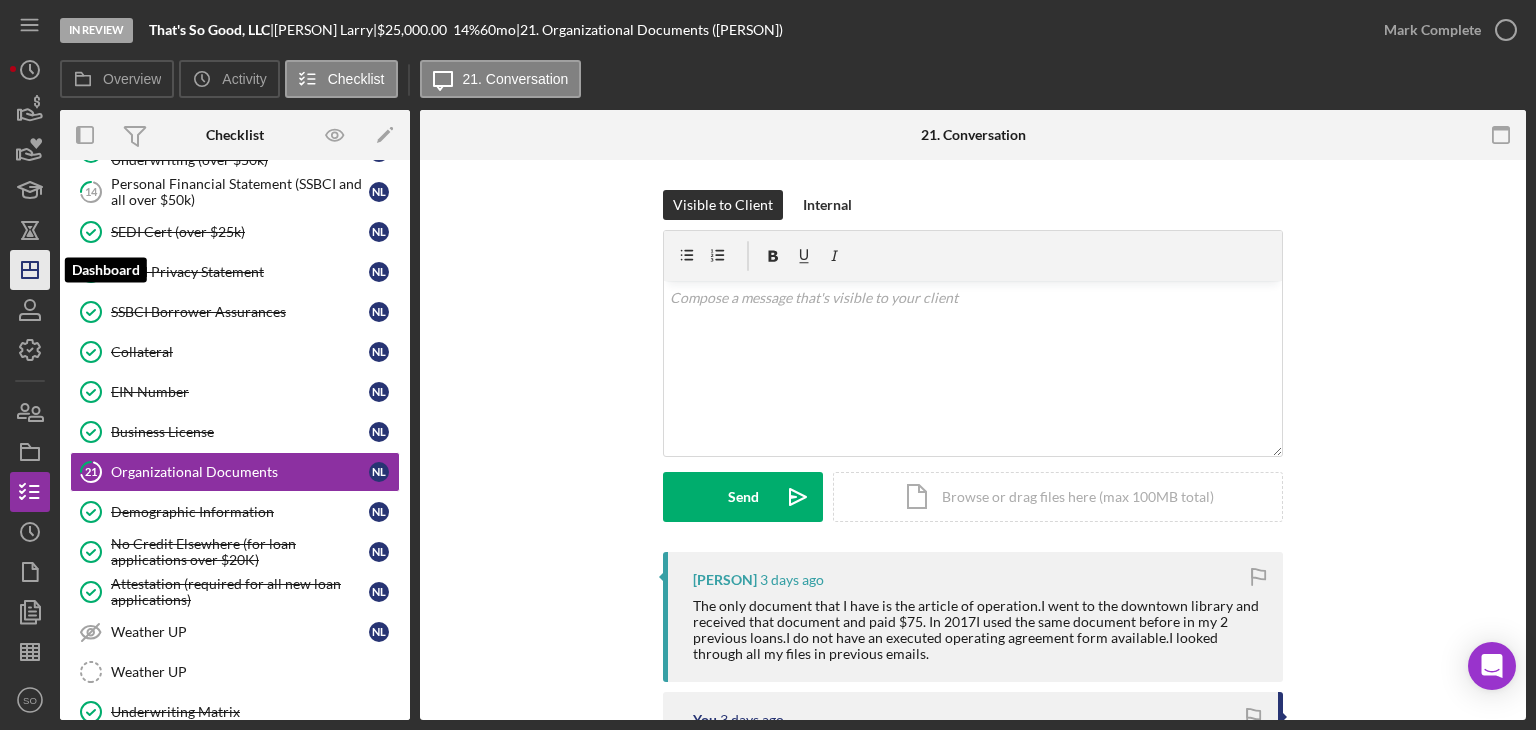click on "Icon/Dashboard" 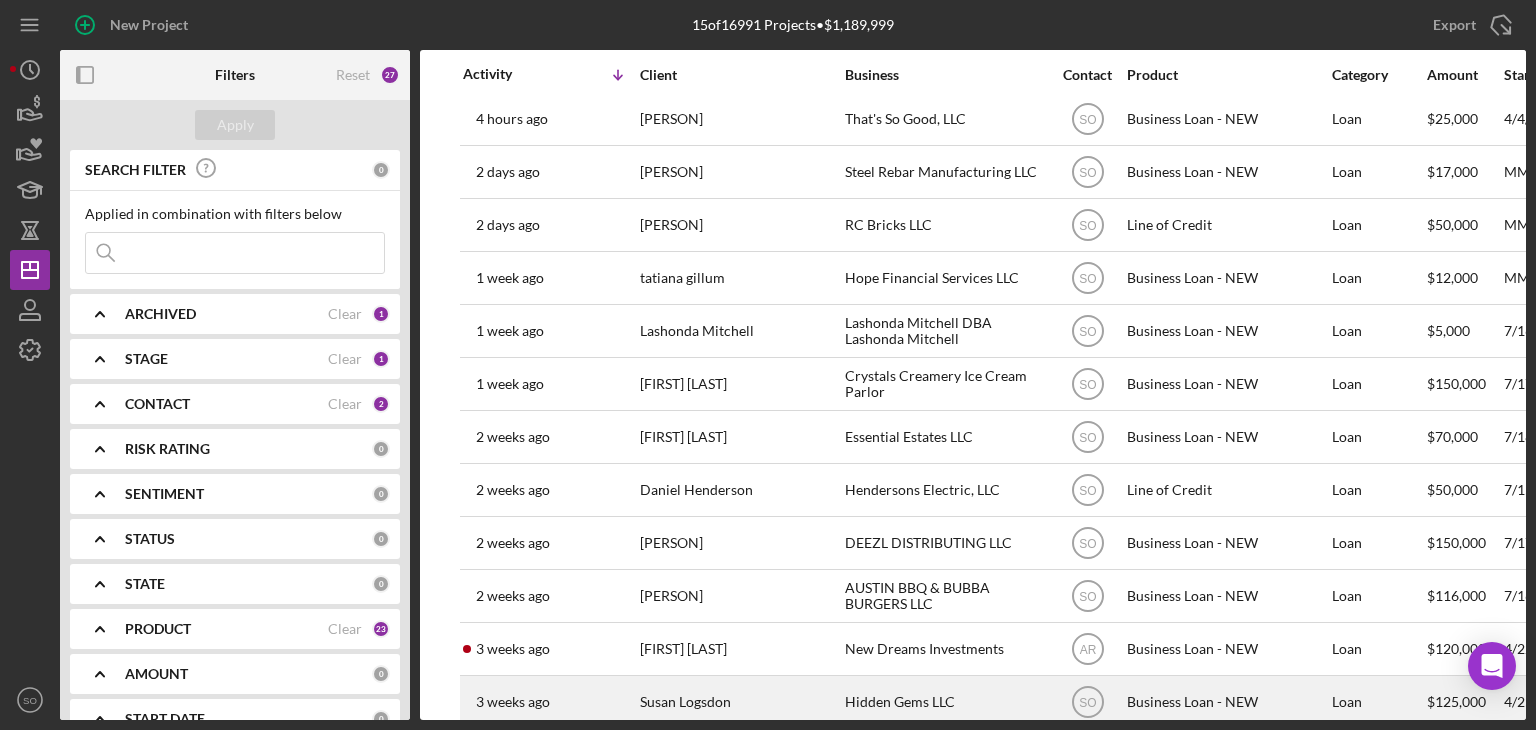 scroll, scrollTop: 0, scrollLeft: 0, axis: both 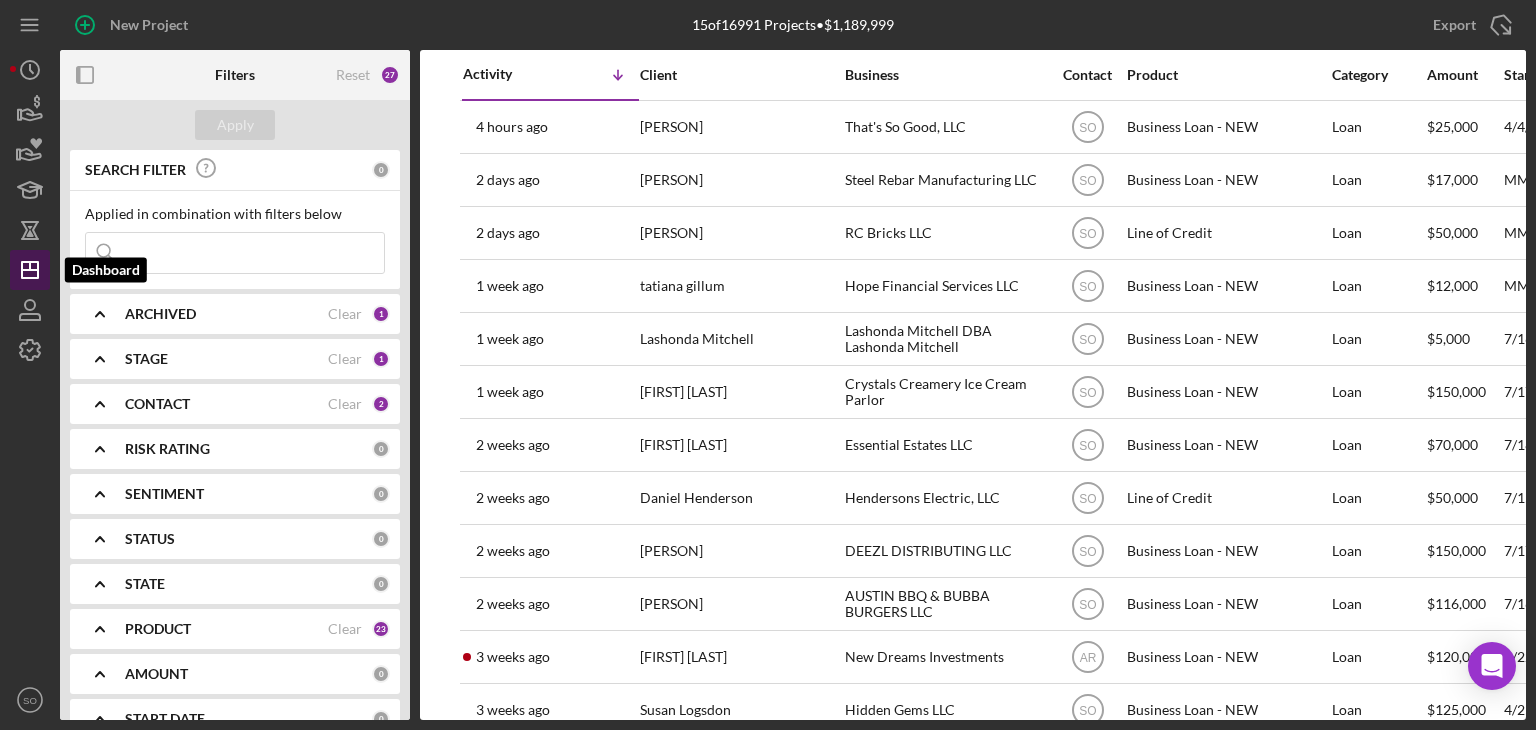 click on "Icon/Dashboard" 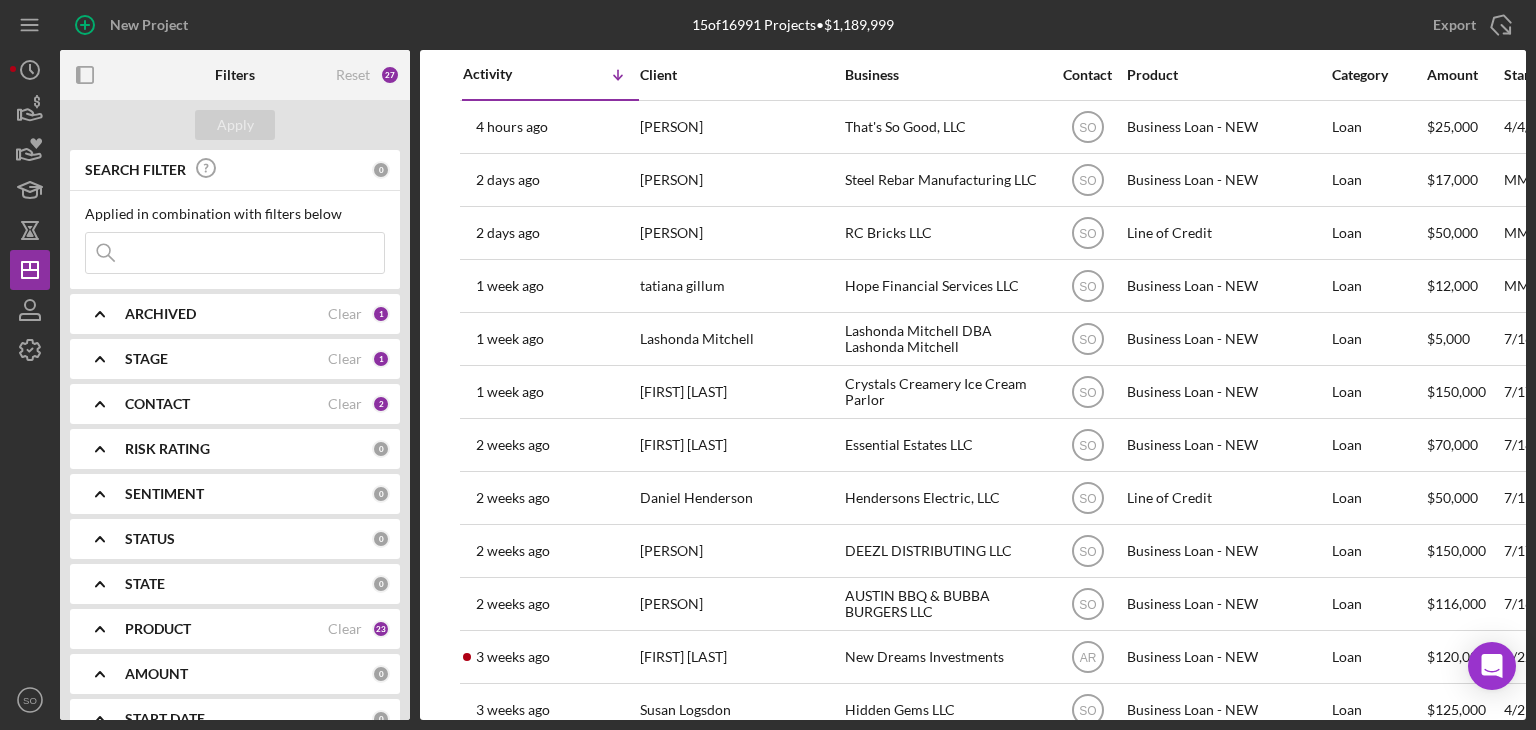 click on "ARCHIVED" at bounding box center (160, 314) 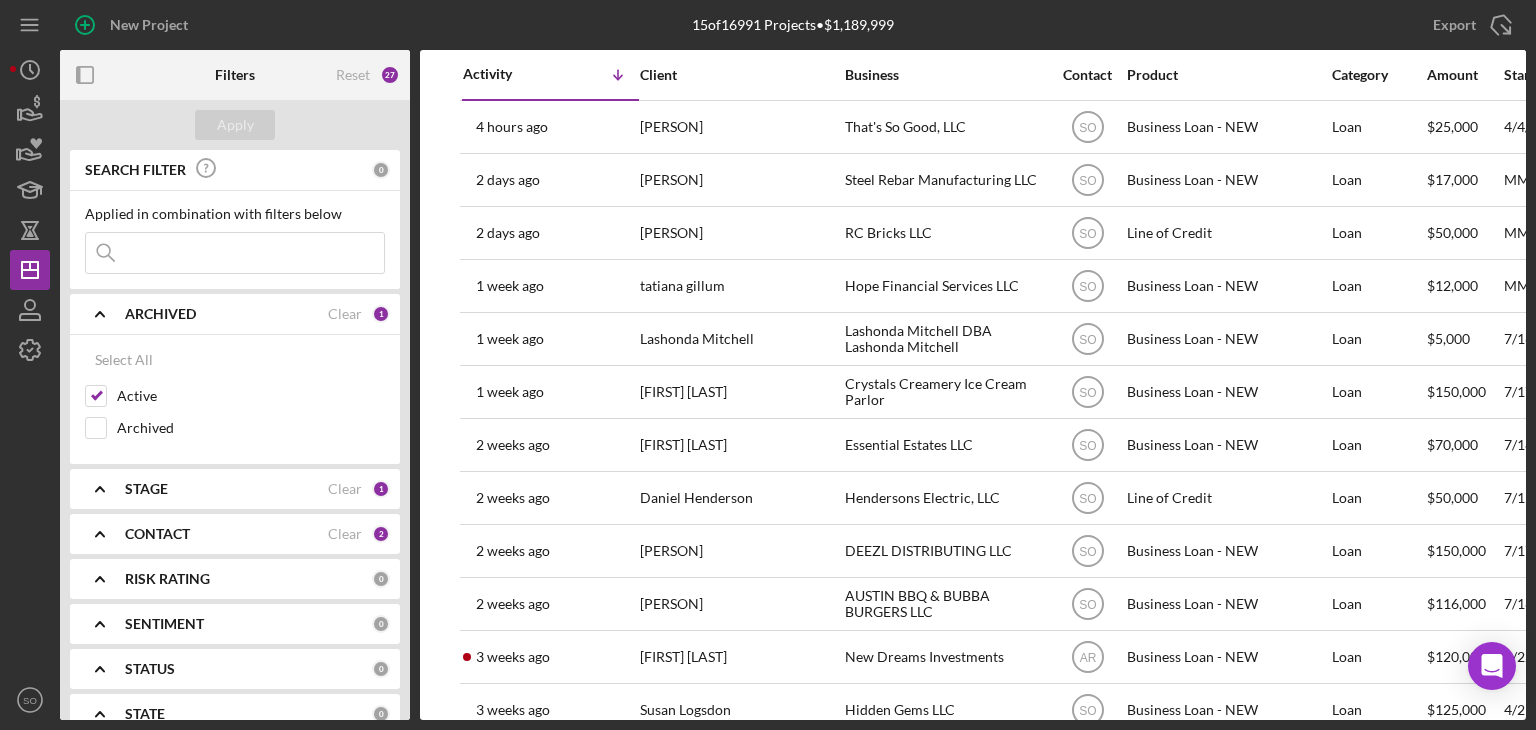 click on "STAGE" at bounding box center [146, 489] 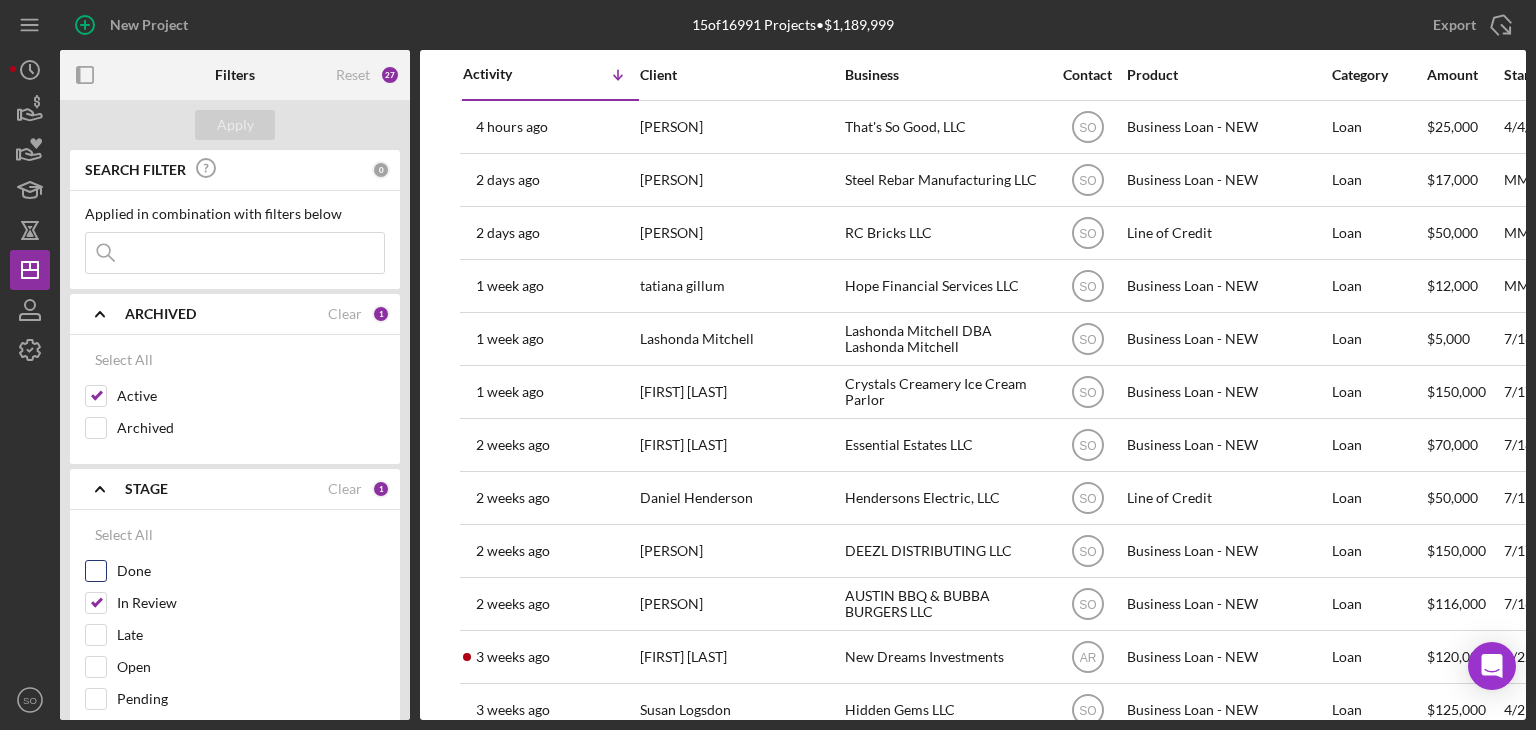 scroll, scrollTop: 100, scrollLeft: 0, axis: vertical 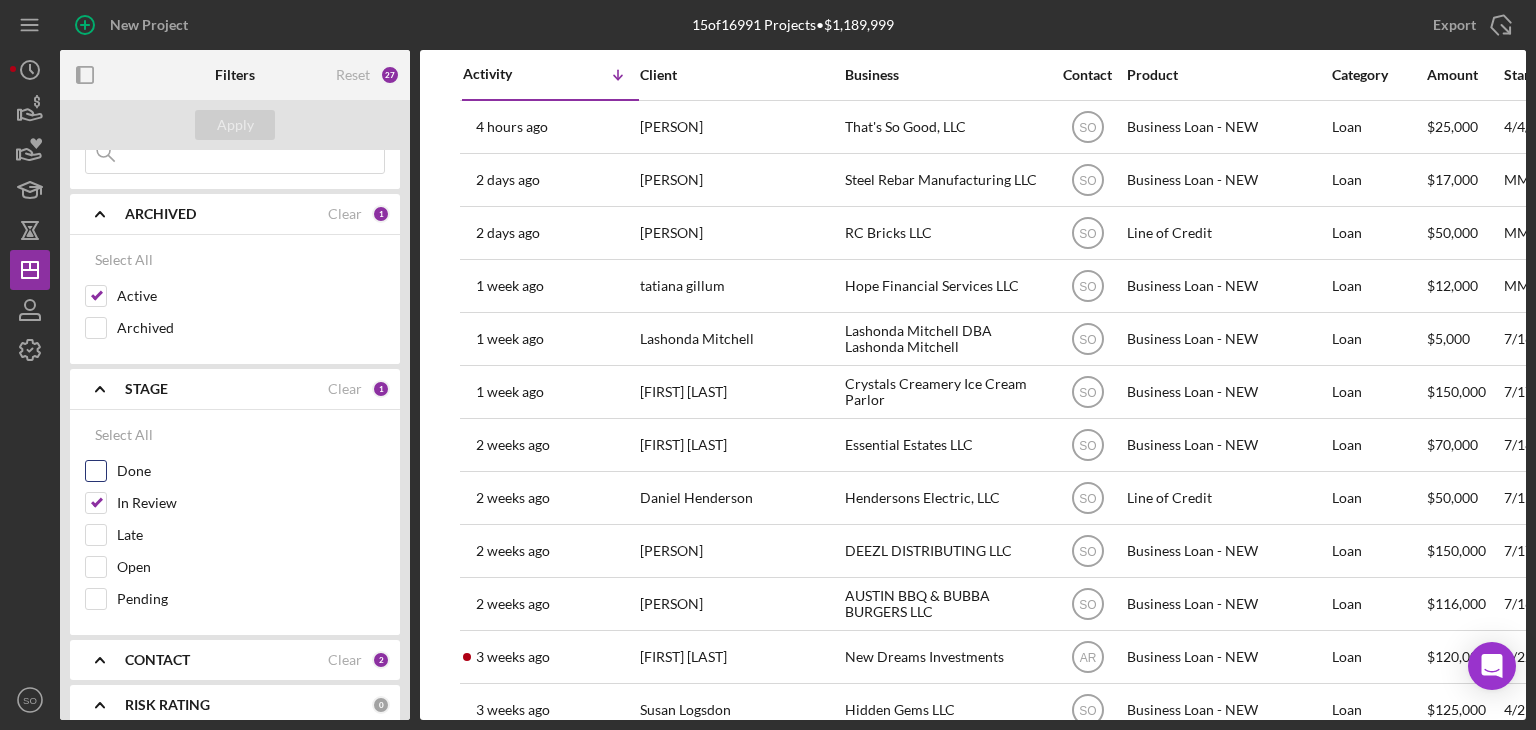 click on "Done" at bounding box center [96, 471] 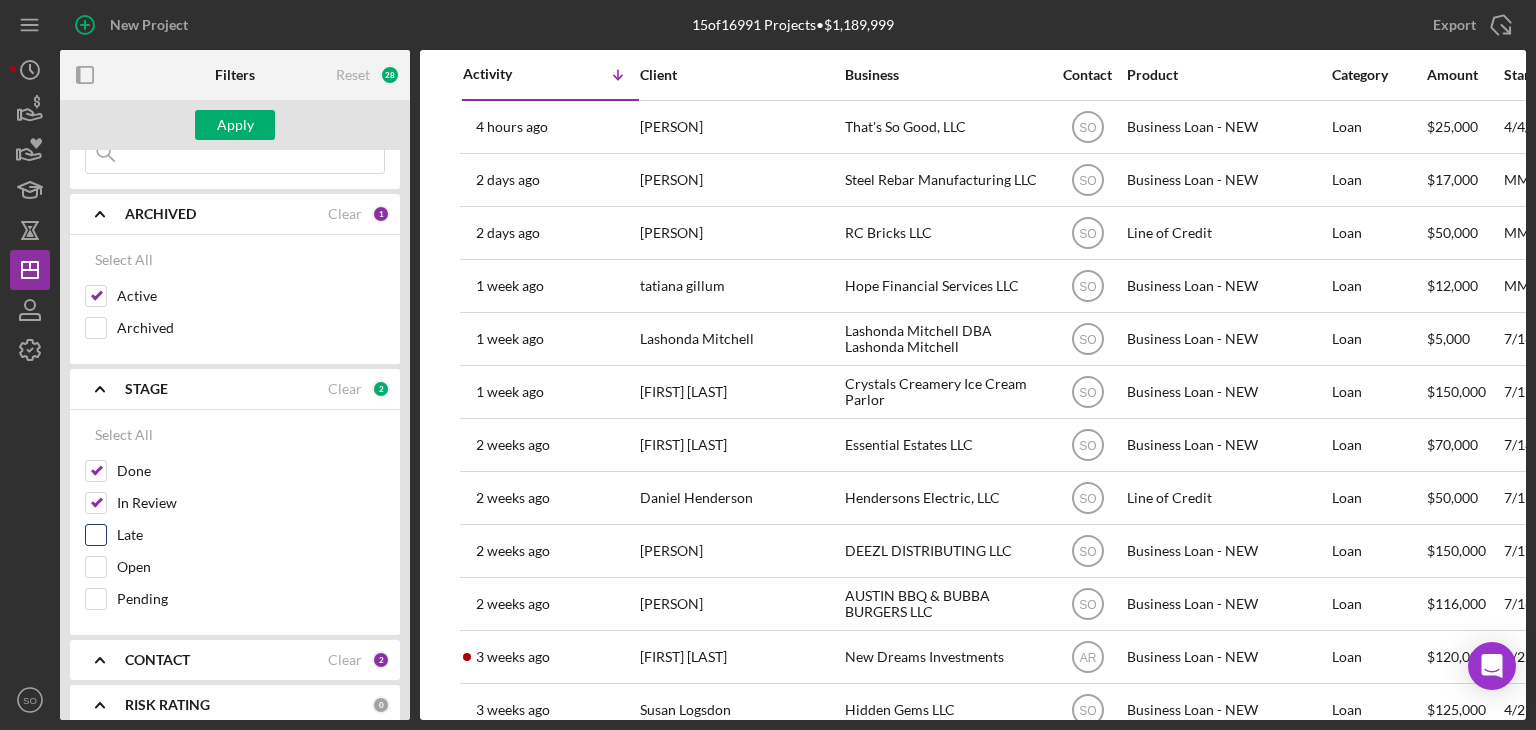 click on "Late" at bounding box center (96, 535) 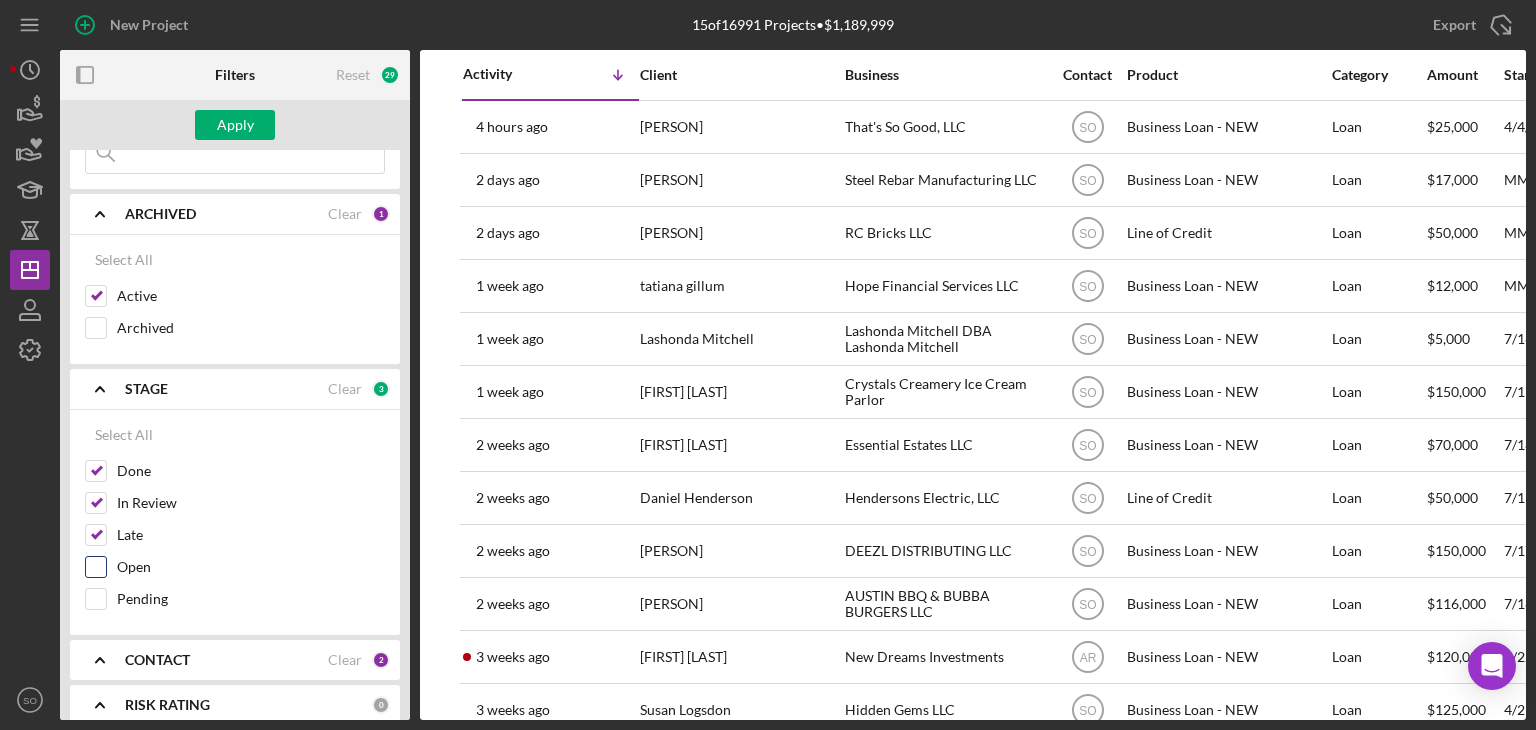 drag, startPoint x: 96, startPoint y: 559, endPoint x: 92, endPoint y: 577, distance: 18.439089 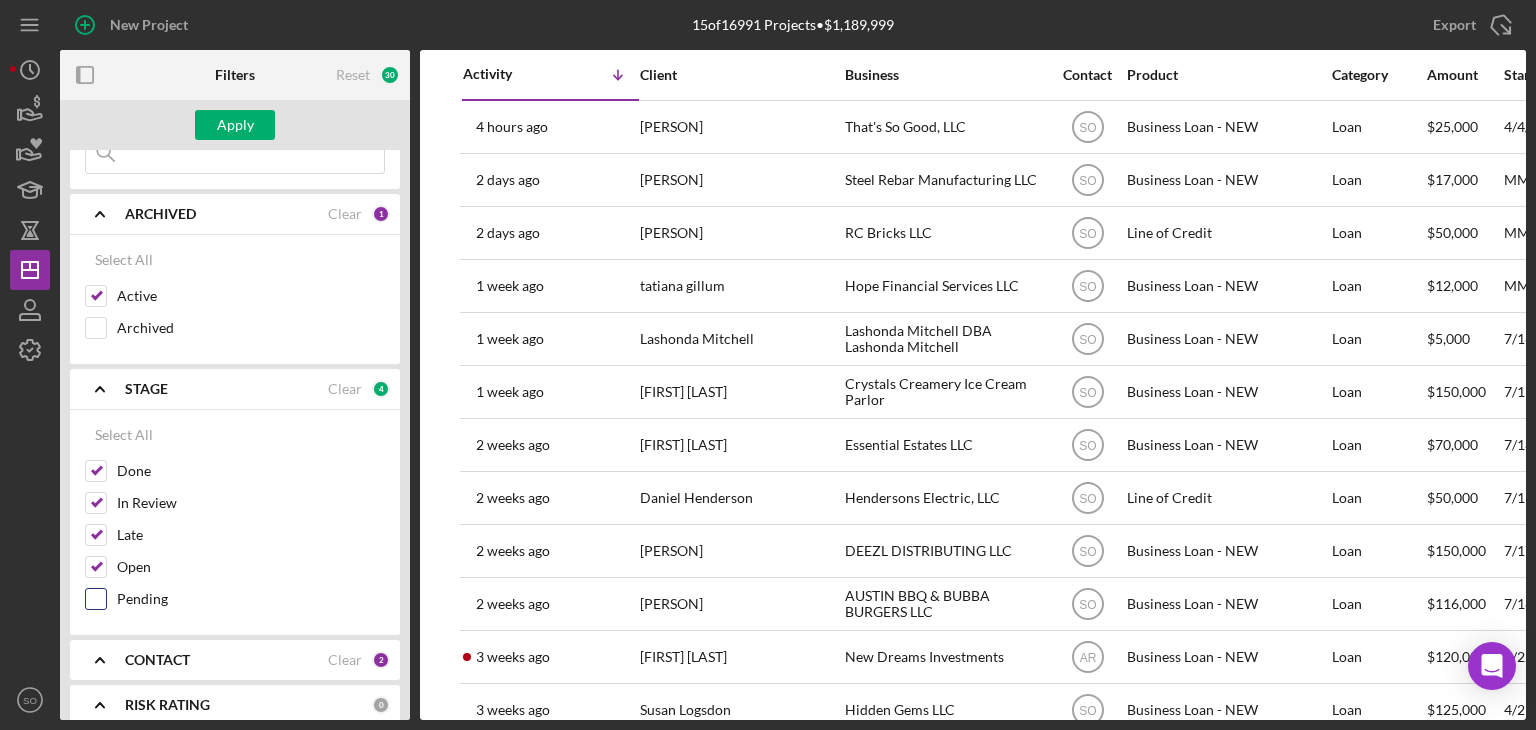 click on "Pending" at bounding box center [96, 599] 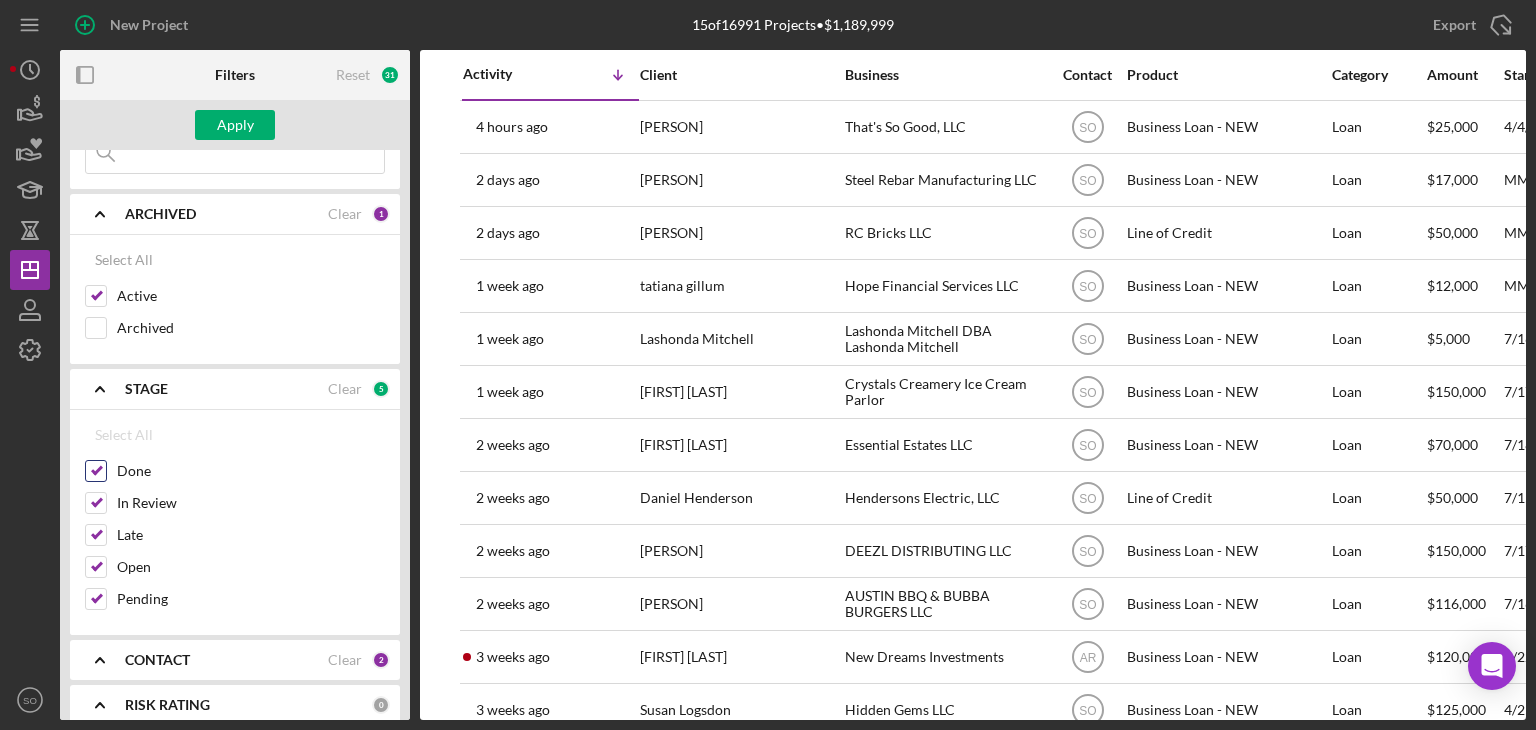 click on "Done" at bounding box center (96, 471) 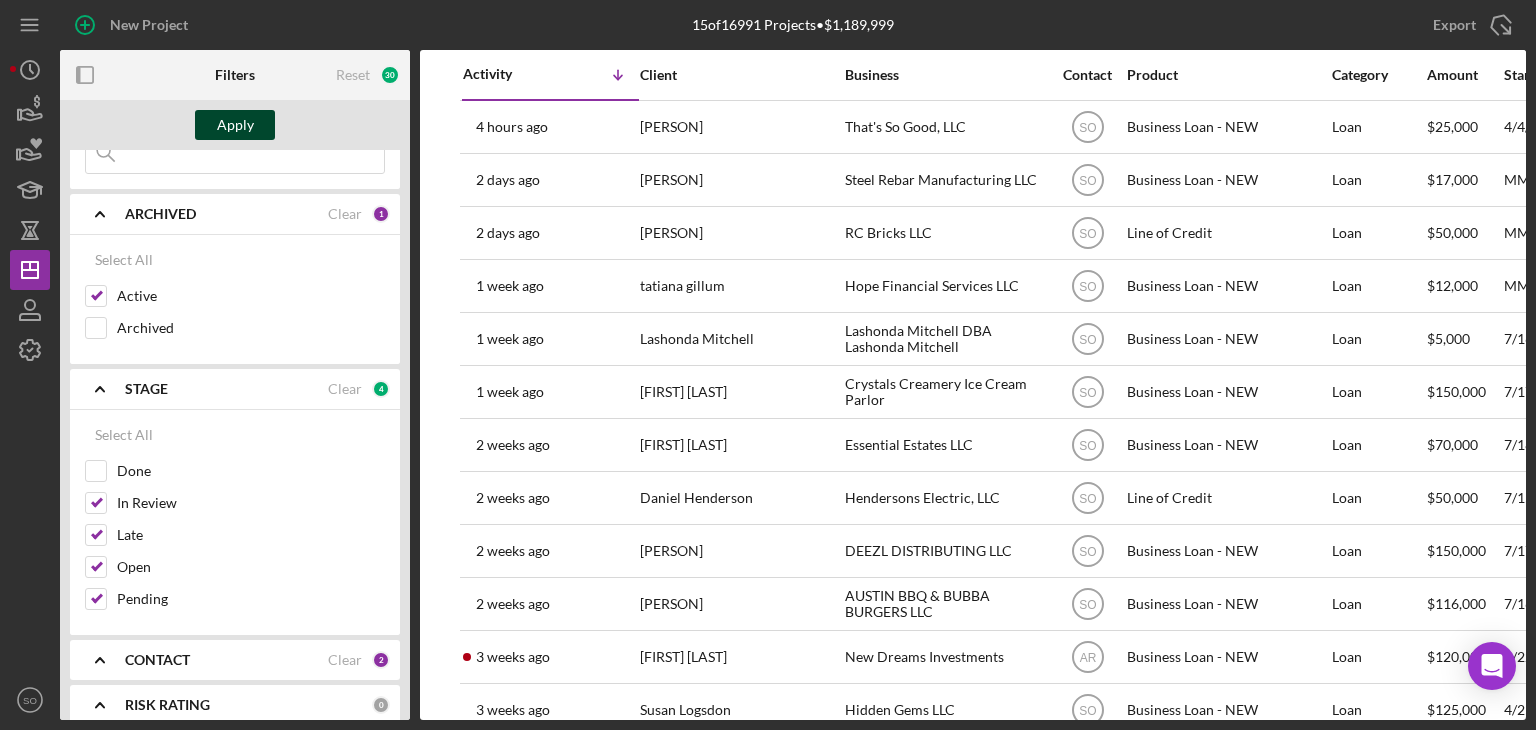 click on "Apply" at bounding box center [235, 125] 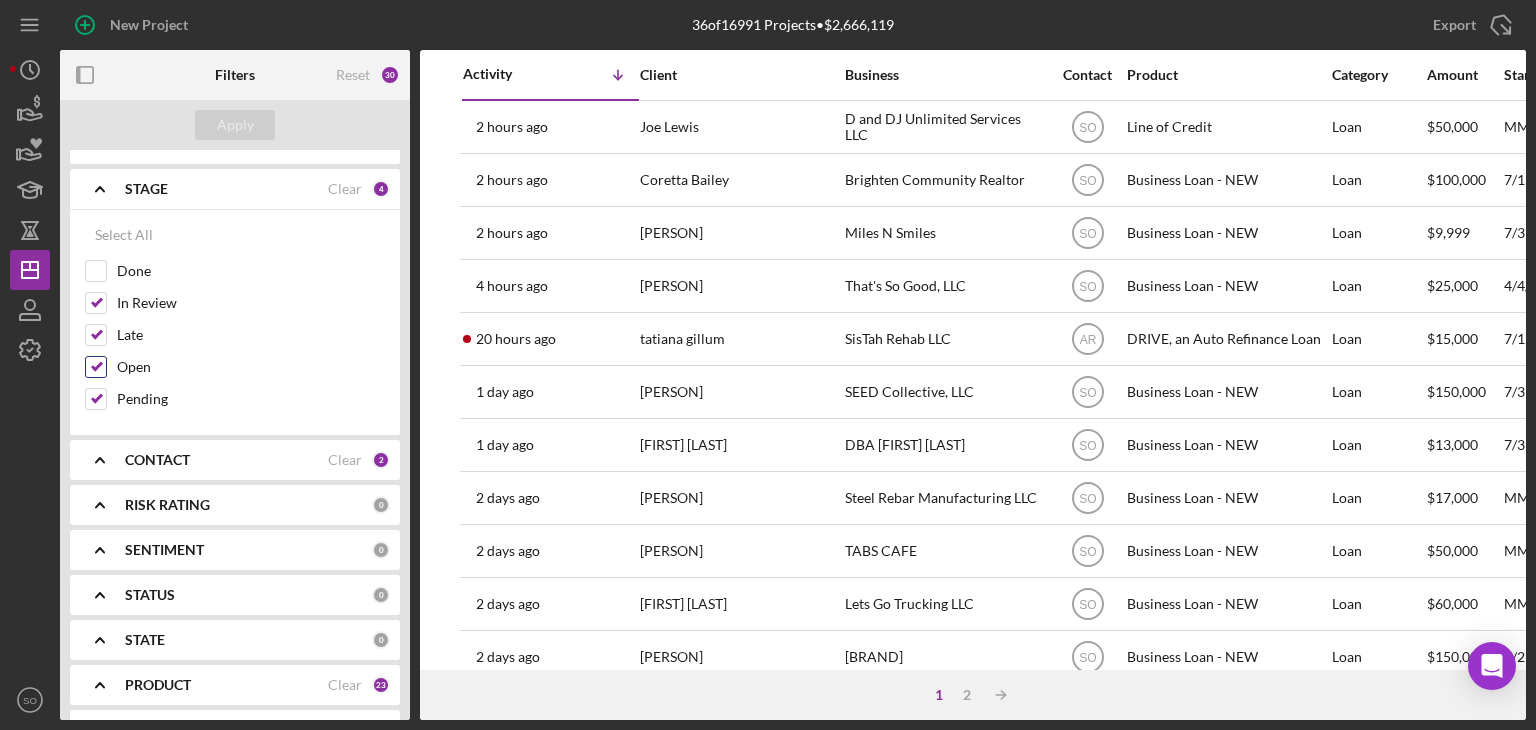 scroll, scrollTop: 200, scrollLeft: 0, axis: vertical 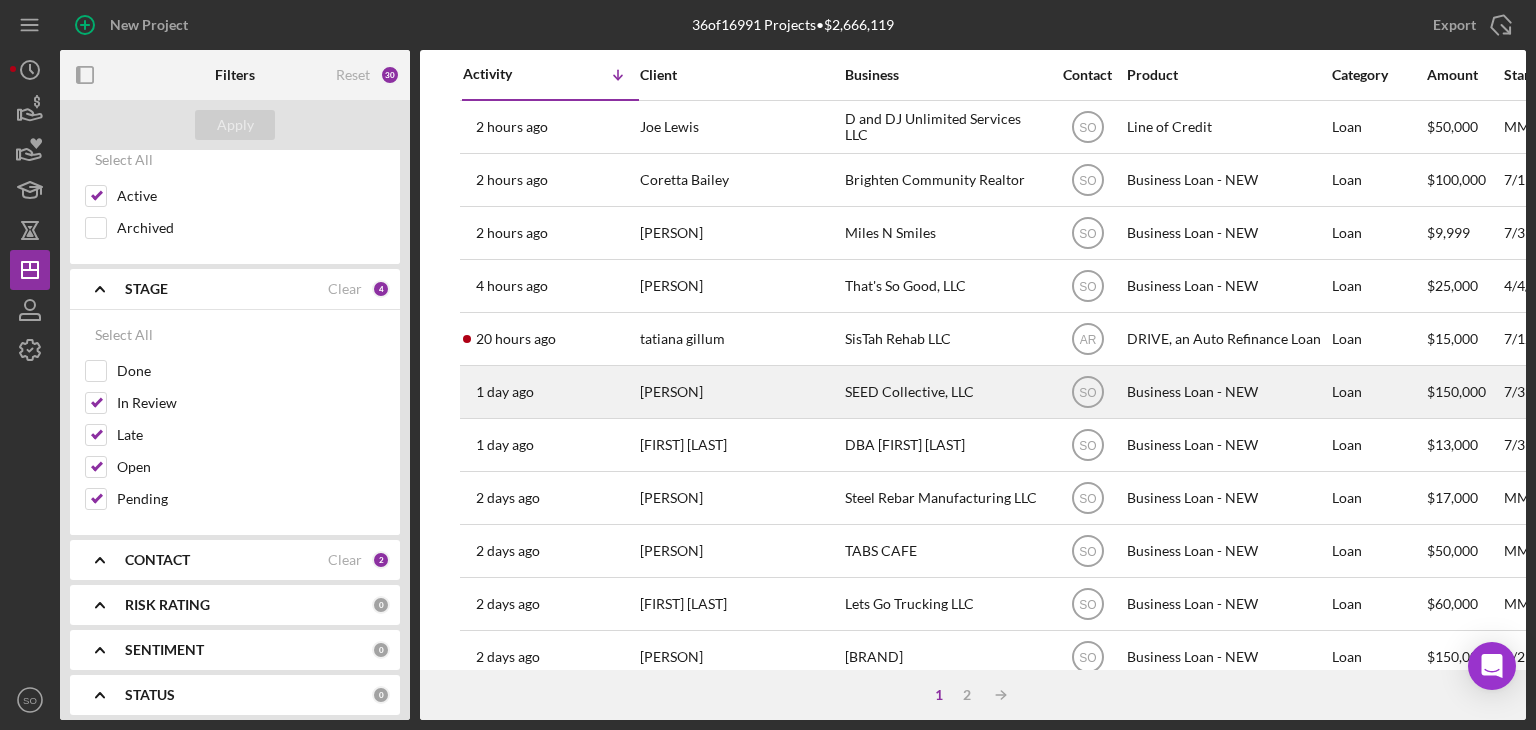 click on "[PERSON]" at bounding box center (740, 392) 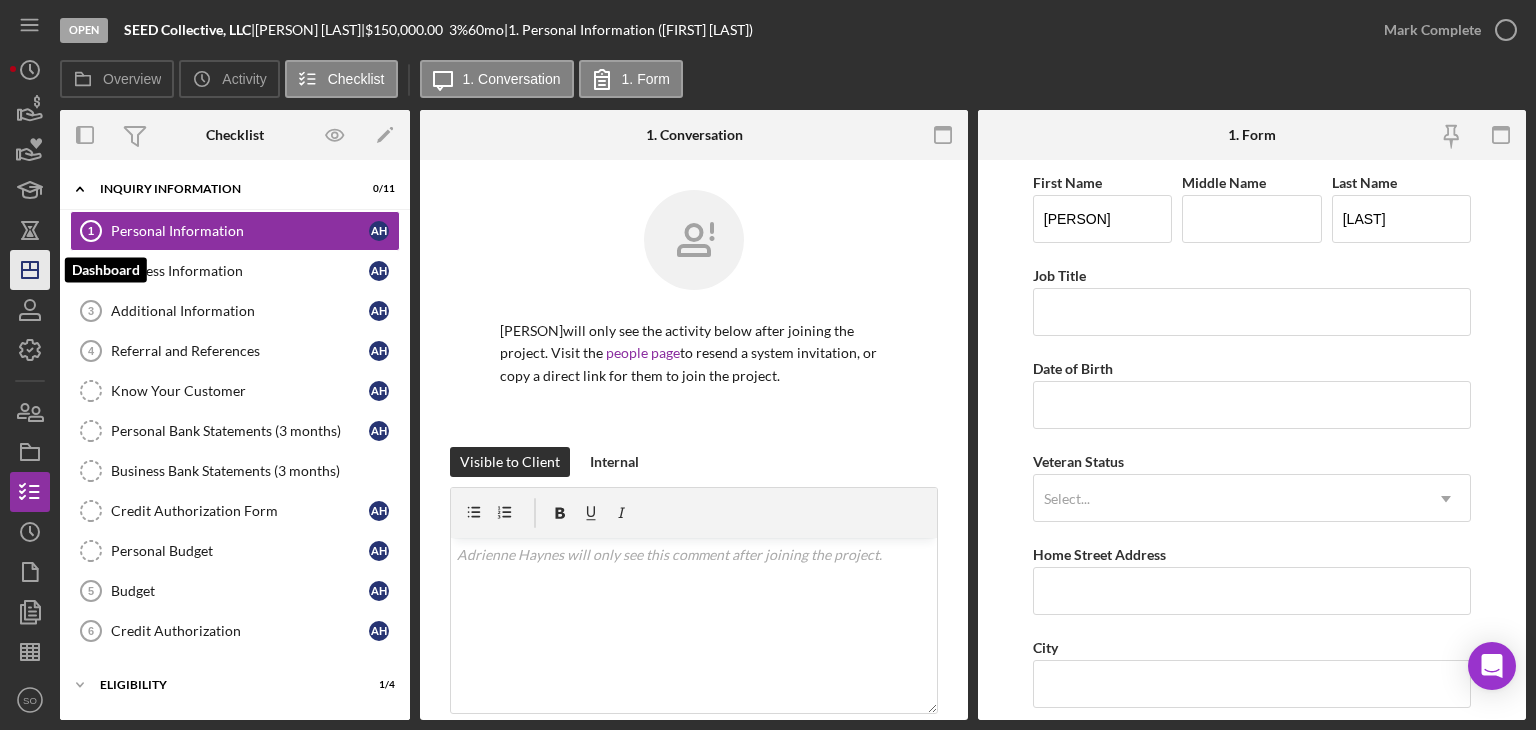 click on "Icon/Dashboard" 